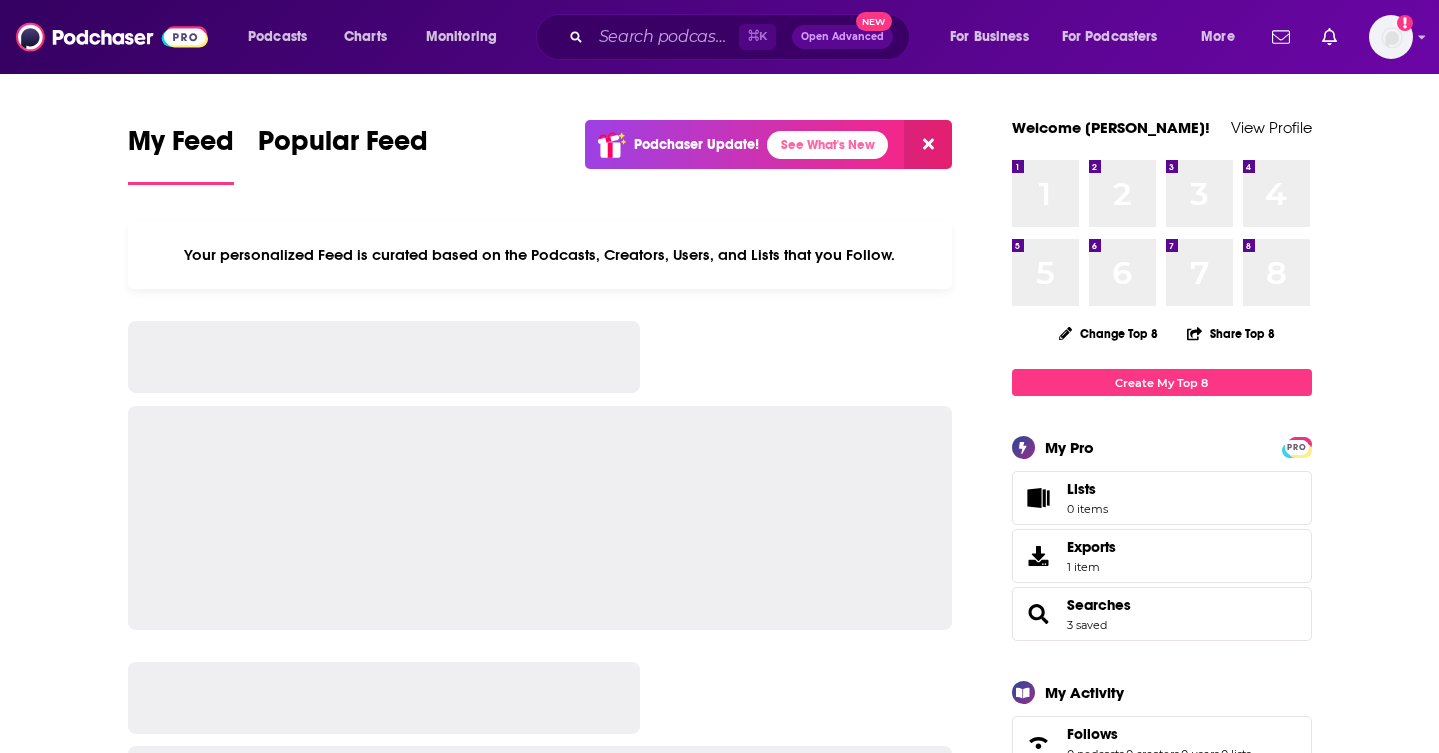 scroll, scrollTop: 0, scrollLeft: 0, axis: both 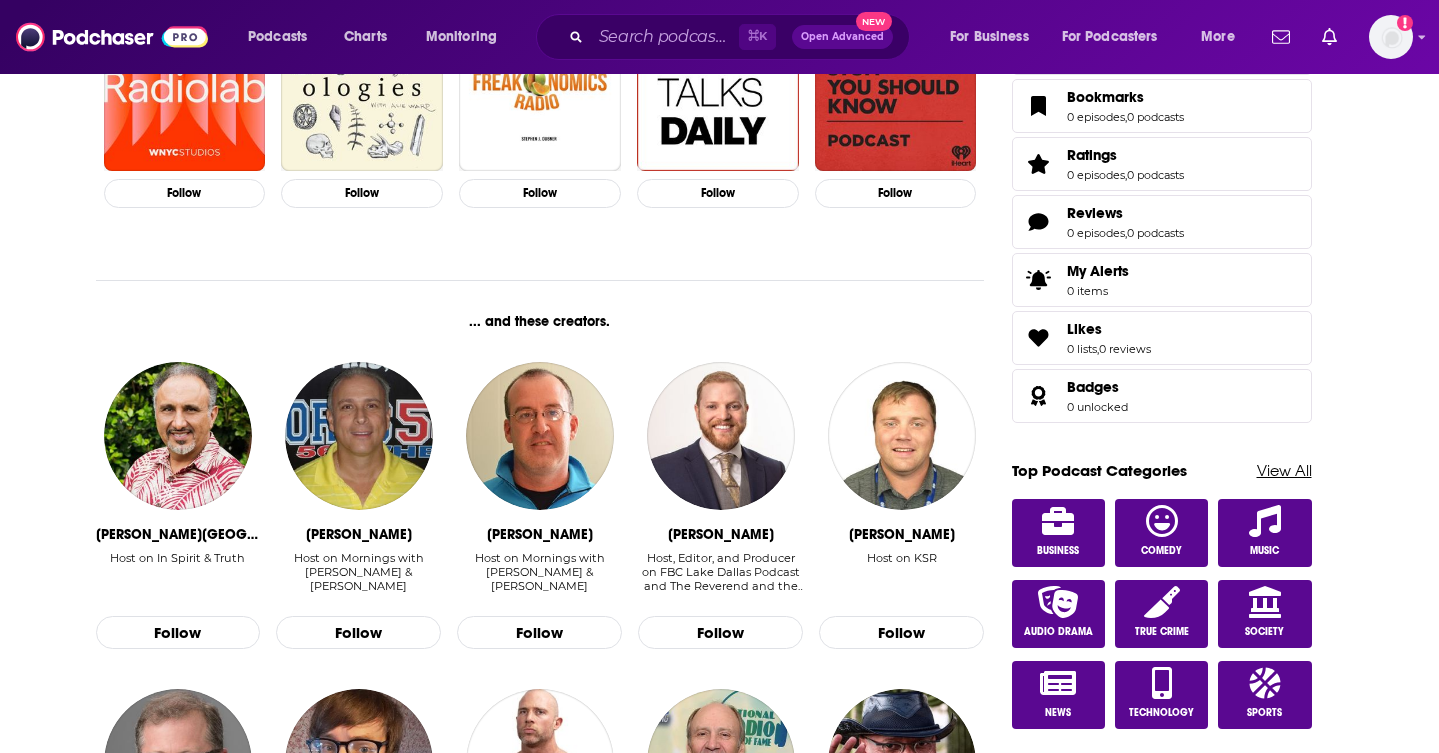 click on "View All" at bounding box center (1284, 470) 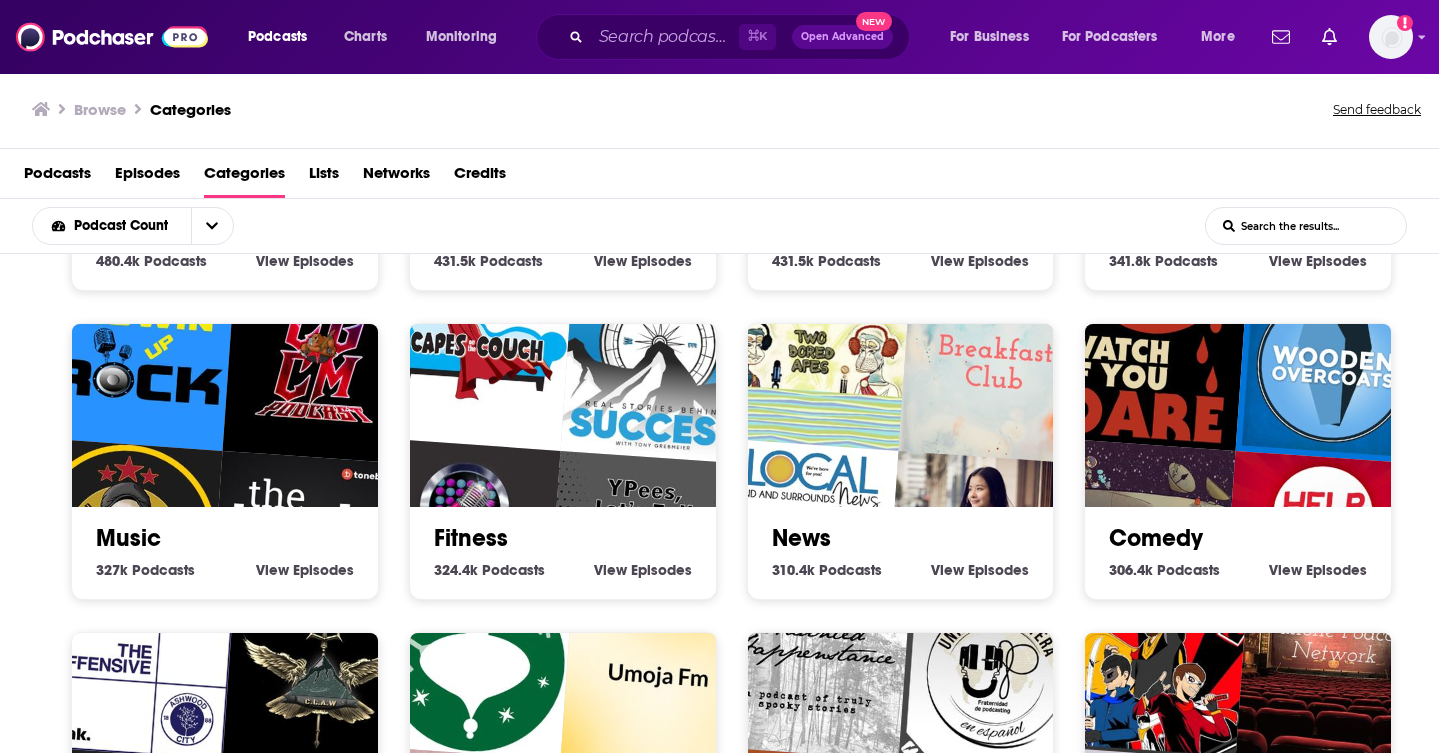 scroll, scrollTop: 877, scrollLeft: 0, axis: vertical 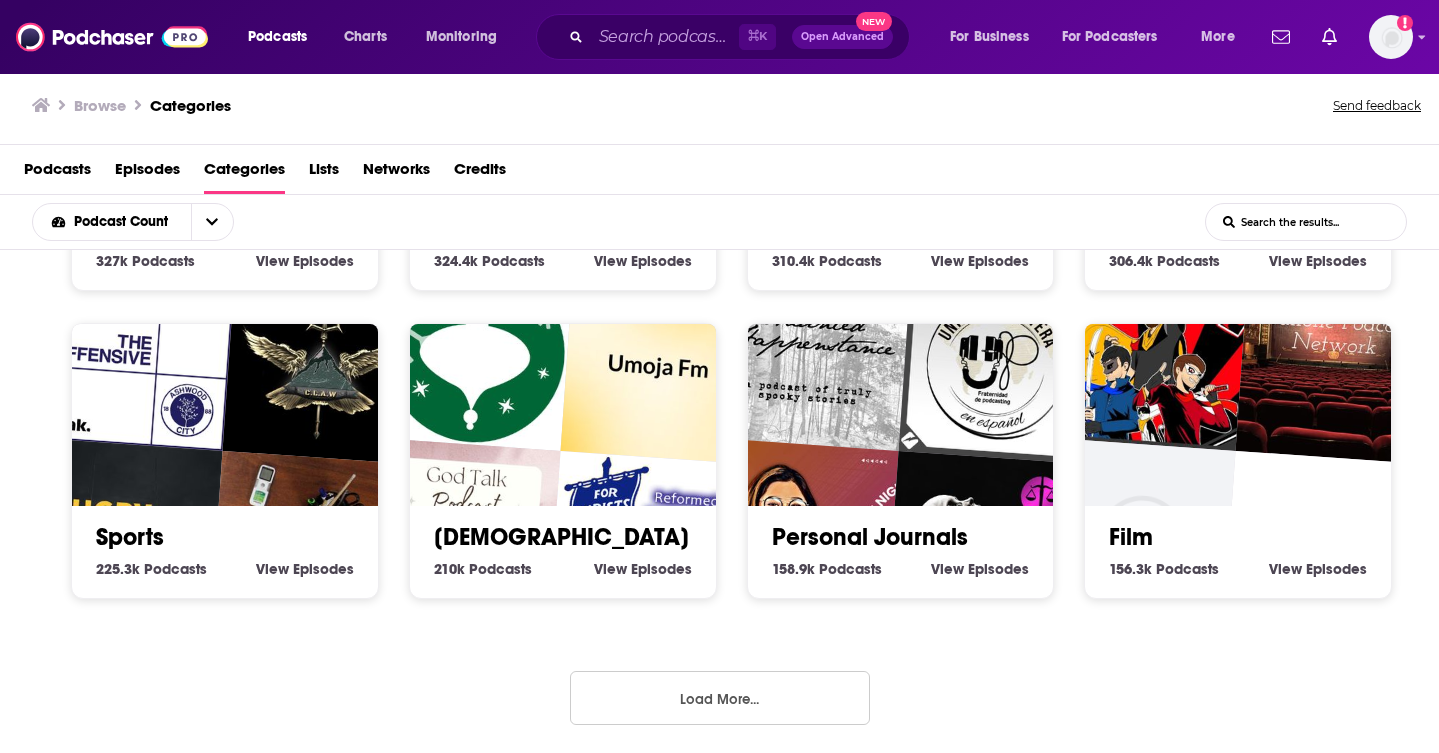 click on "Load More..." at bounding box center (720, 698) 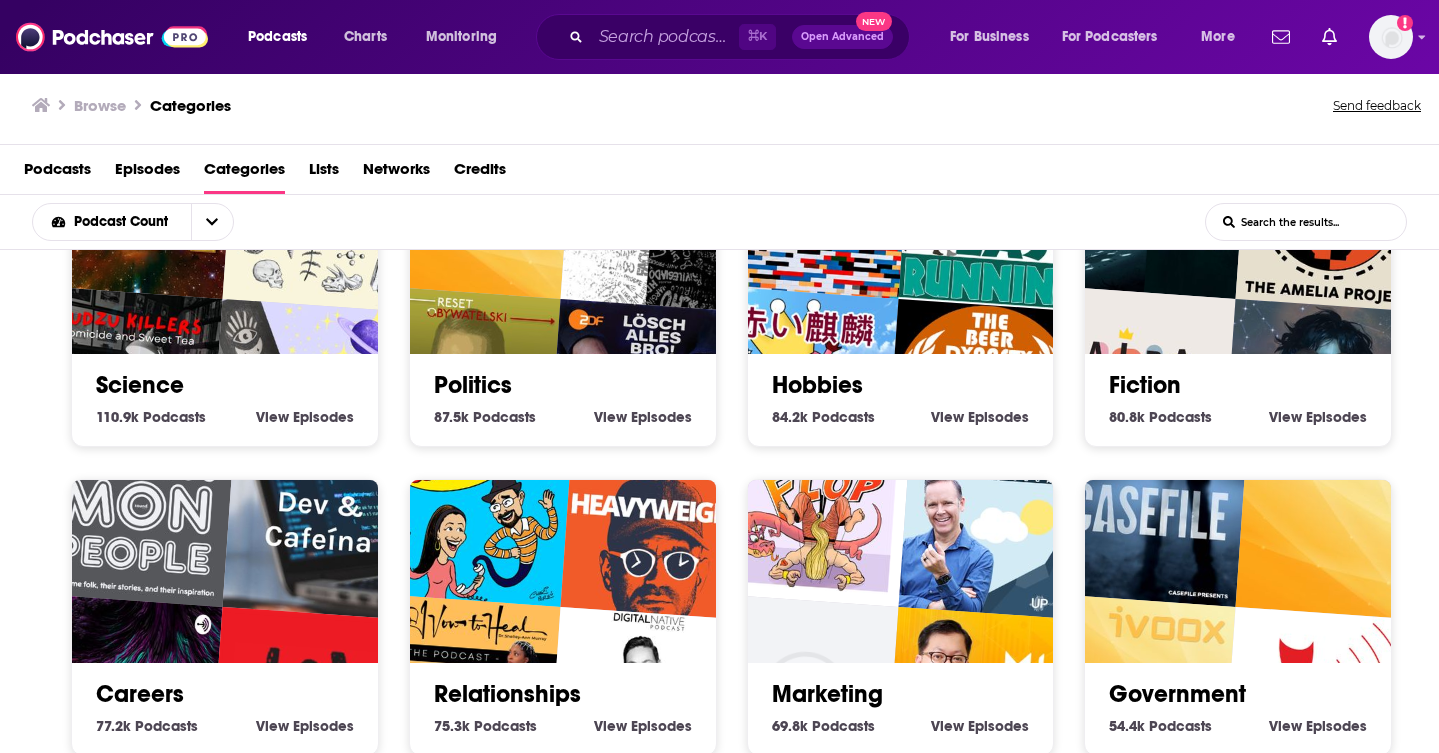 scroll, scrollTop: 2107, scrollLeft: 0, axis: vertical 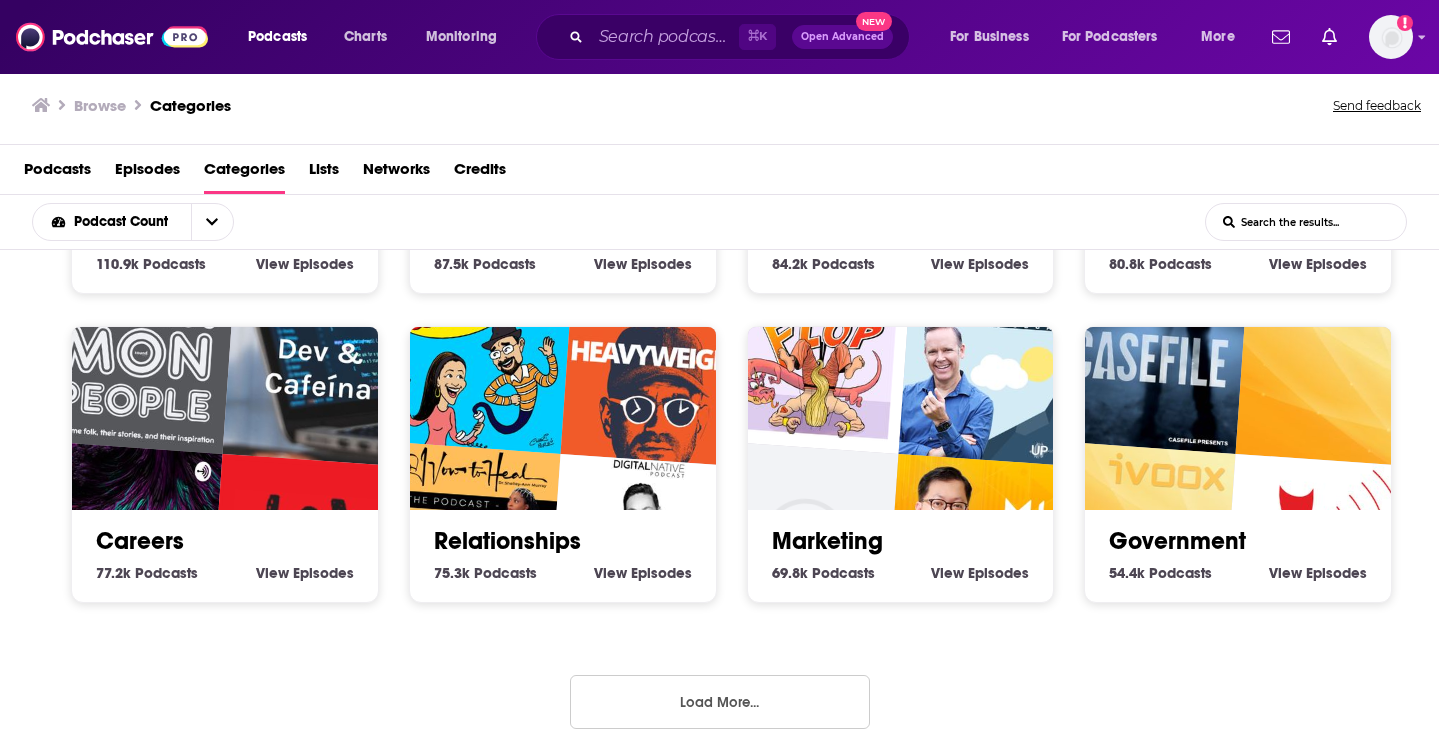 click on "Load More..." at bounding box center (720, 702) 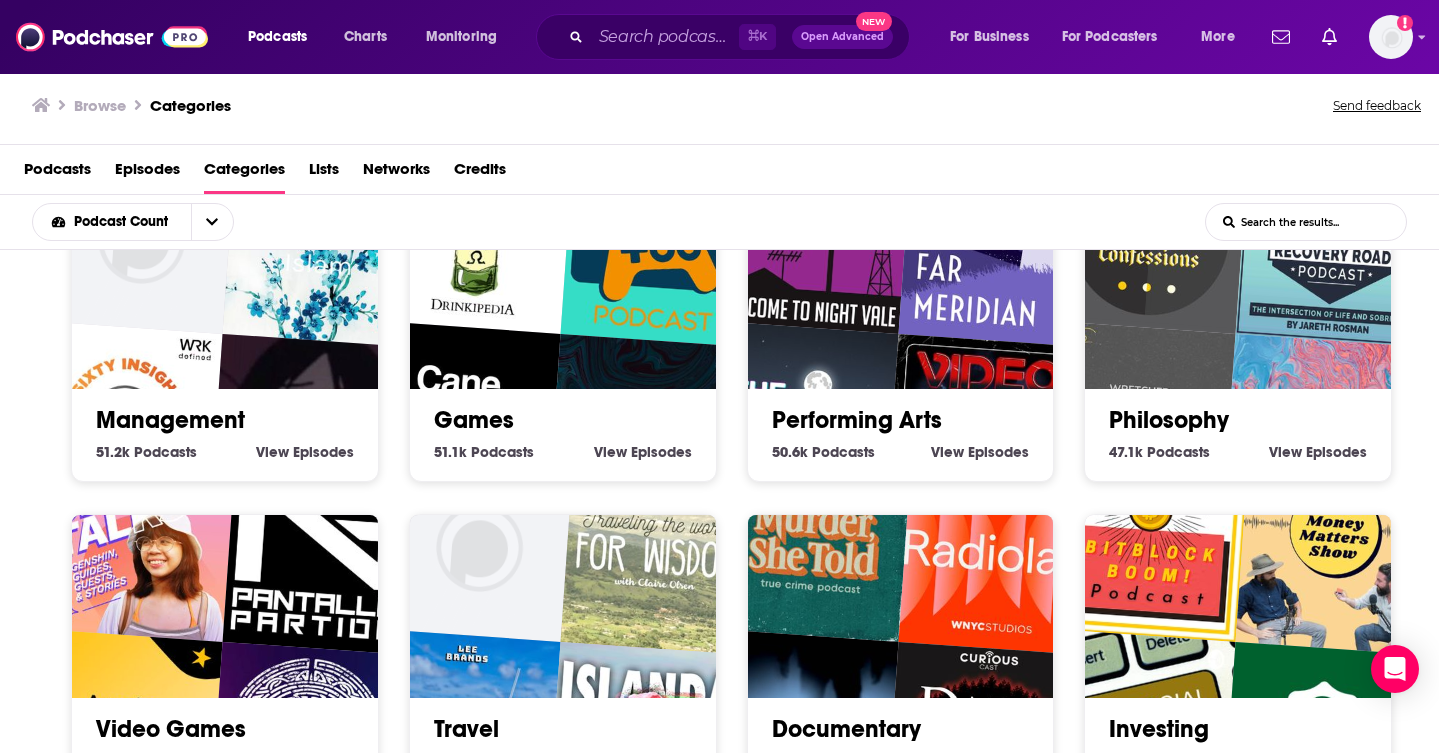 scroll, scrollTop: 2538, scrollLeft: 0, axis: vertical 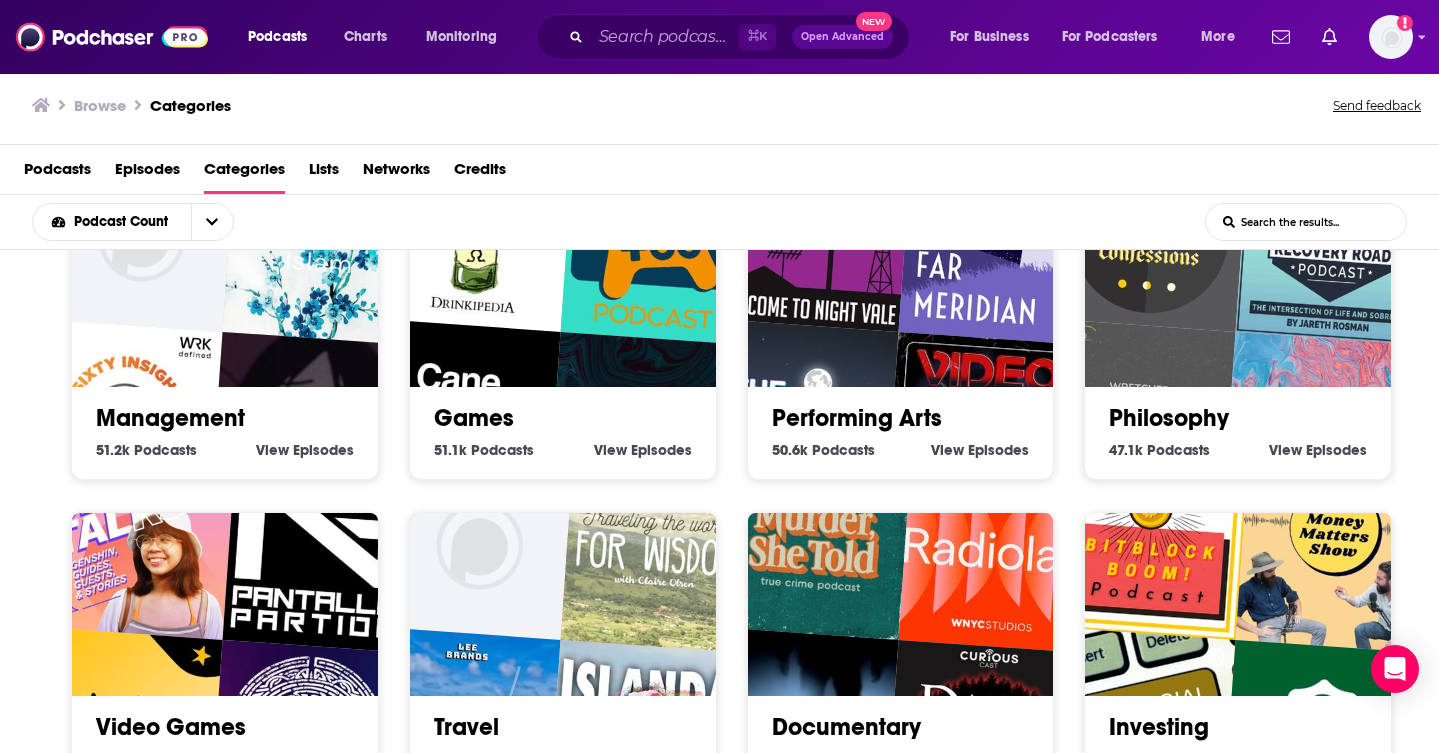 click on "47.1k" at bounding box center (1126, 450) 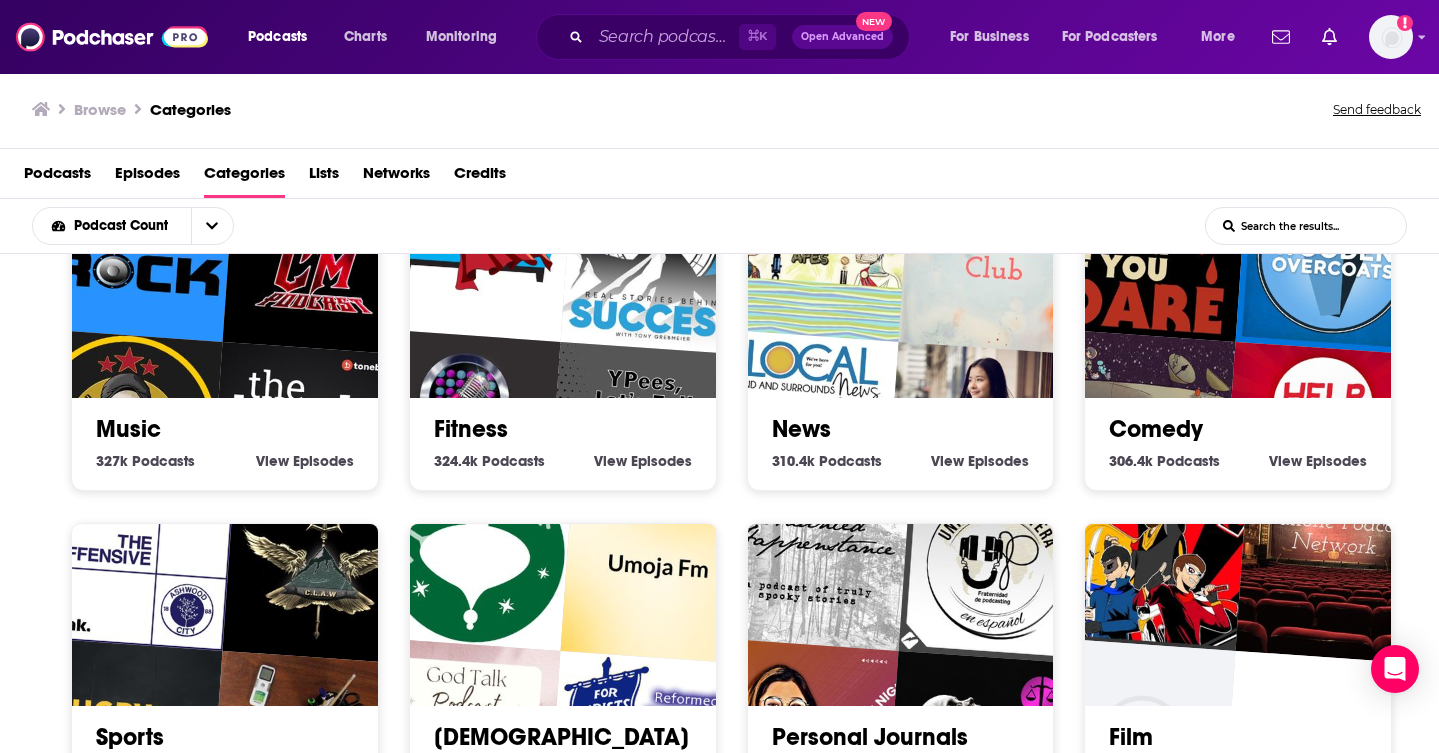 scroll, scrollTop: 877, scrollLeft: 0, axis: vertical 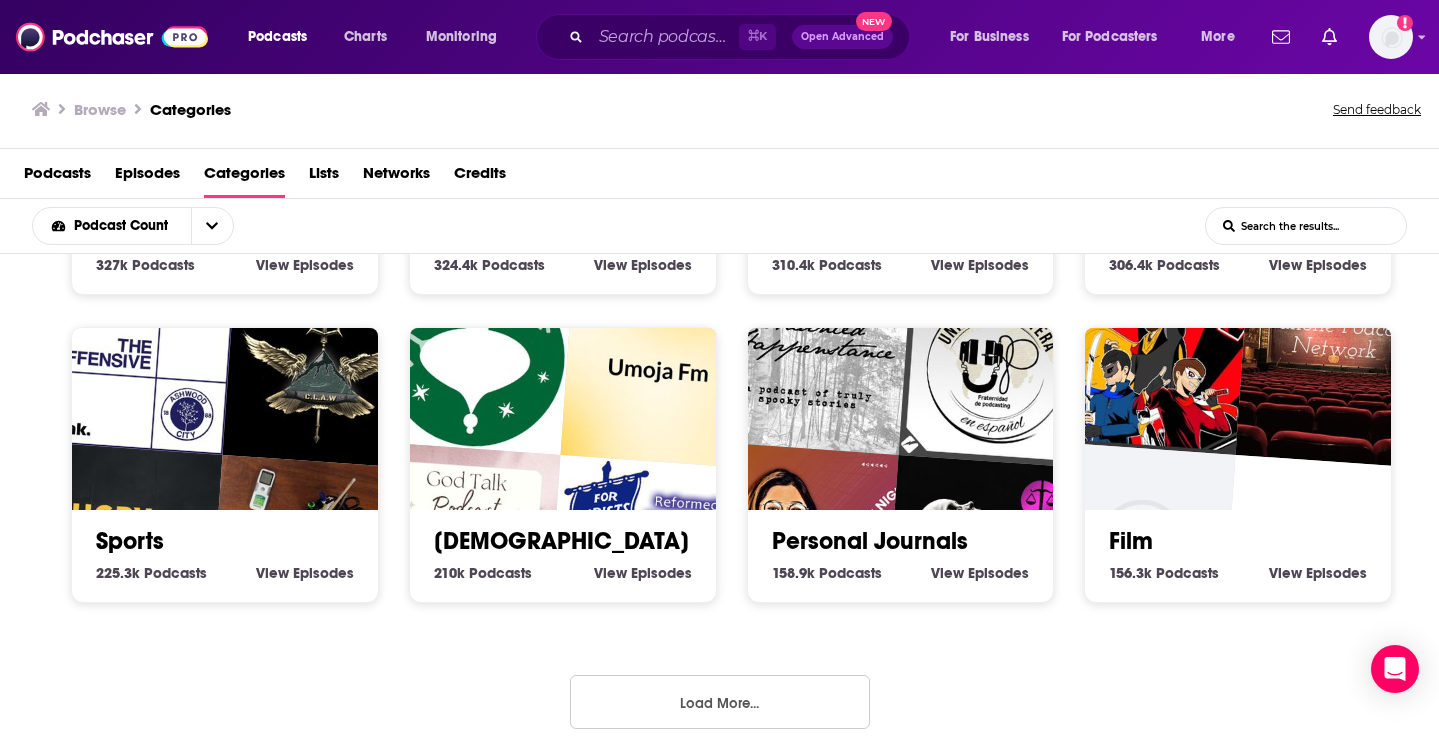 click on "Load More..." at bounding box center [720, 702] 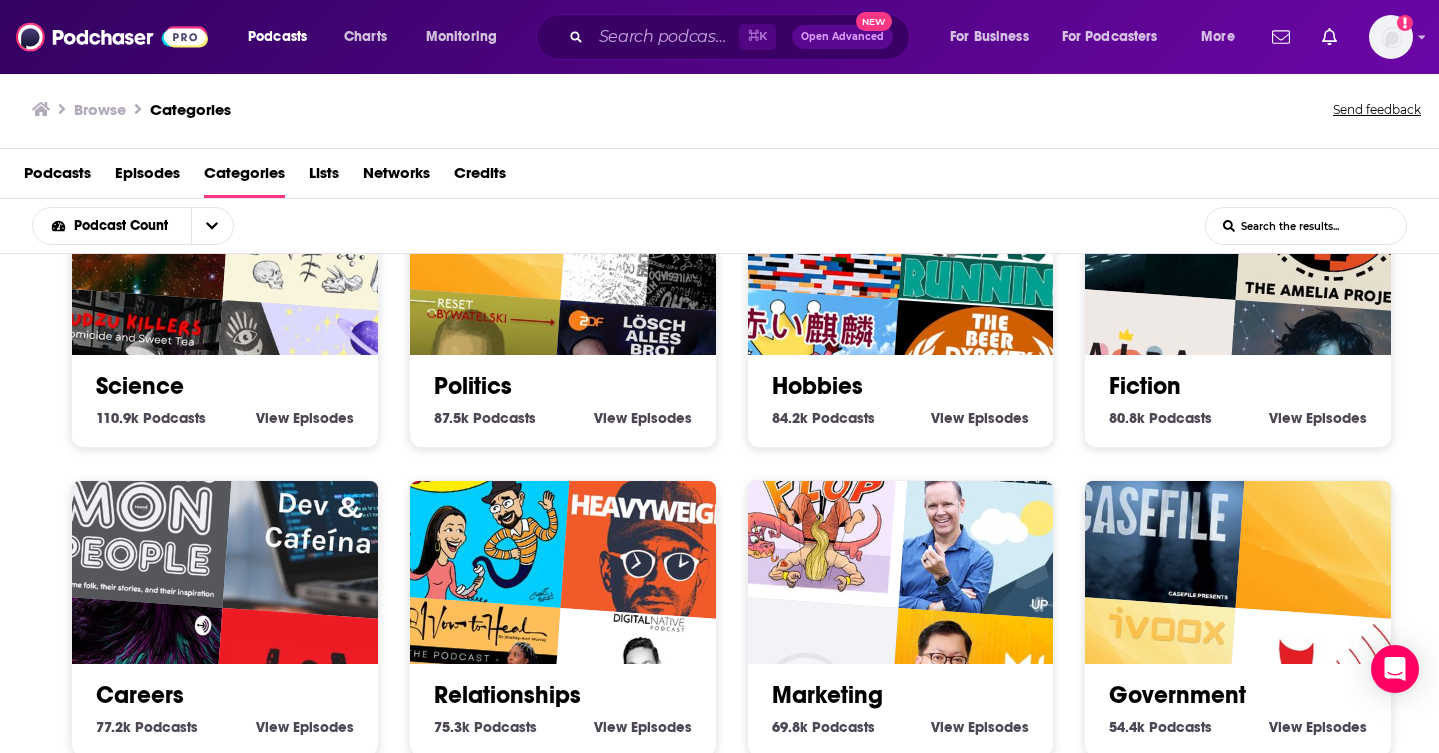 scroll, scrollTop: 1956, scrollLeft: 0, axis: vertical 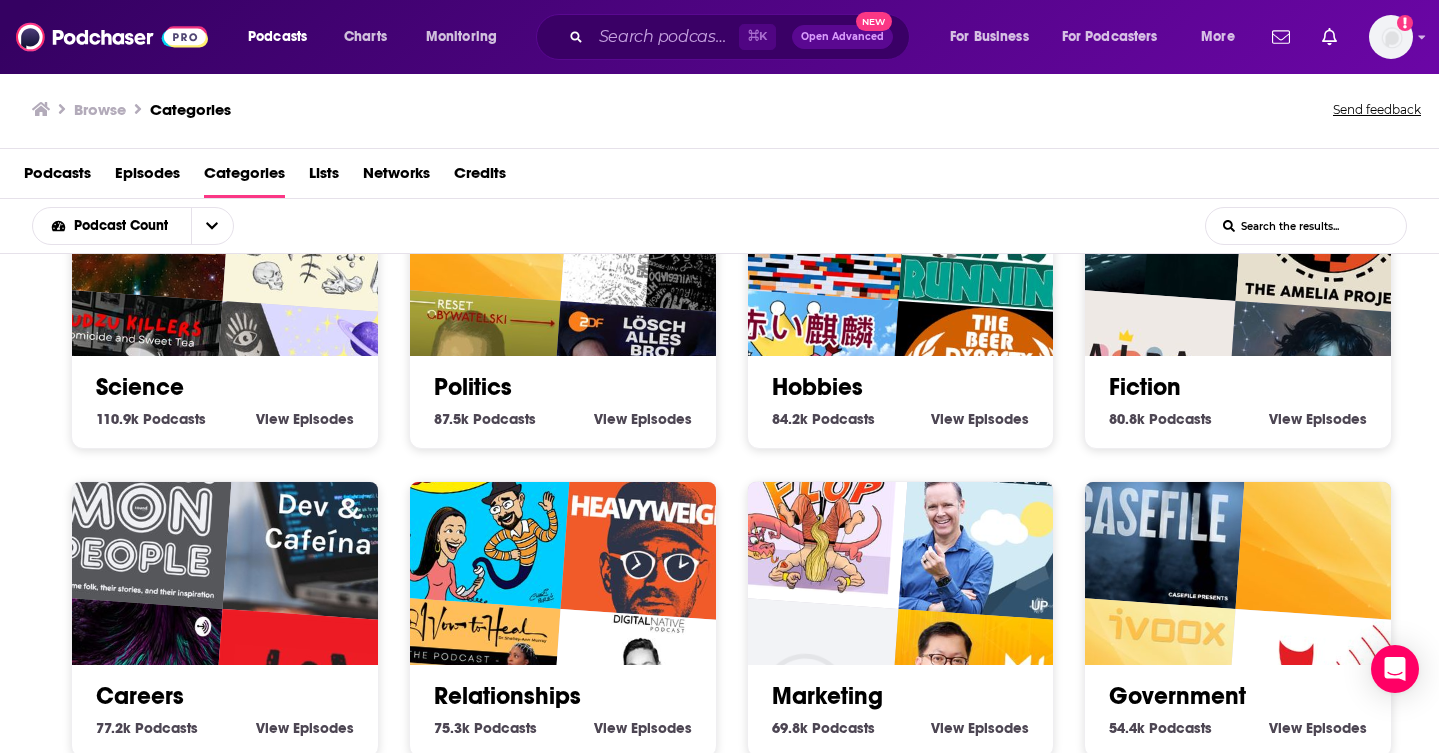 click at bounding box center [645, 399] 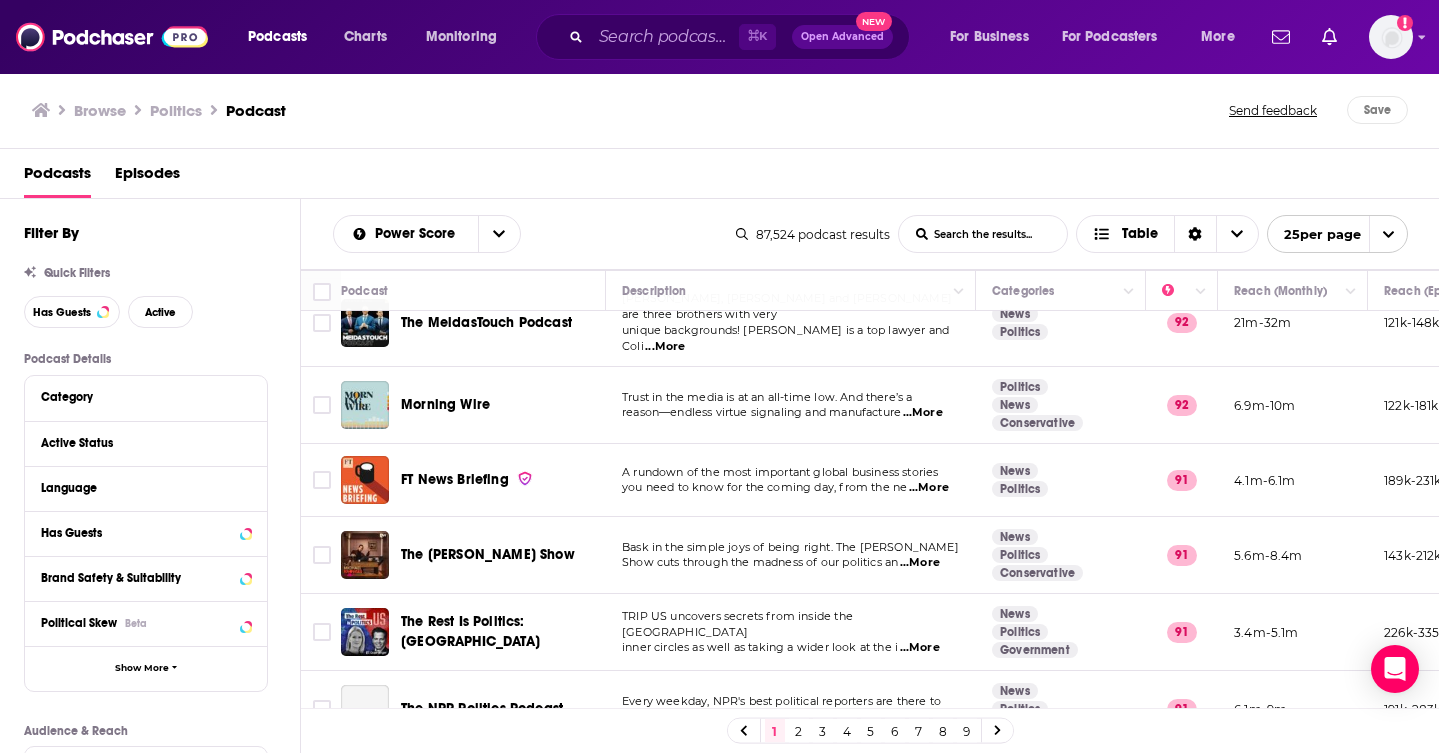 scroll, scrollTop: 1272, scrollLeft: 0, axis: vertical 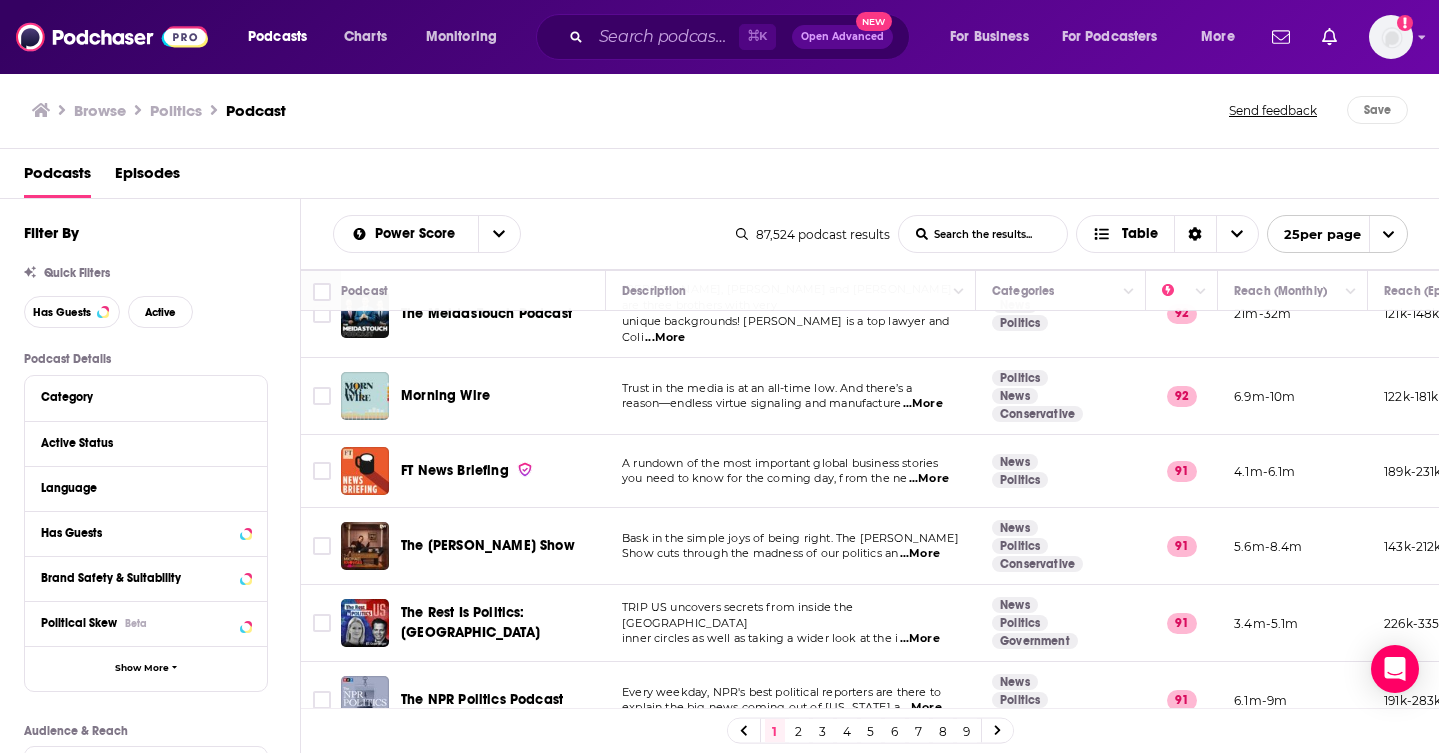 click on "...More" at bounding box center [920, 639] 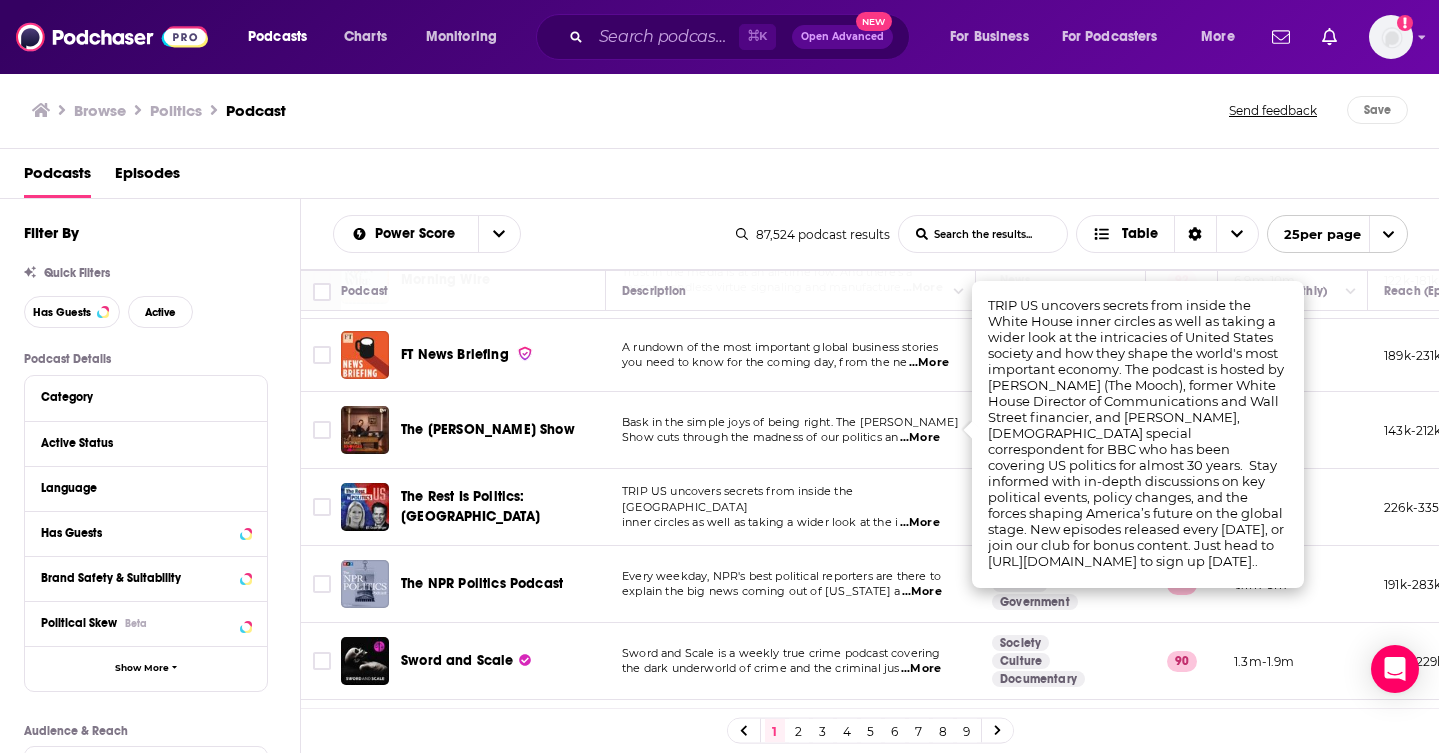 scroll, scrollTop: 1498, scrollLeft: 0, axis: vertical 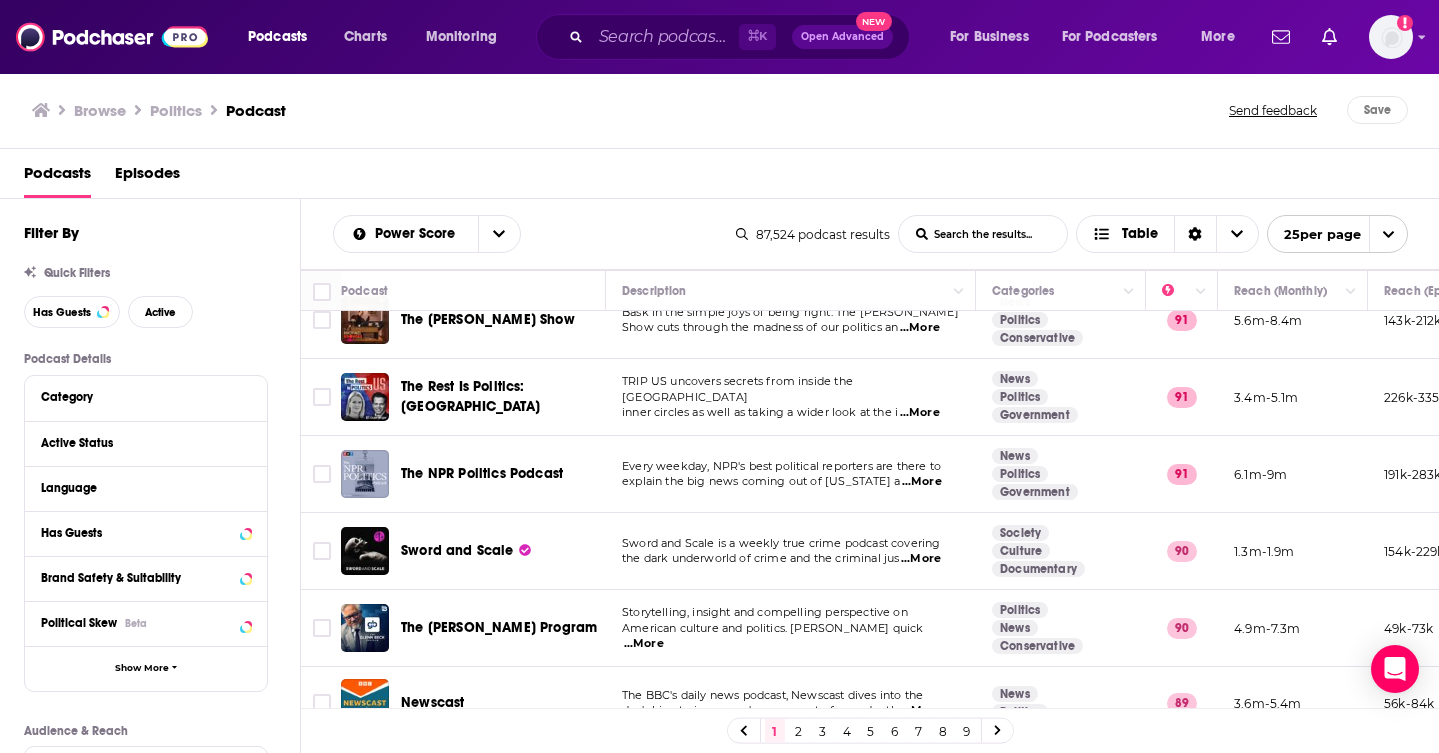 click on "Sword and Scale is a weekly true crime podcast covering" at bounding box center [781, 543] 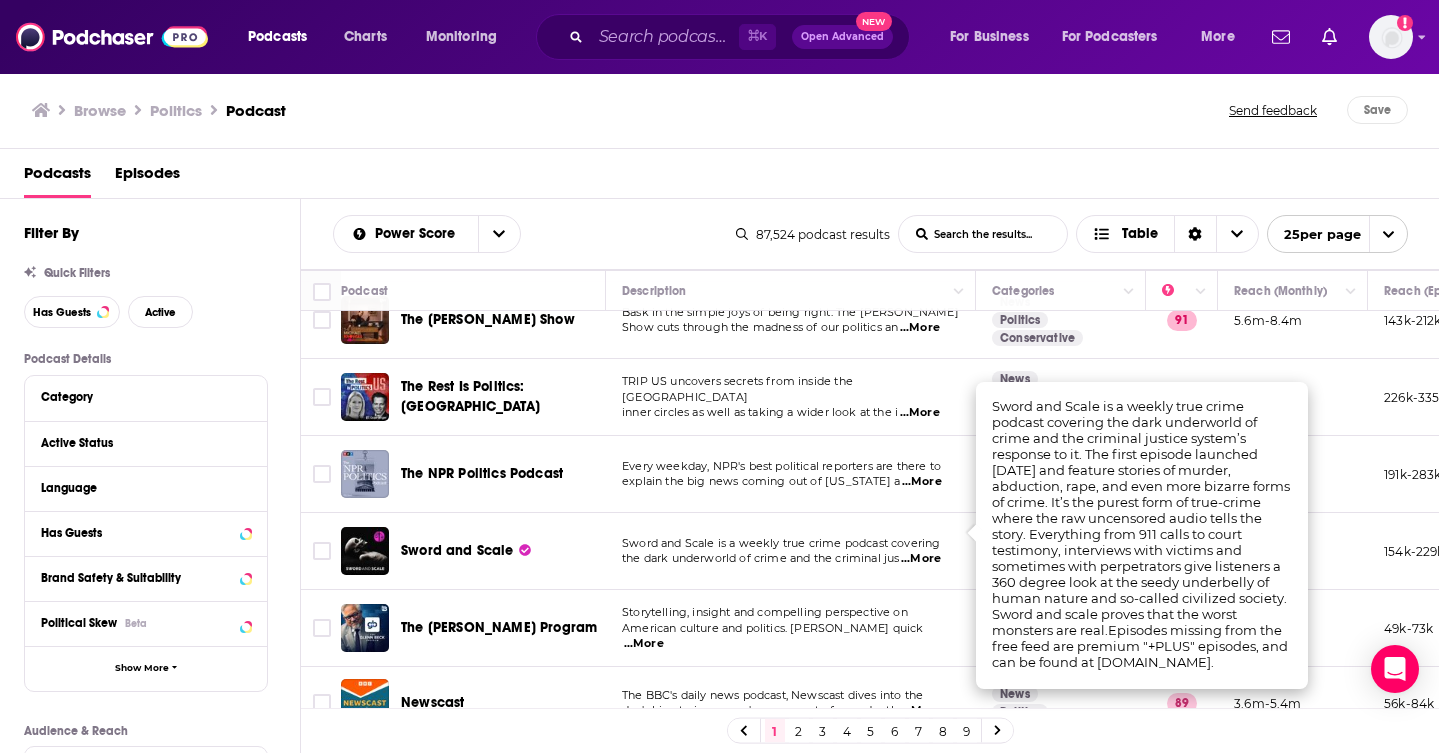 click on "Sword and Scale is a weekly true crime podcast covering the dark underworld of crime and the criminal jus  ...More" at bounding box center (791, 551) 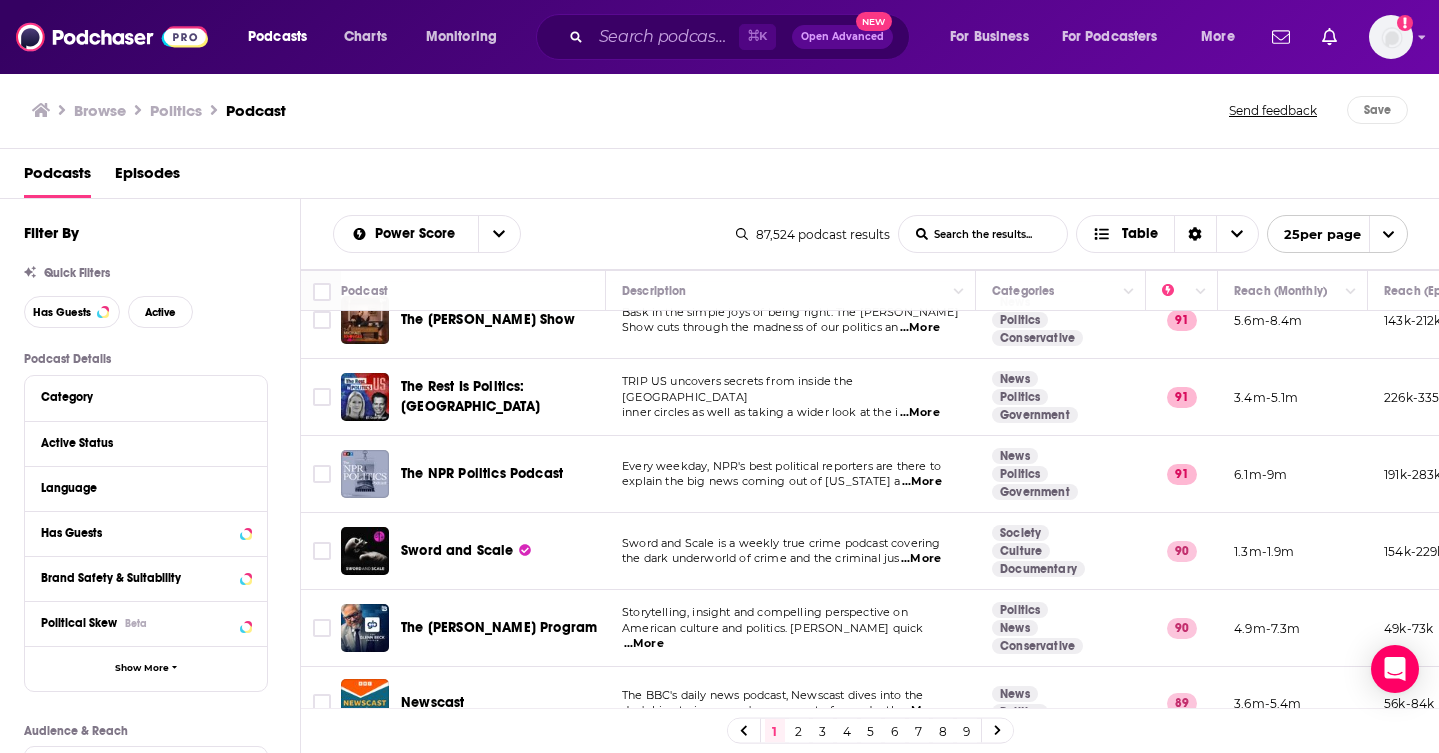 click on "2" at bounding box center (799, 731) 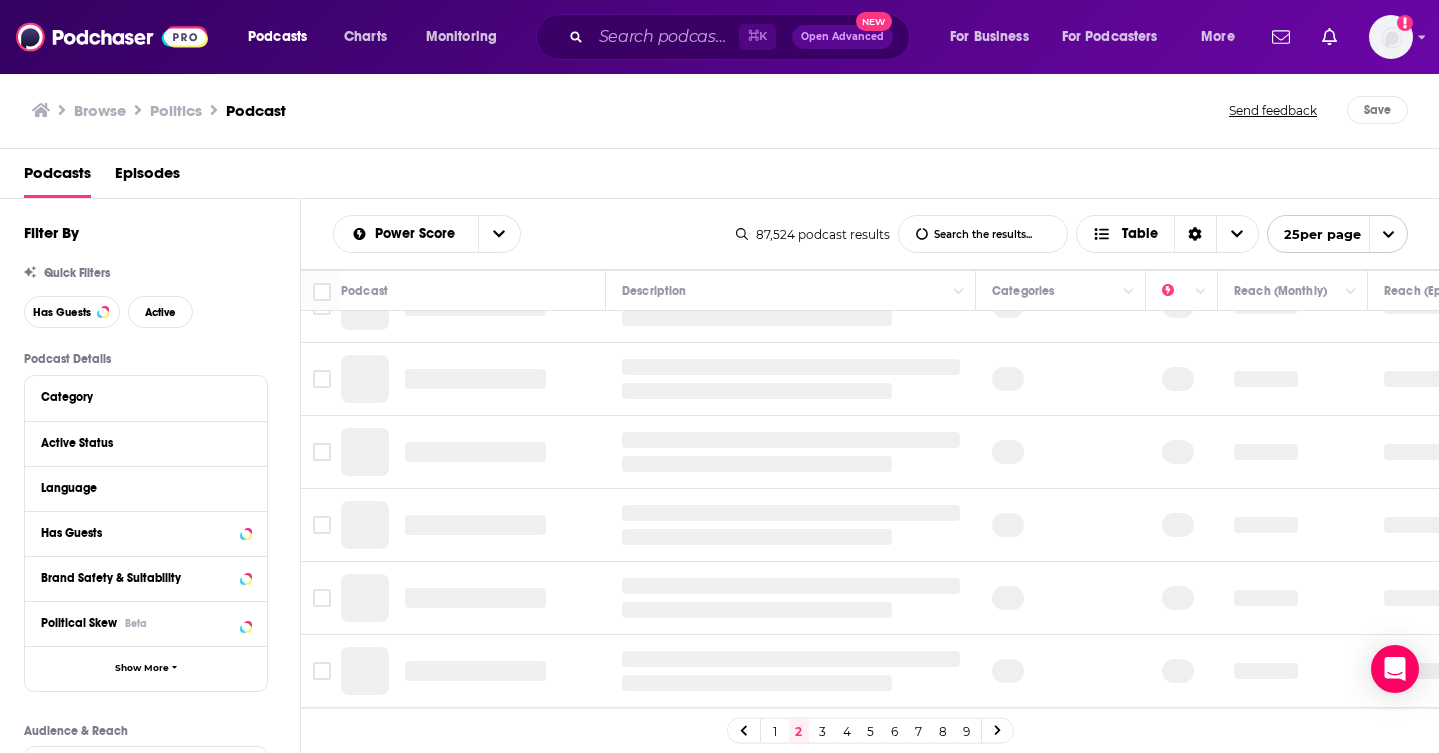 scroll, scrollTop: 0, scrollLeft: 0, axis: both 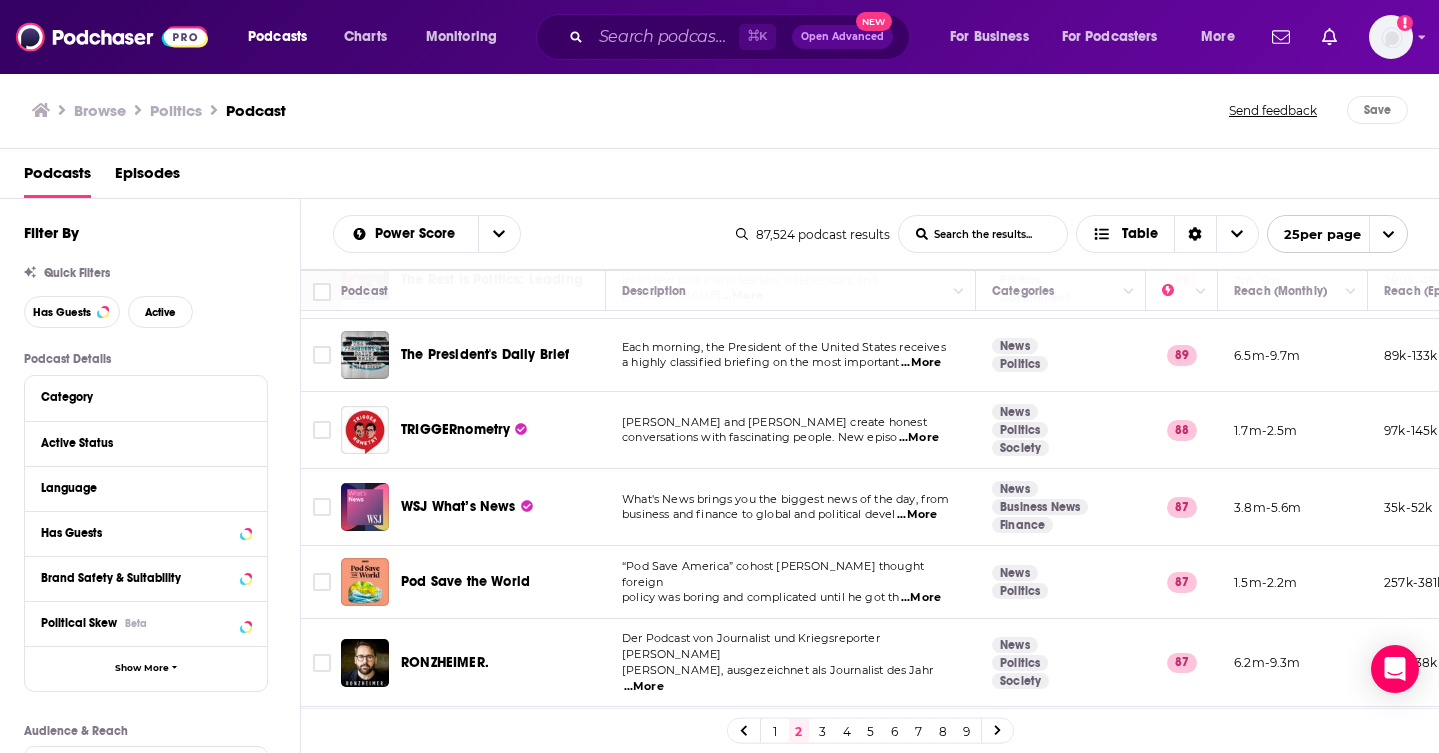 click on "...More" at bounding box center (921, 598) 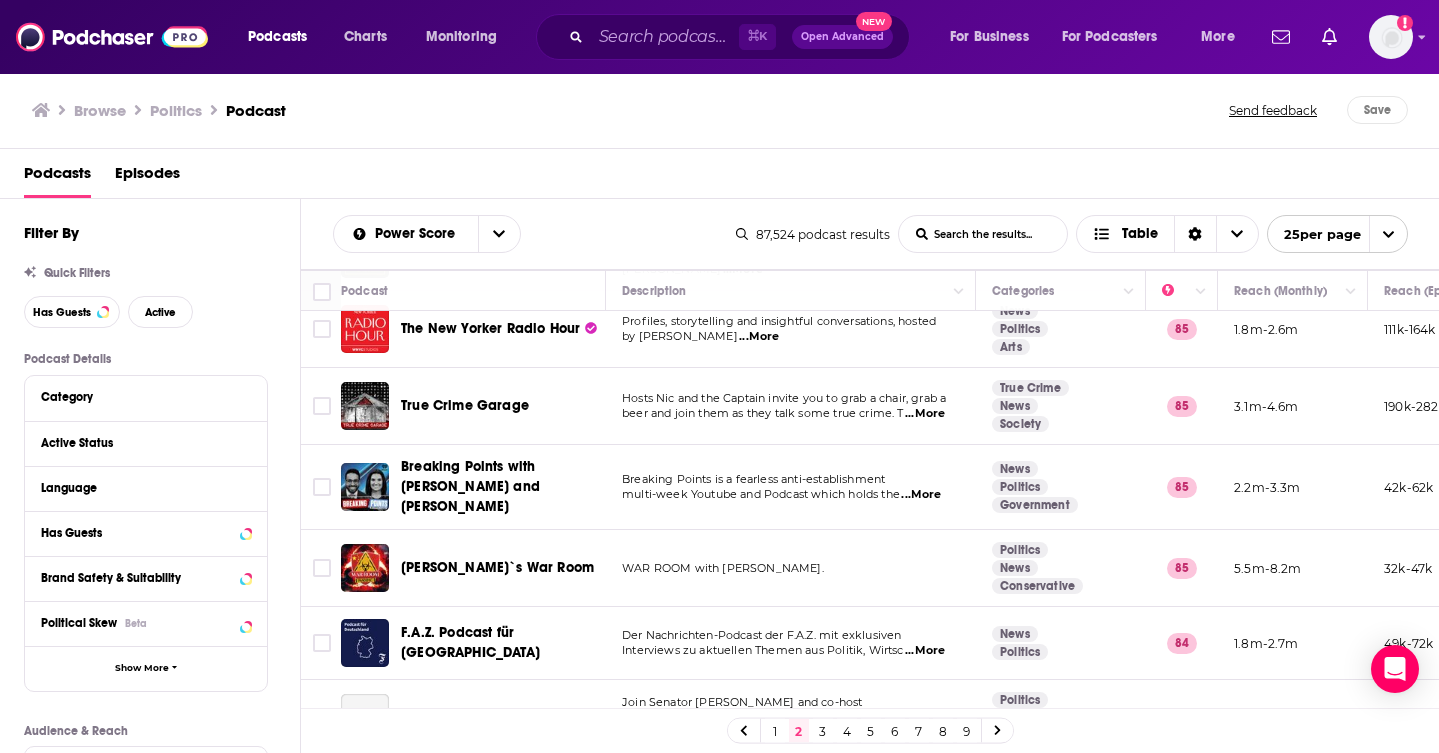 scroll, scrollTop: 1498, scrollLeft: 0, axis: vertical 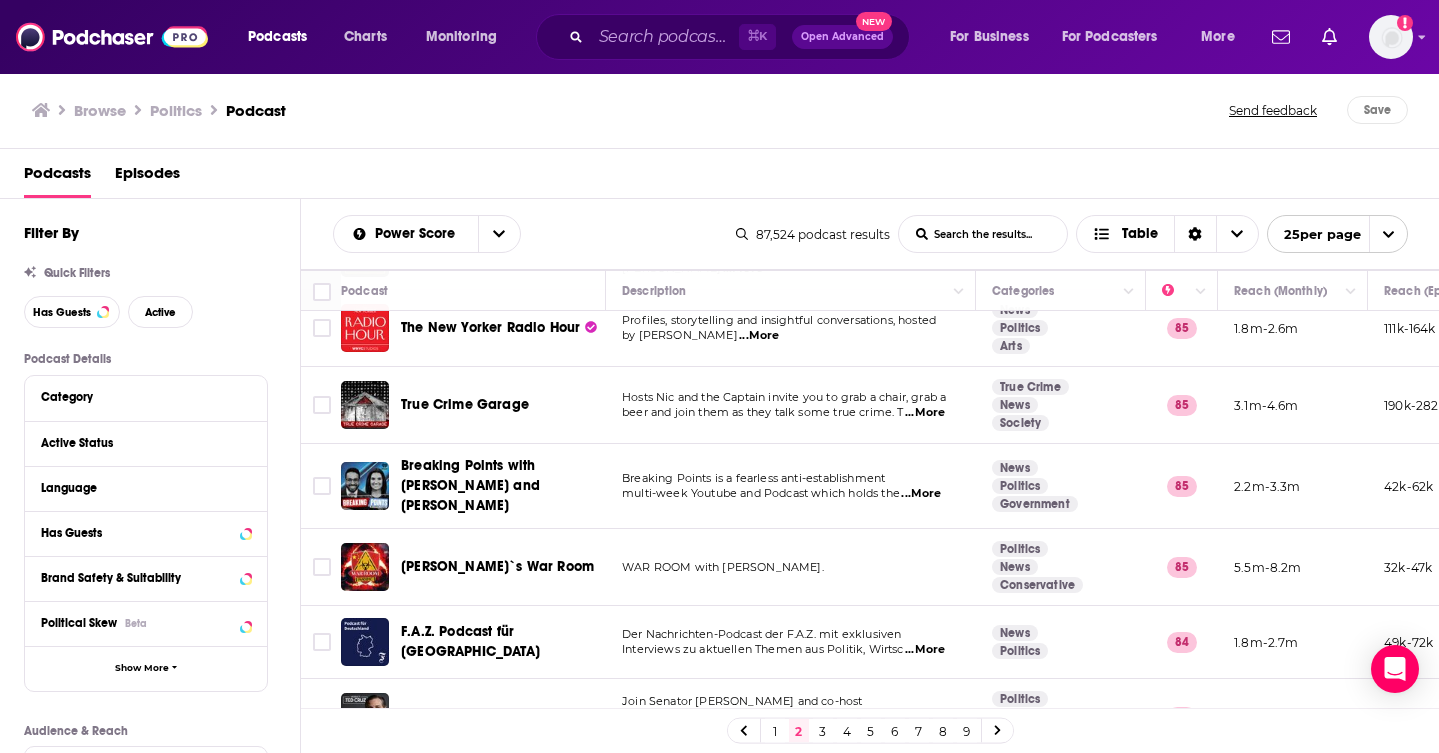 click on "3" at bounding box center (823, 731) 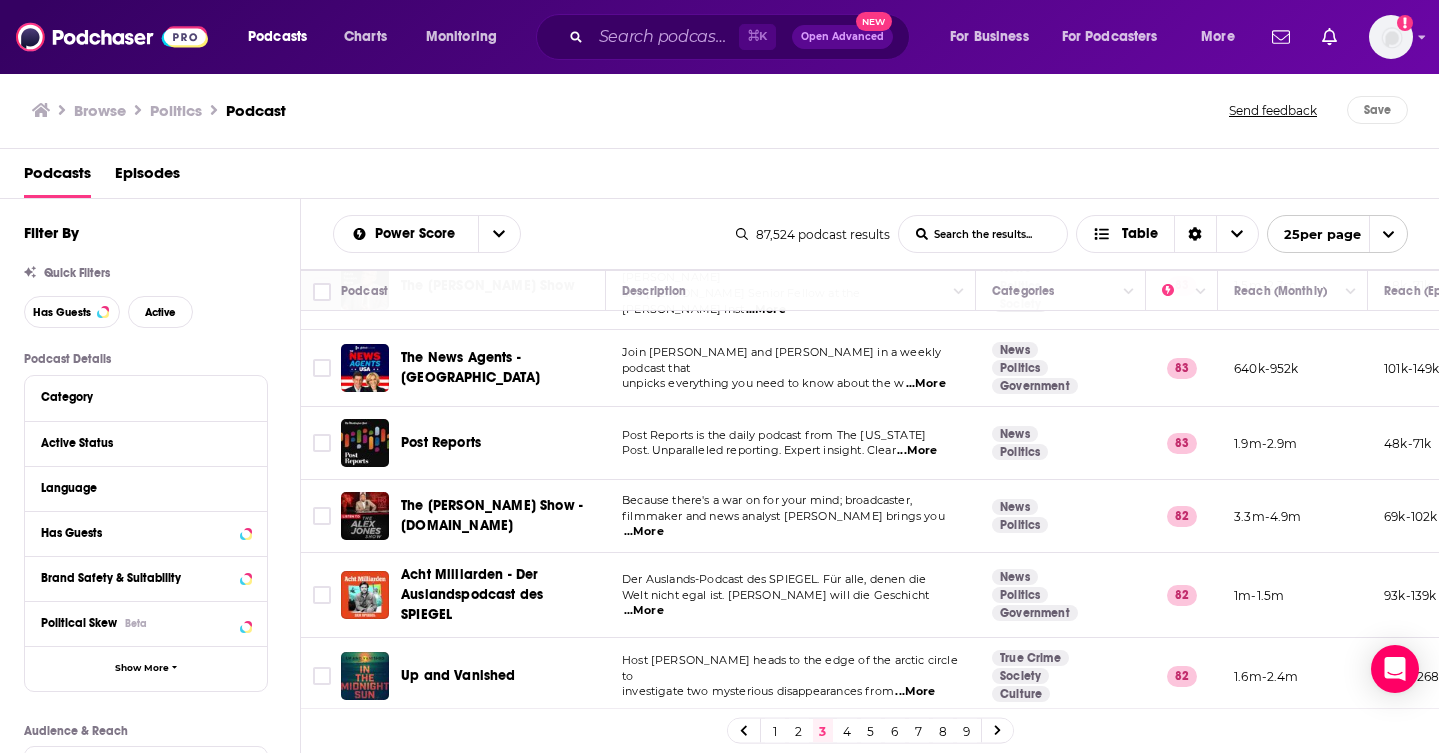 scroll, scrollTop: 1023, scrollLeft: 0, axis: vertical 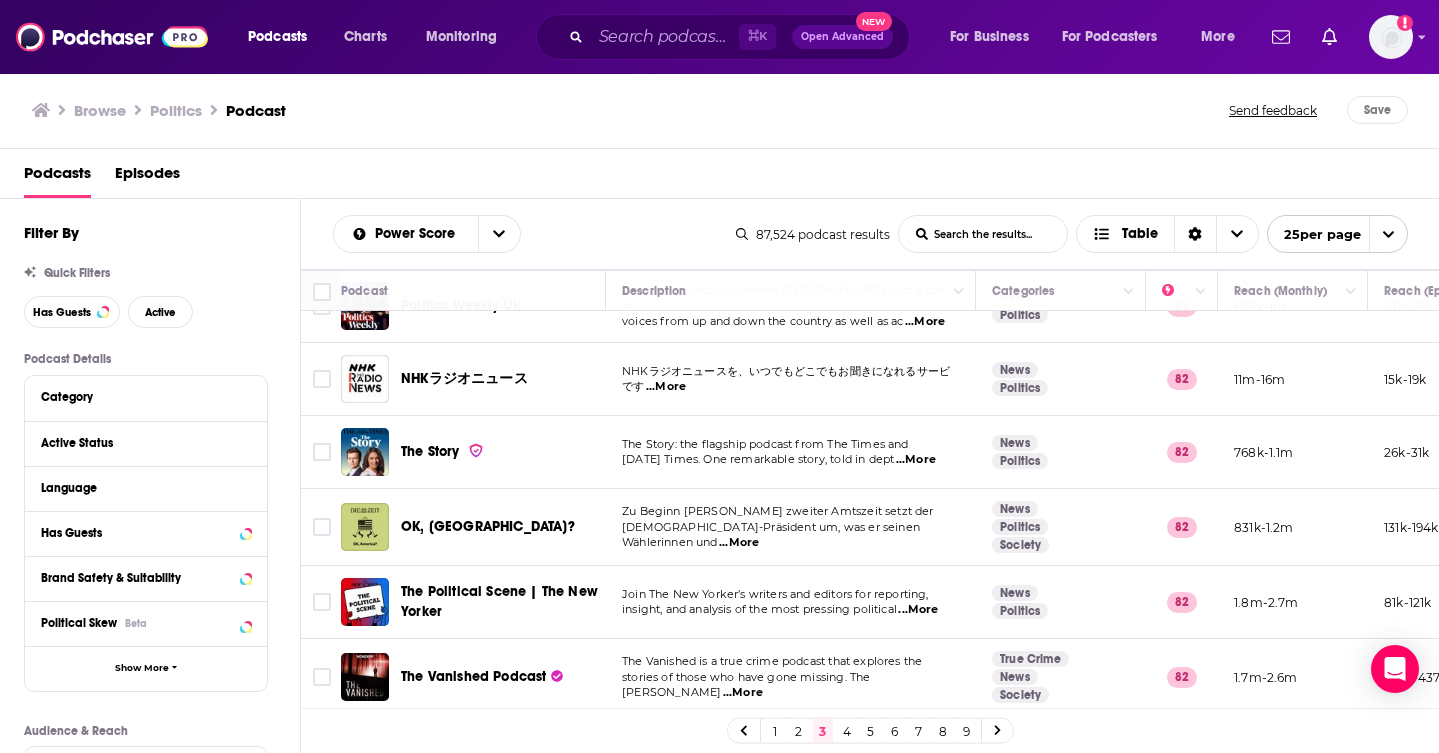 click on "4" at bounding box center (847, 731) 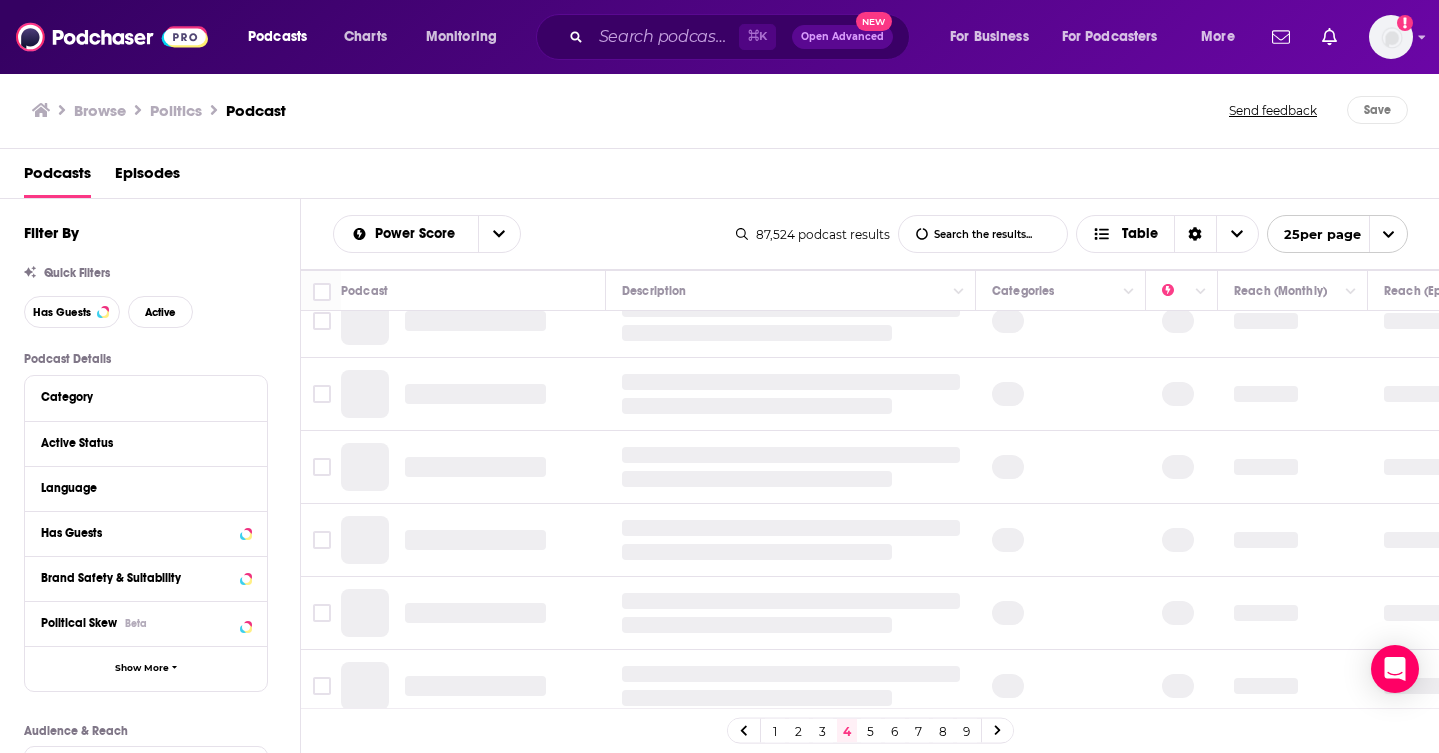 scroll, scrollTop: 0, scrollLeft: 0, axis: both 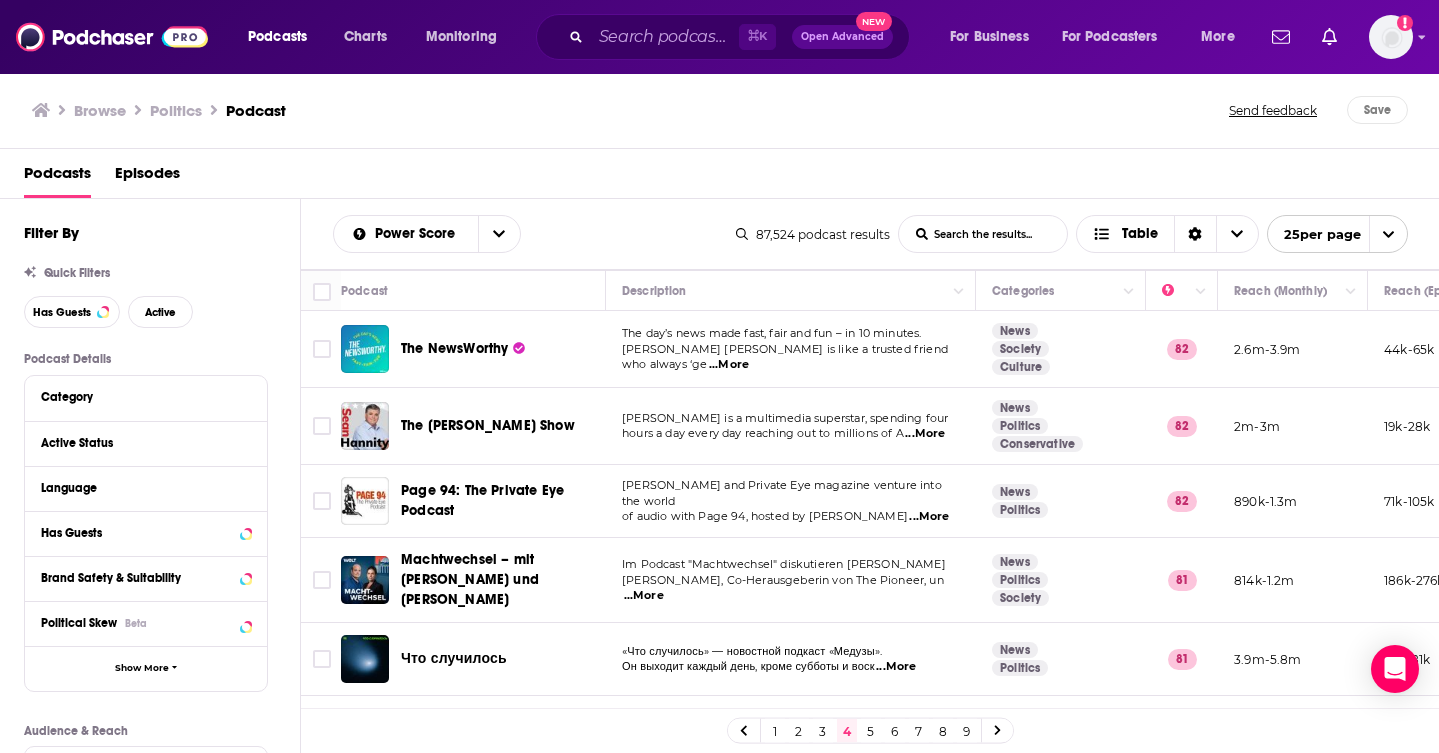 click on "The day’s news made fast, fair and fun – in 10 minutes. [PERSON_NAME] [PERSON_NAME] is like a trusted friend who always ‘ge  ...More" at bounding box center (791, 349) 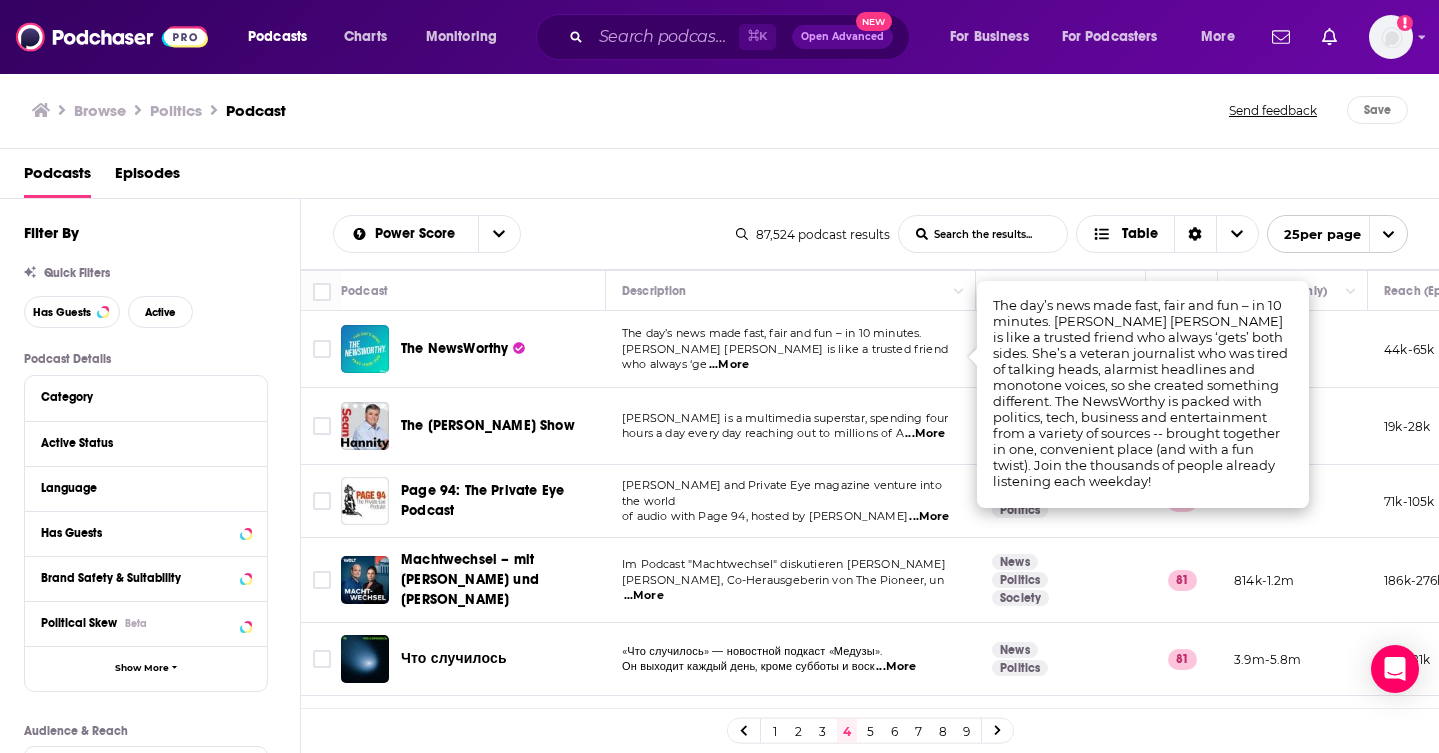 click on "...More" at bounding box center [729, 365] 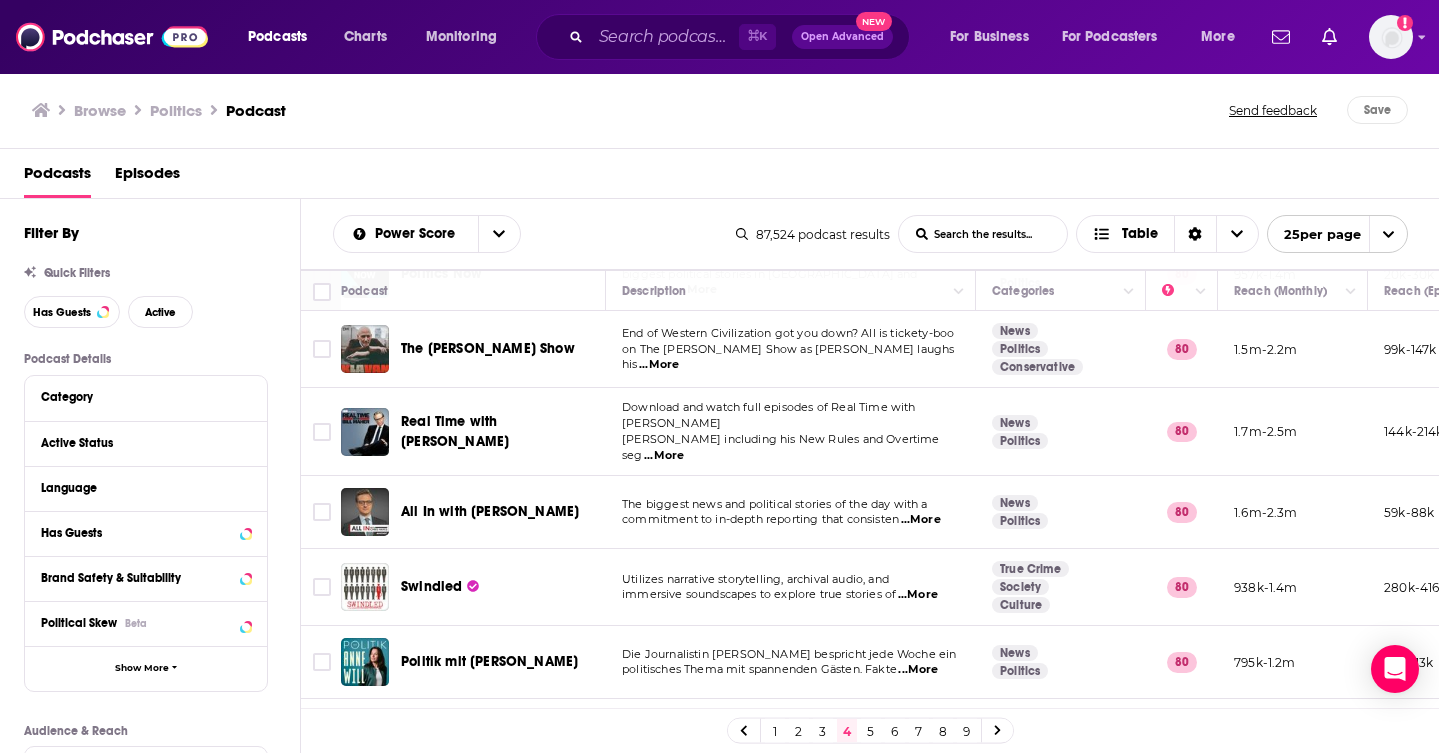 scroll, scrollTop: 1474, scrollLeft: 0, axis: vertical 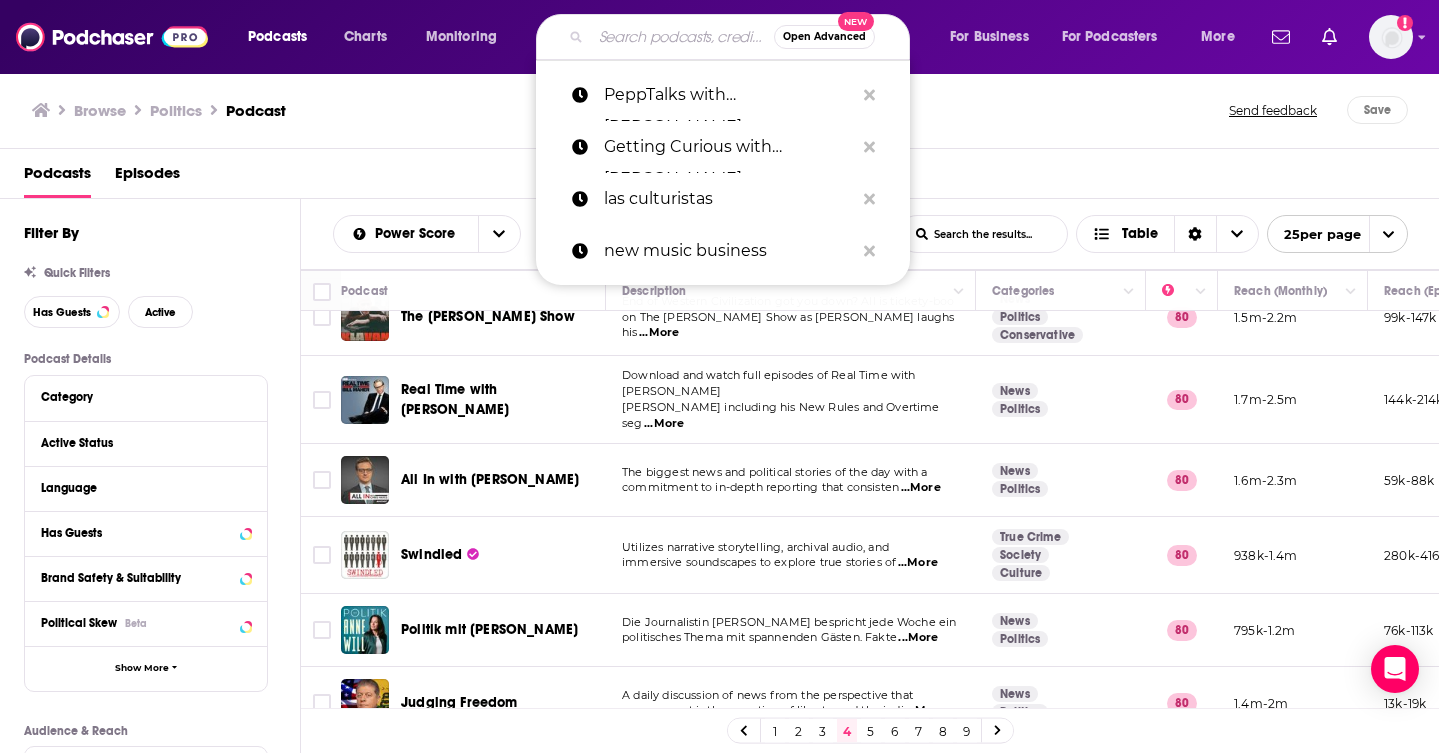 click at bounding box center (682, 37) 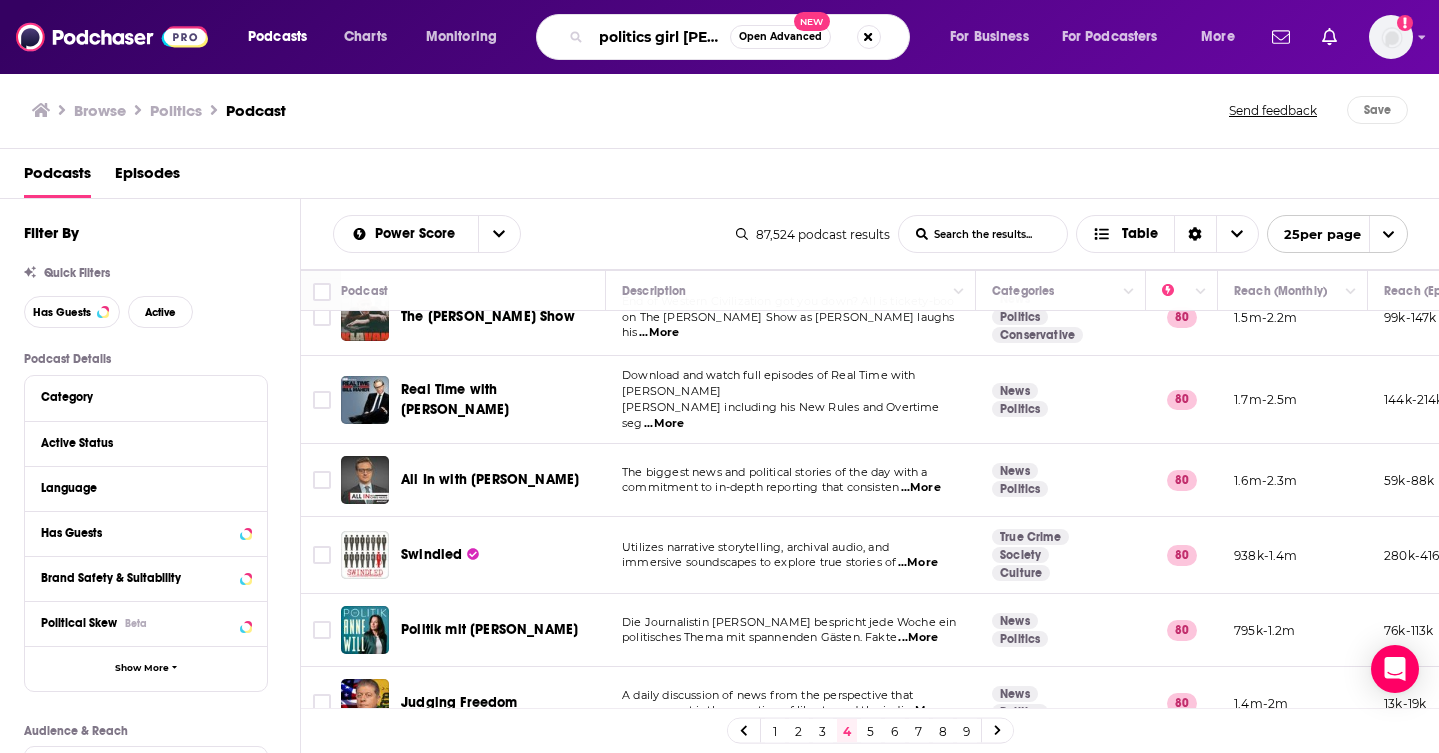 scroll, scrollTop: 0, scrollLeft: 17, axis: horizontal 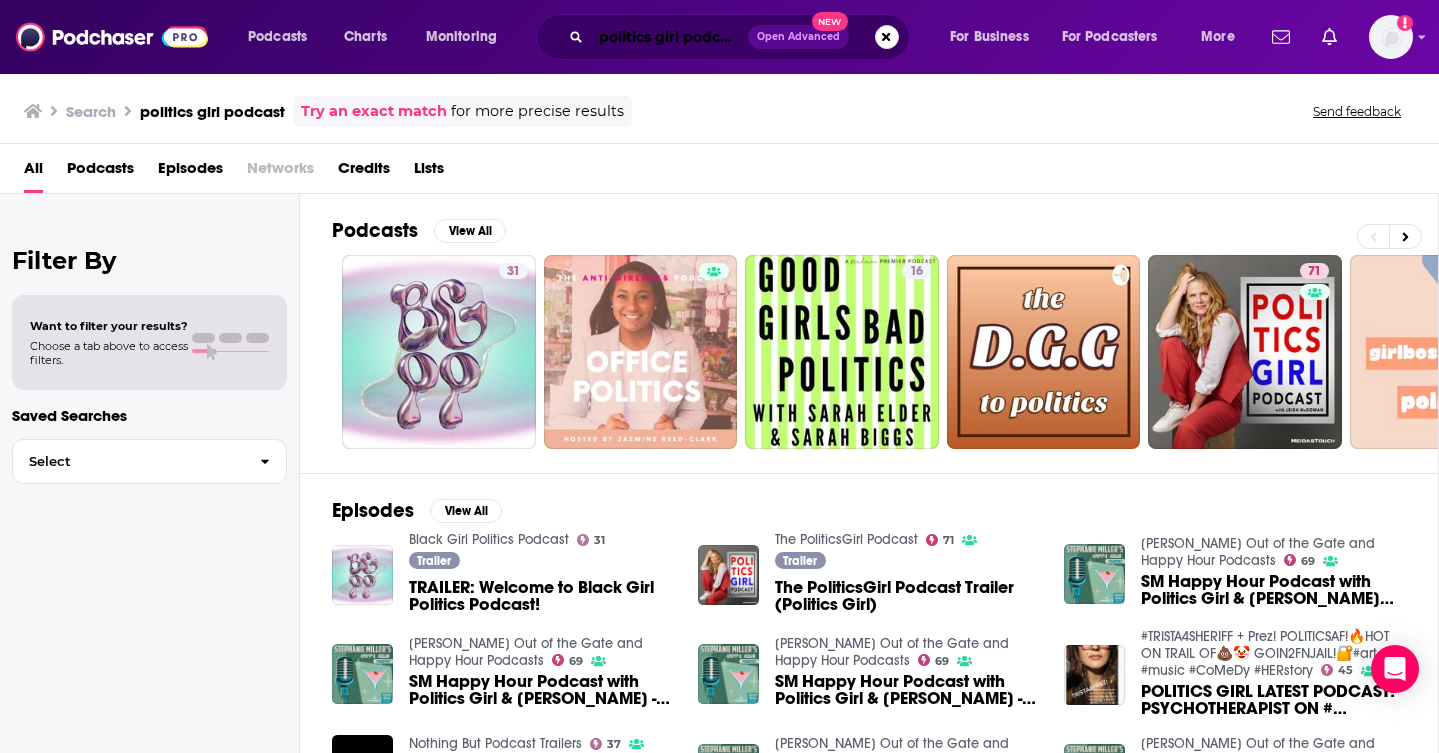 click on "politics girl podcast" at bounding box center [669, 37] 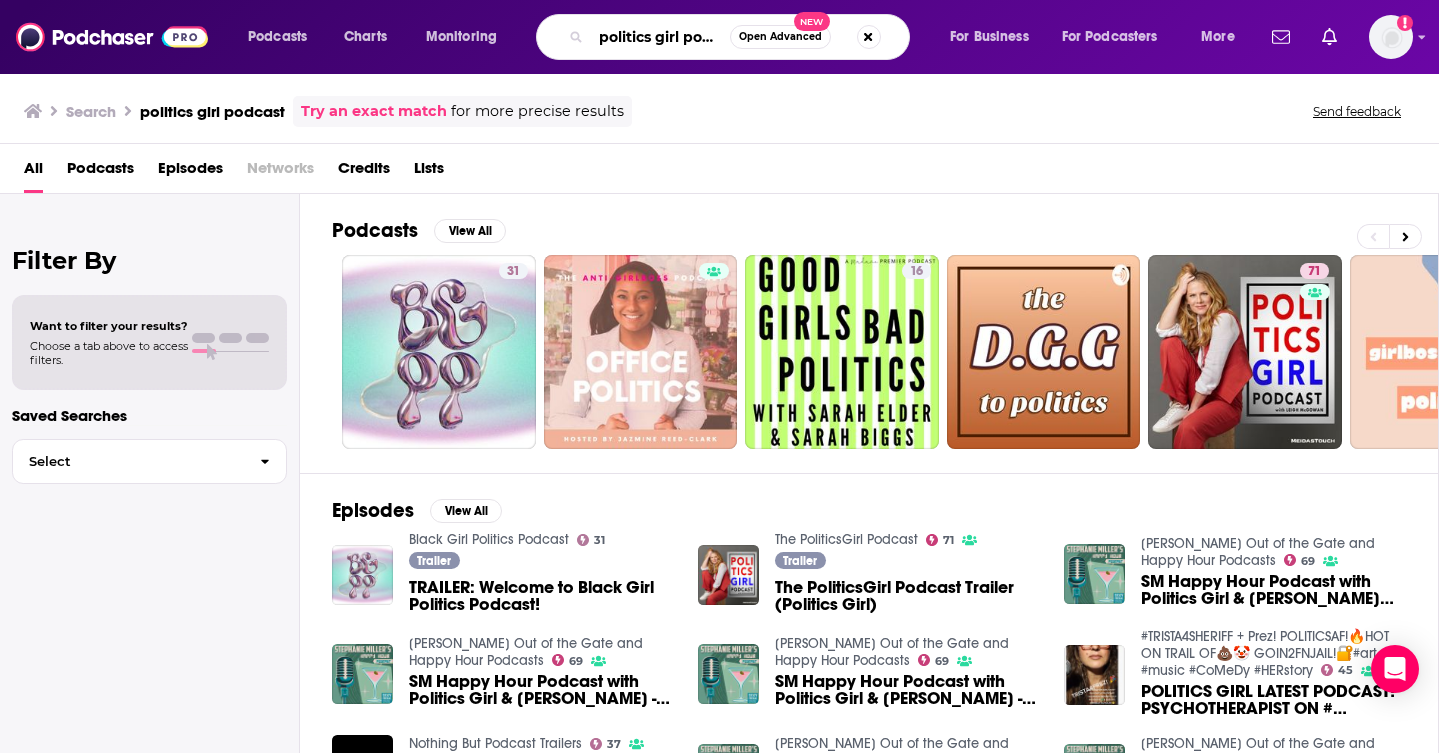 click on "politics girl podcast" at bounding box center [660, 37] 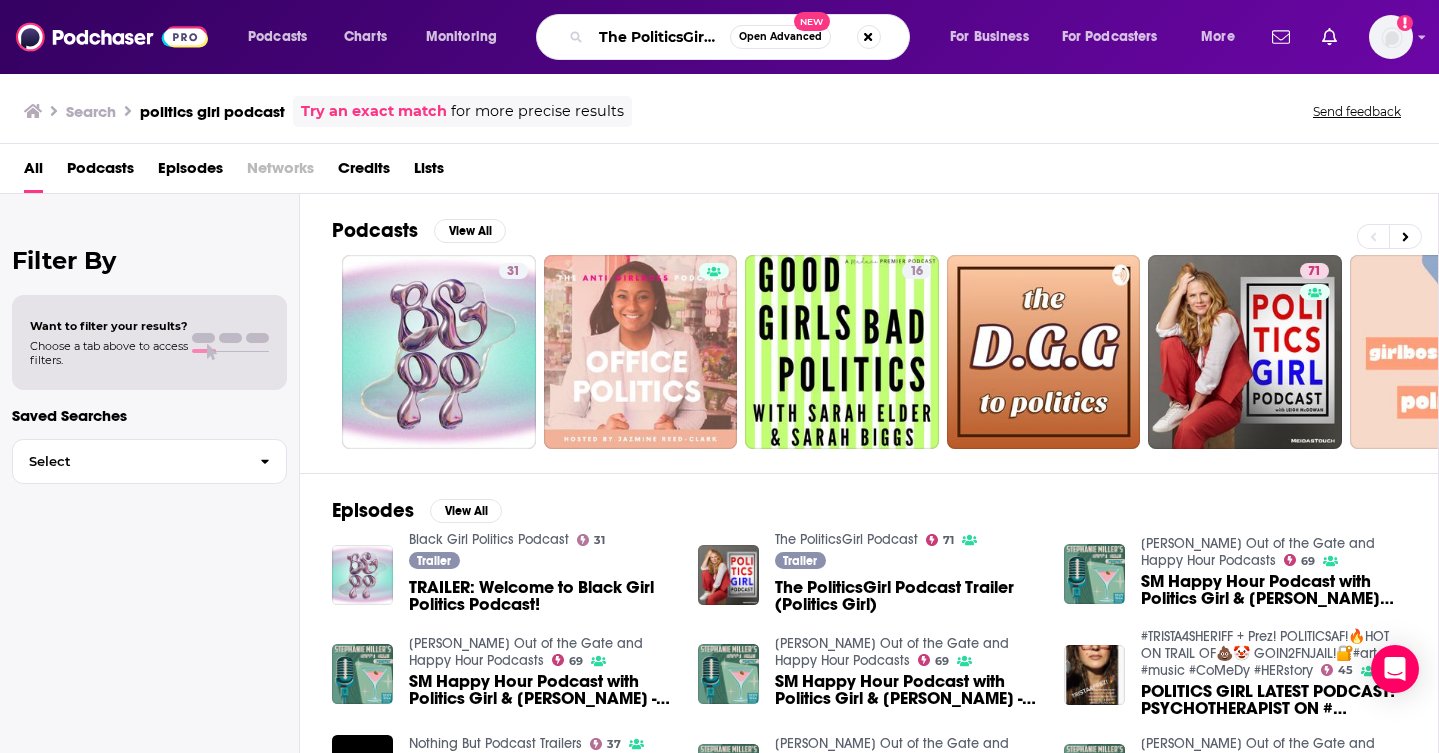 scroll, scrollTop: 0, scrollLeft: 52, axis: horizontal 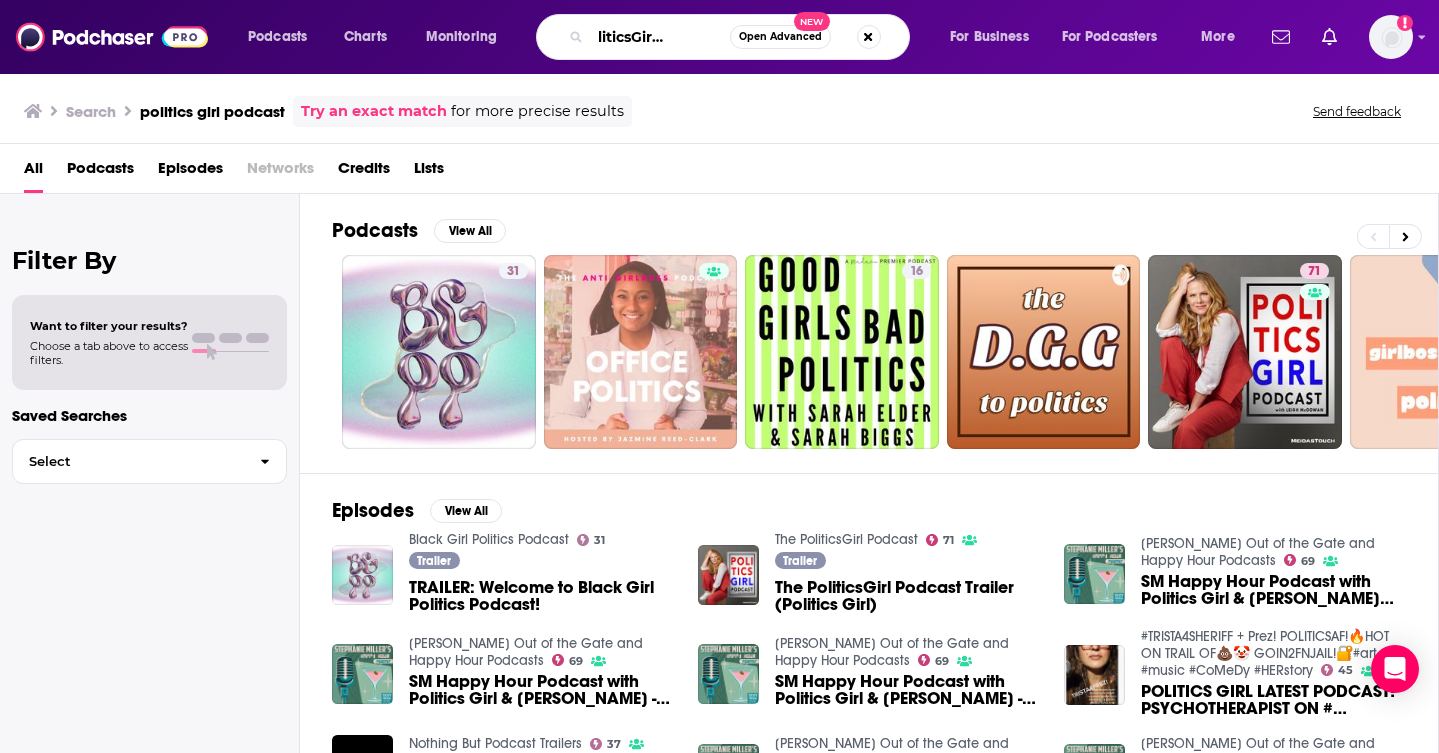 type on "The PoliticsGirl Podcast" 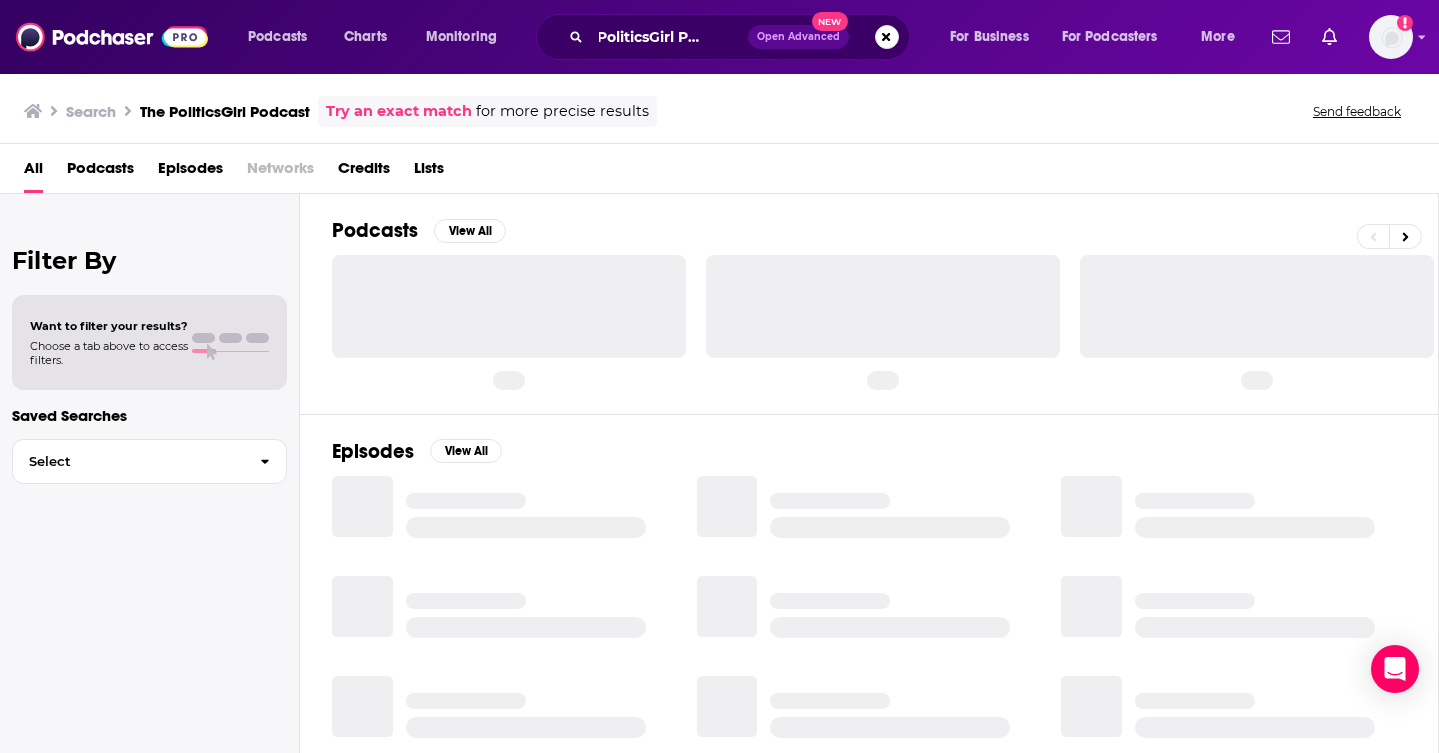 scroll, scrollTop: 0, scrollLeft: 0, axis: both 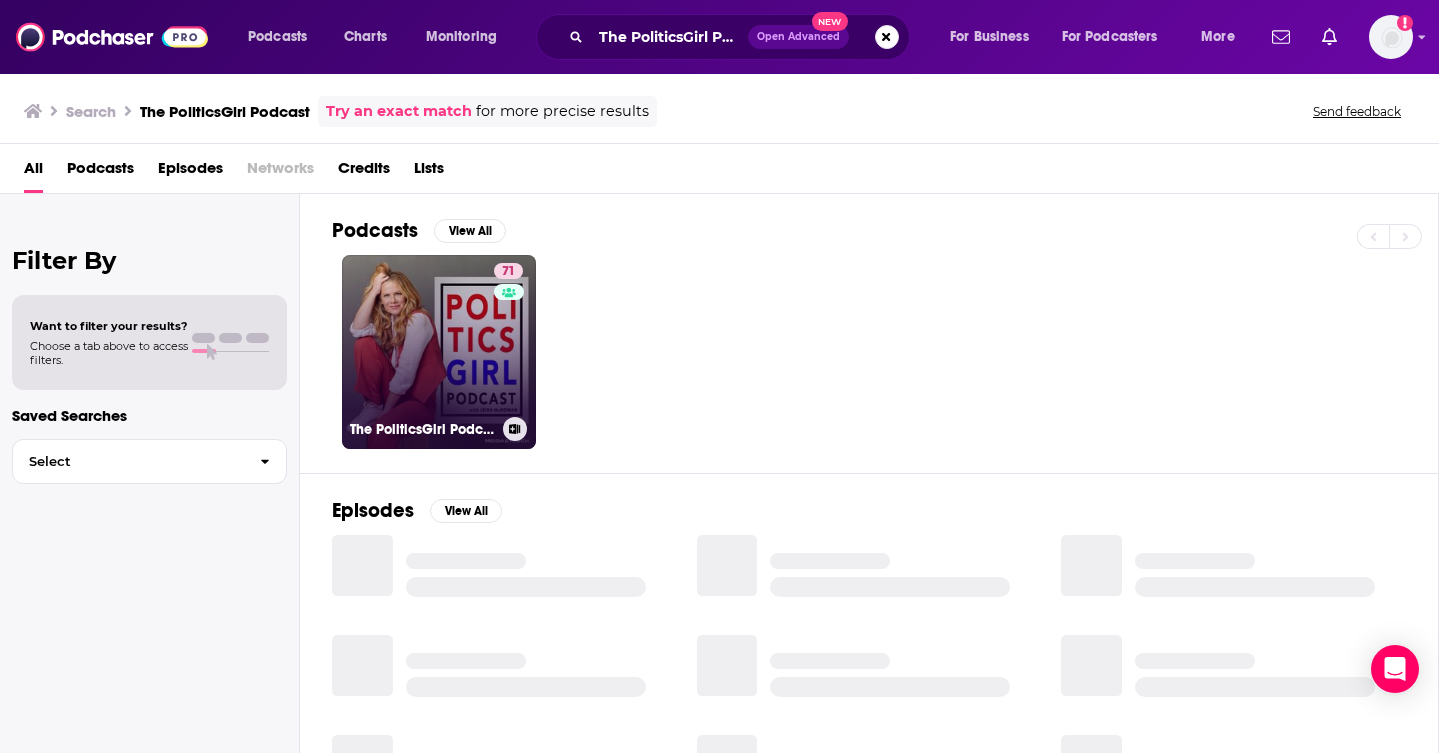 click on "71 The PoliticsGirl Podcast" at bounding box center (439, 352) 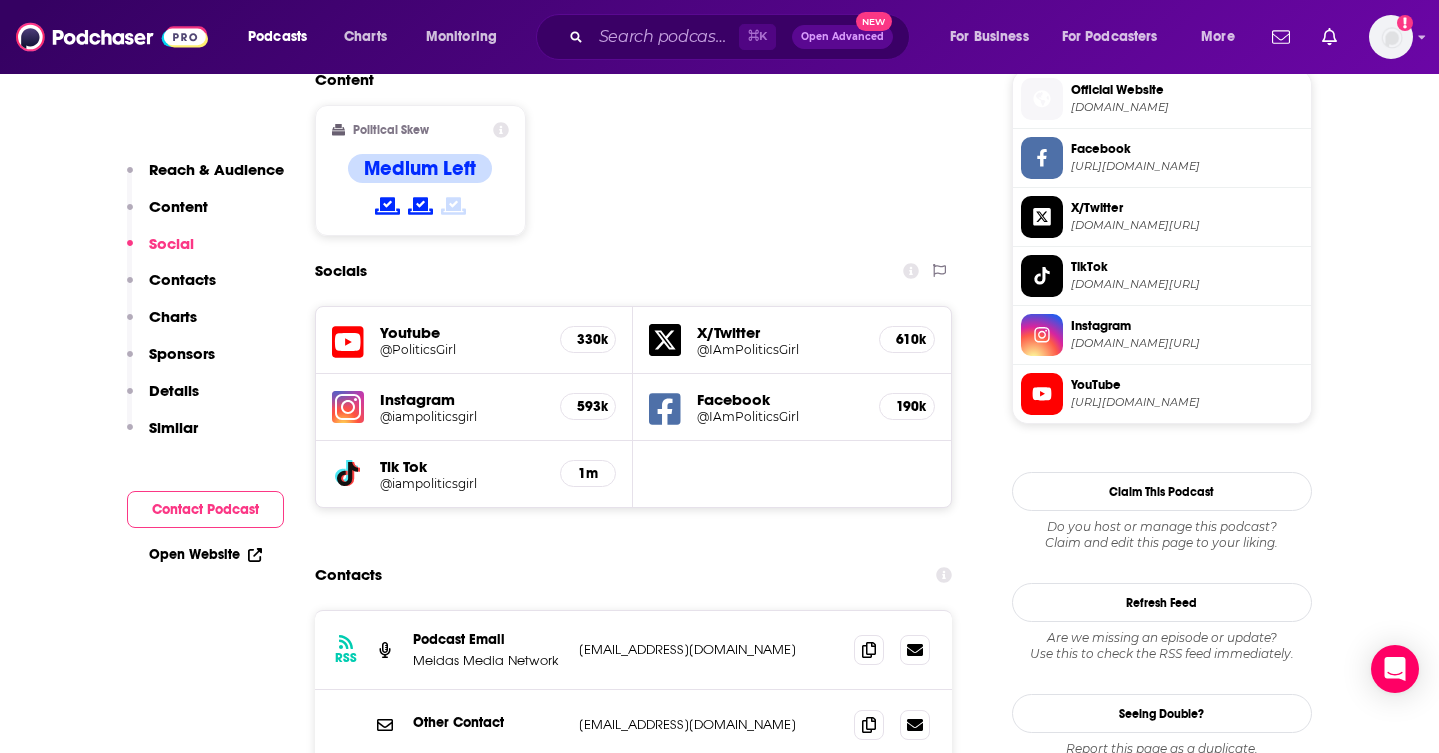 scroll, scrollTop: 1920, scrollLeft: 0, axis: vertical 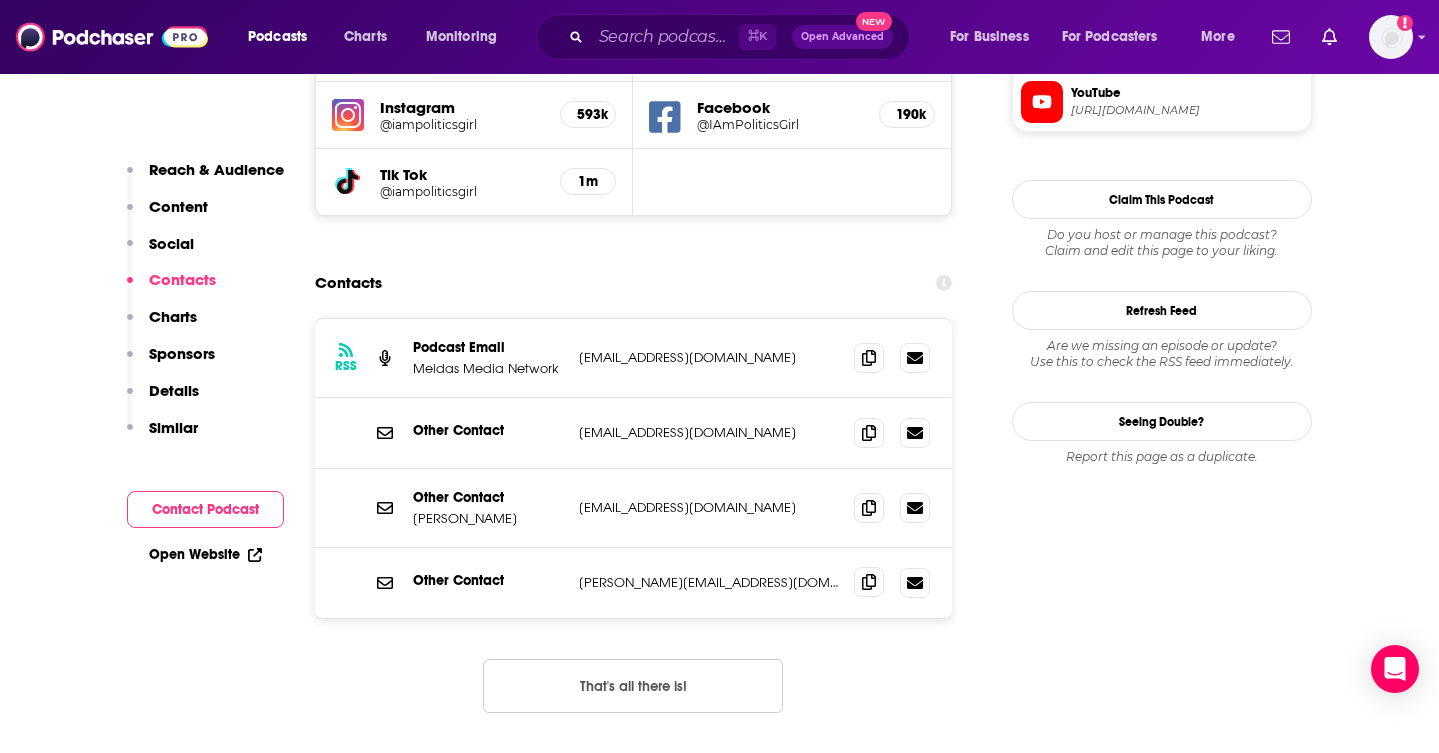 click at bounding box center [869, 582] 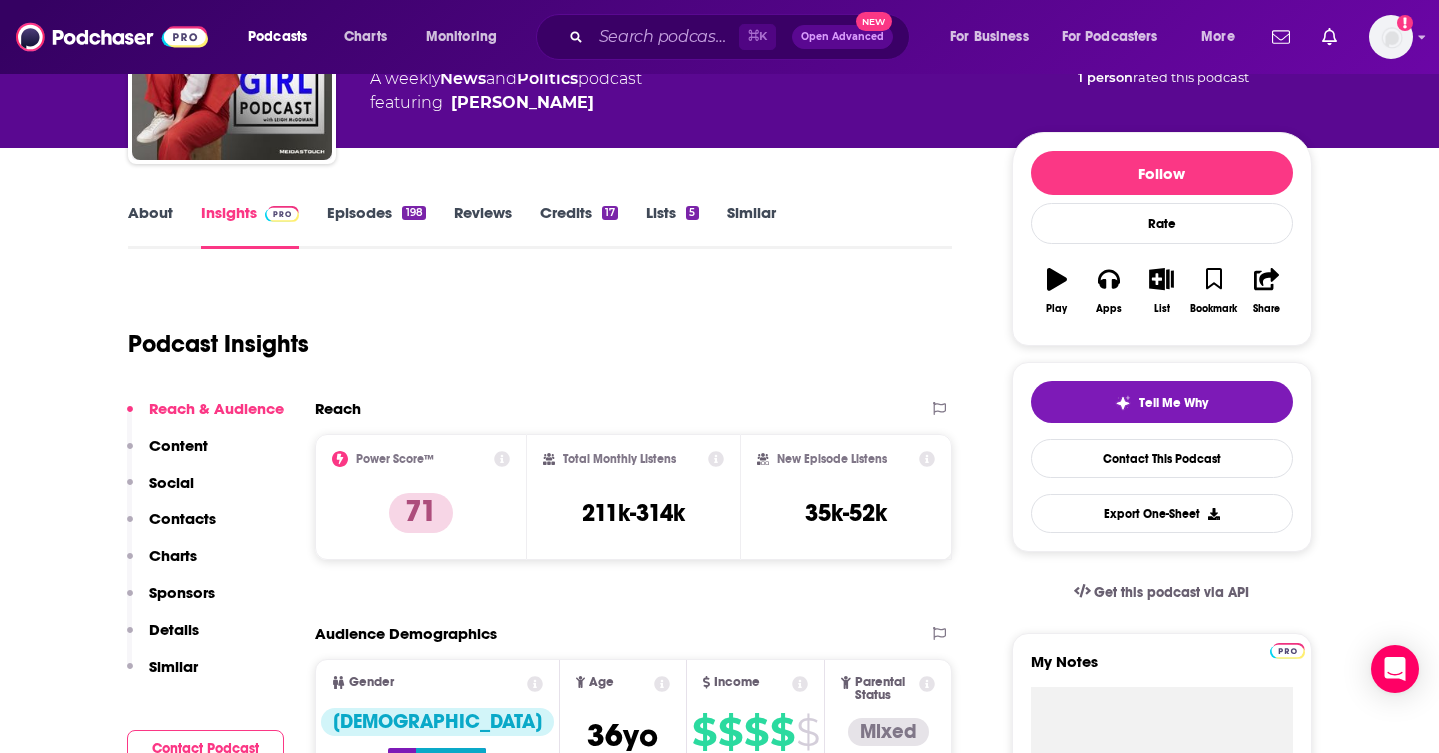 scroll, scrollTop: 422, scrollLeft: 0, axis: vertical 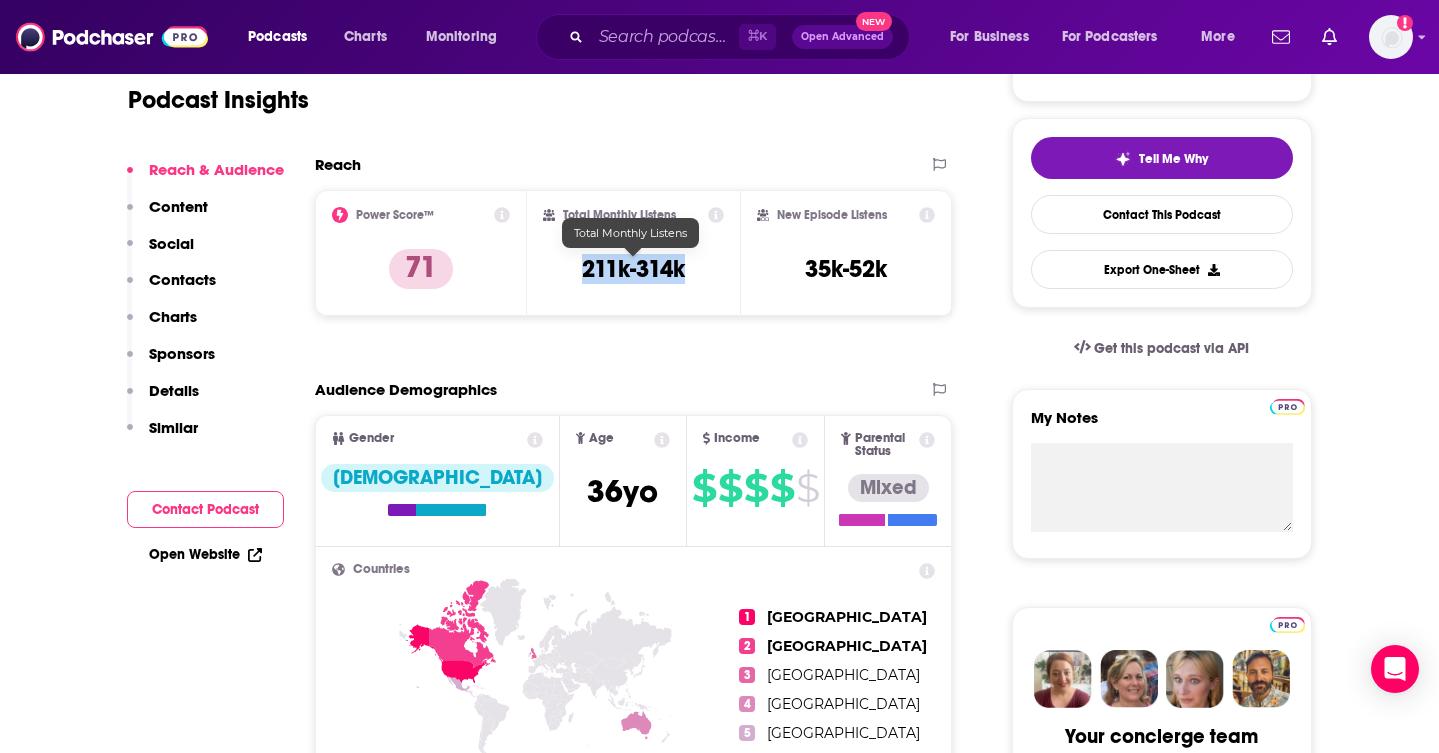 drag, startPoint x: 688, startPoint y: 263, endPoint x: 573, endPoint y: 262, distance: 115.00435 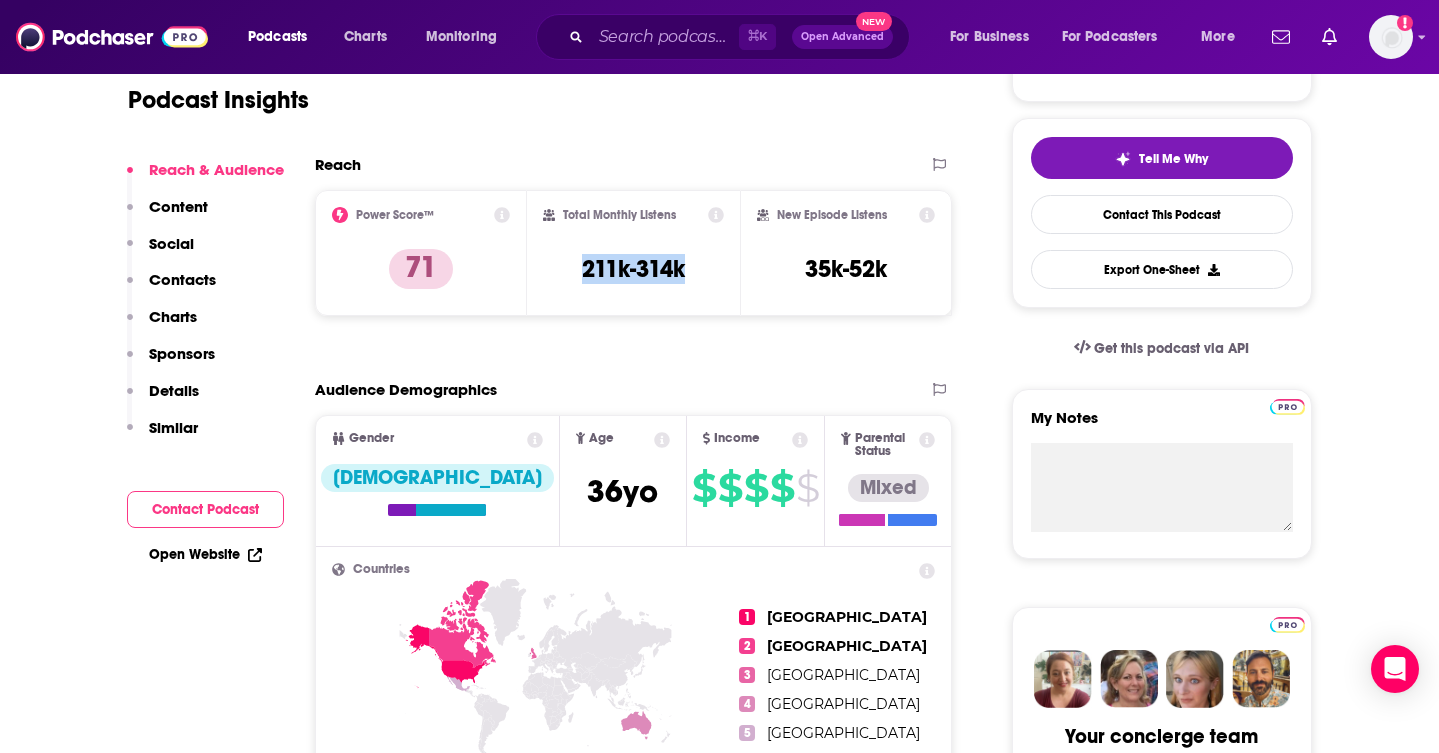 copy on "211k-314k" 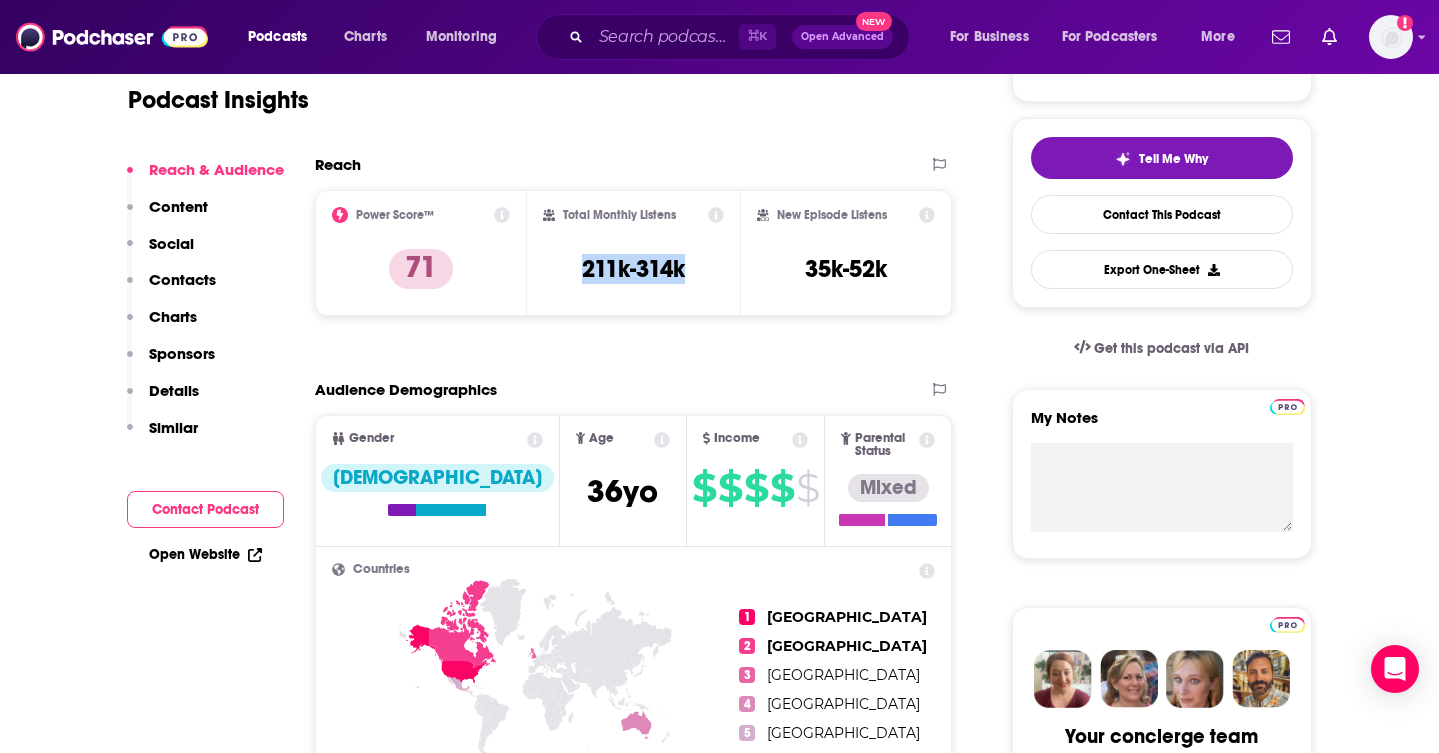 scroll, scrollTop: 0, scrollLeft: 0, axis: both 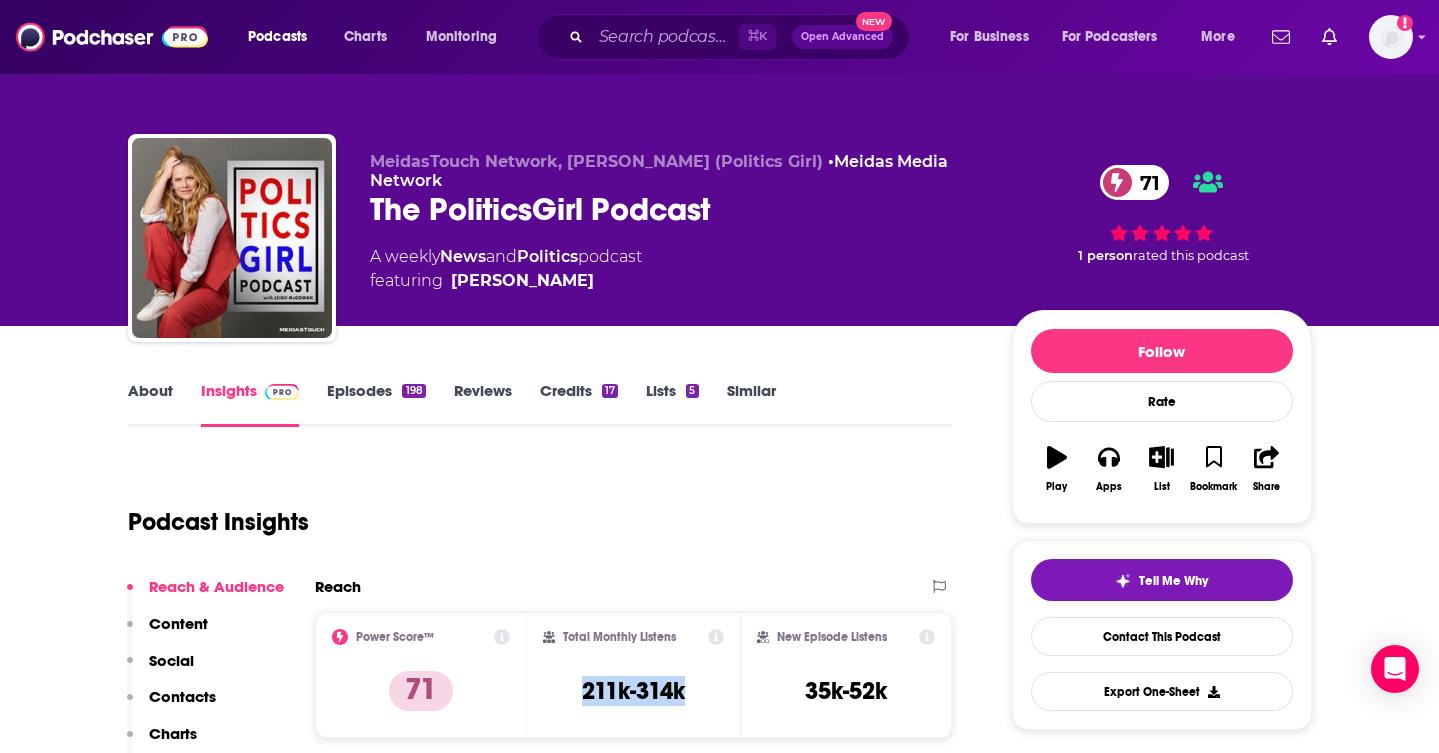 click on "About" at bounding box center [150, 404] 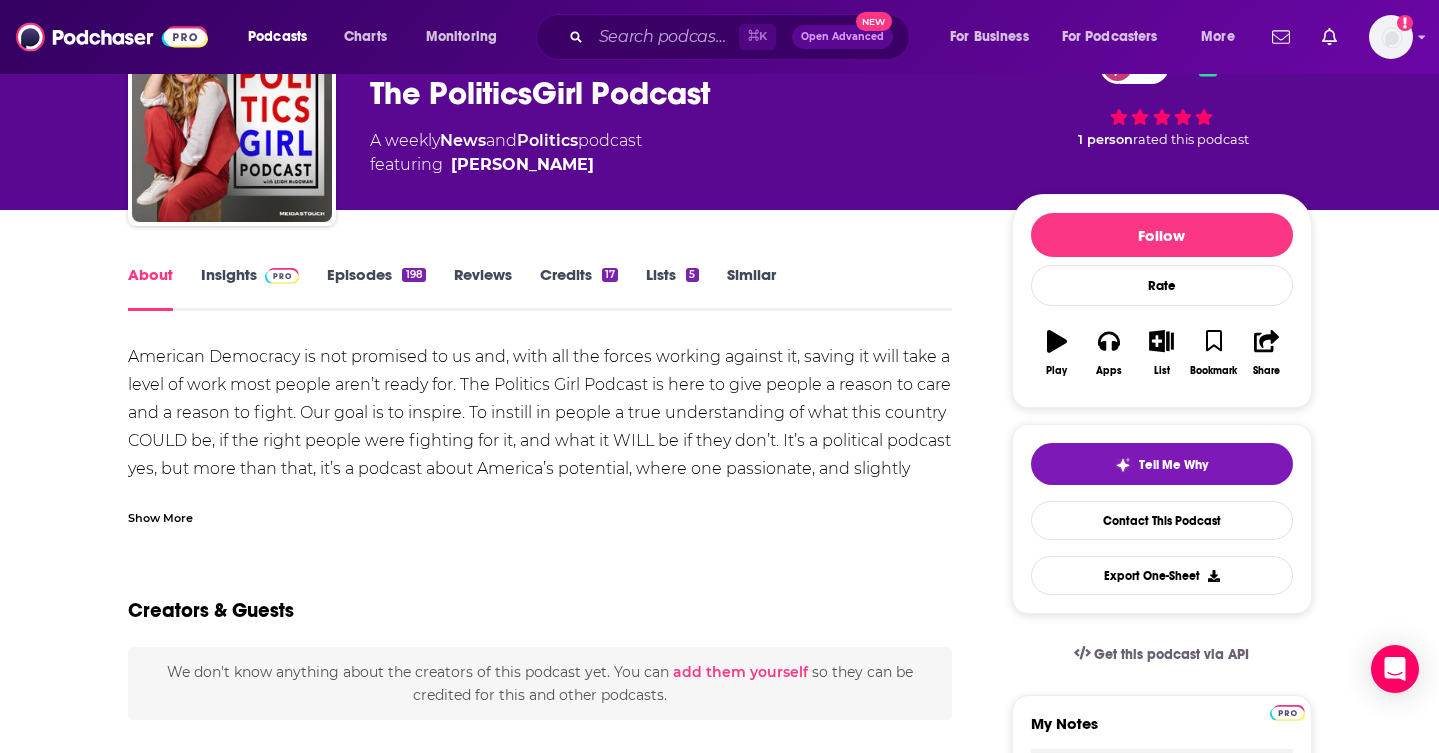 scroll, scrollTop: 134, scrollLeft: 0, axis: vertical 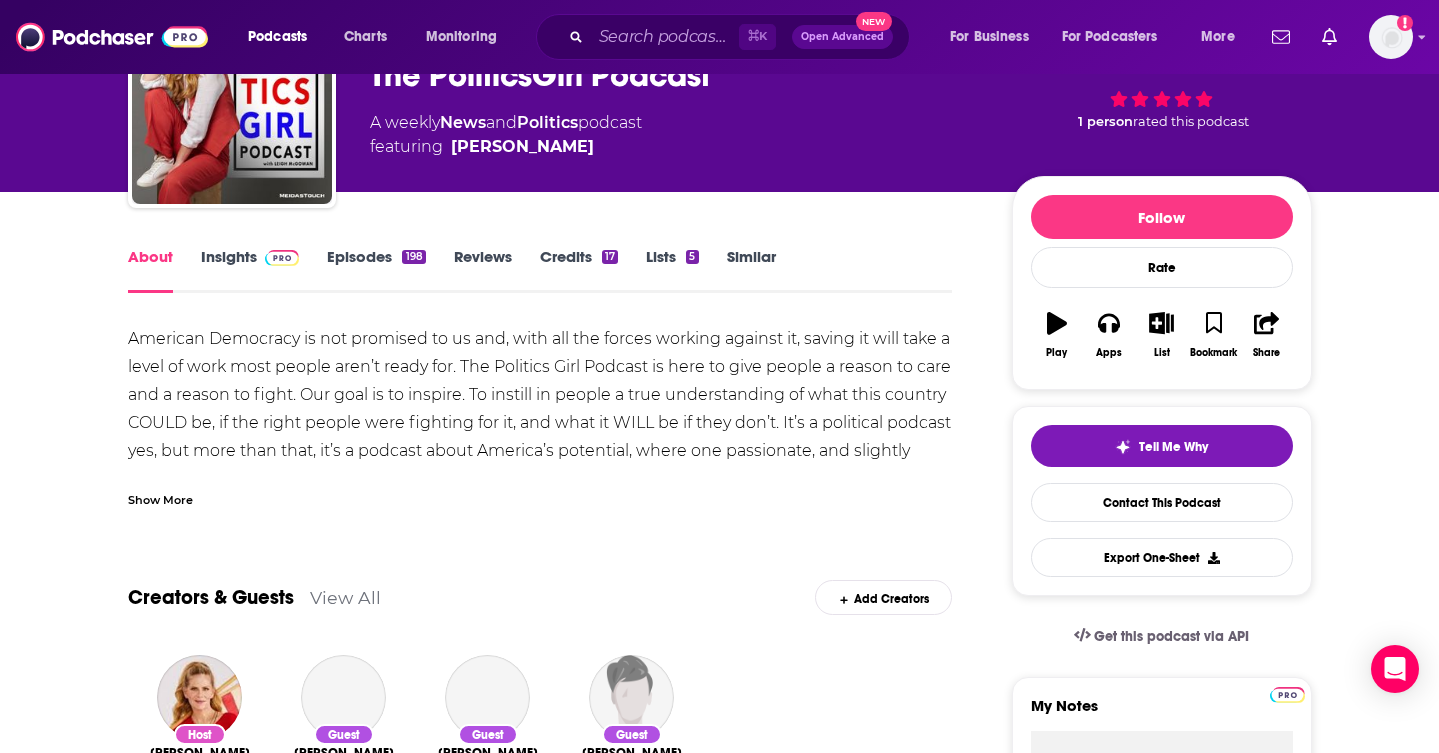 click on "Show More" at bounding box center [160, 498] 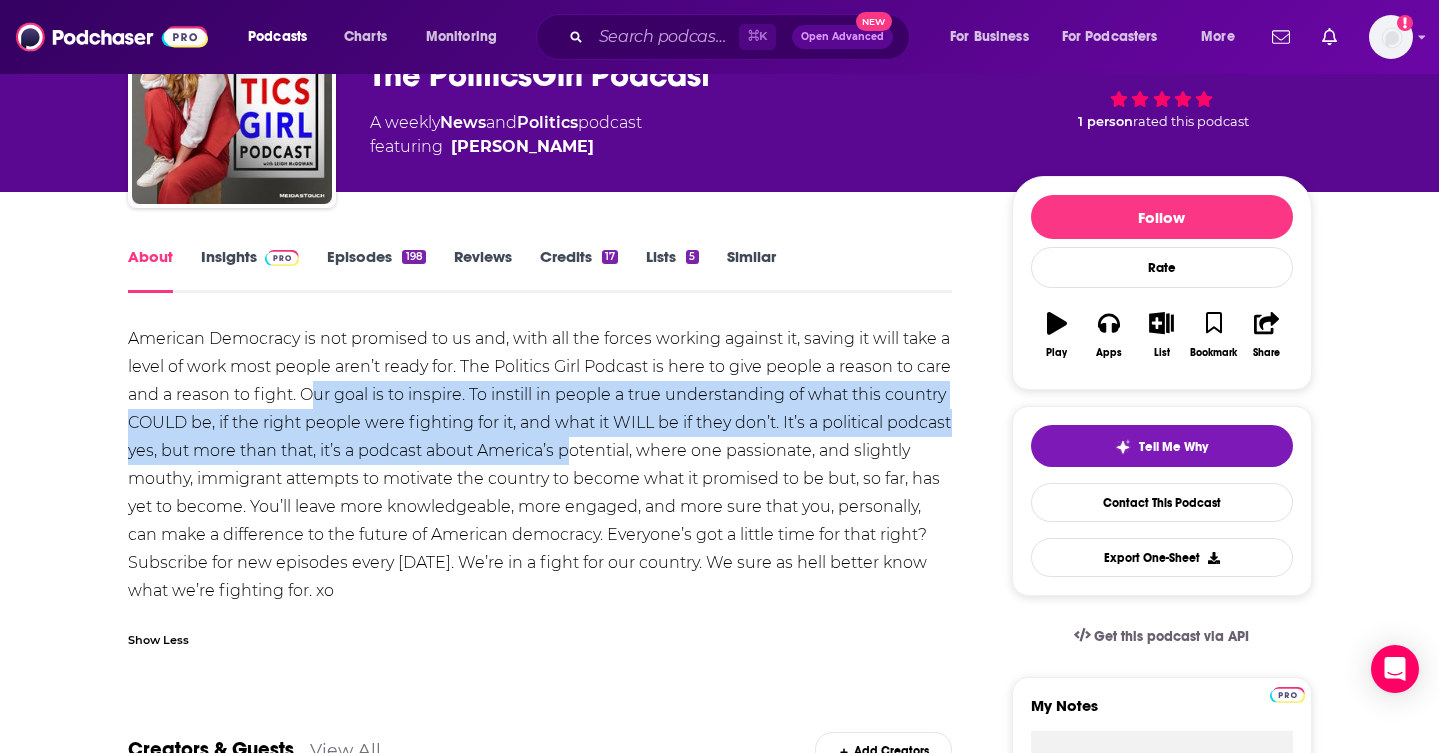 drag, startPoint x: 345, startPoint y: 386, endPoint x: 638, endPoint y: 443, distance: 298.4929 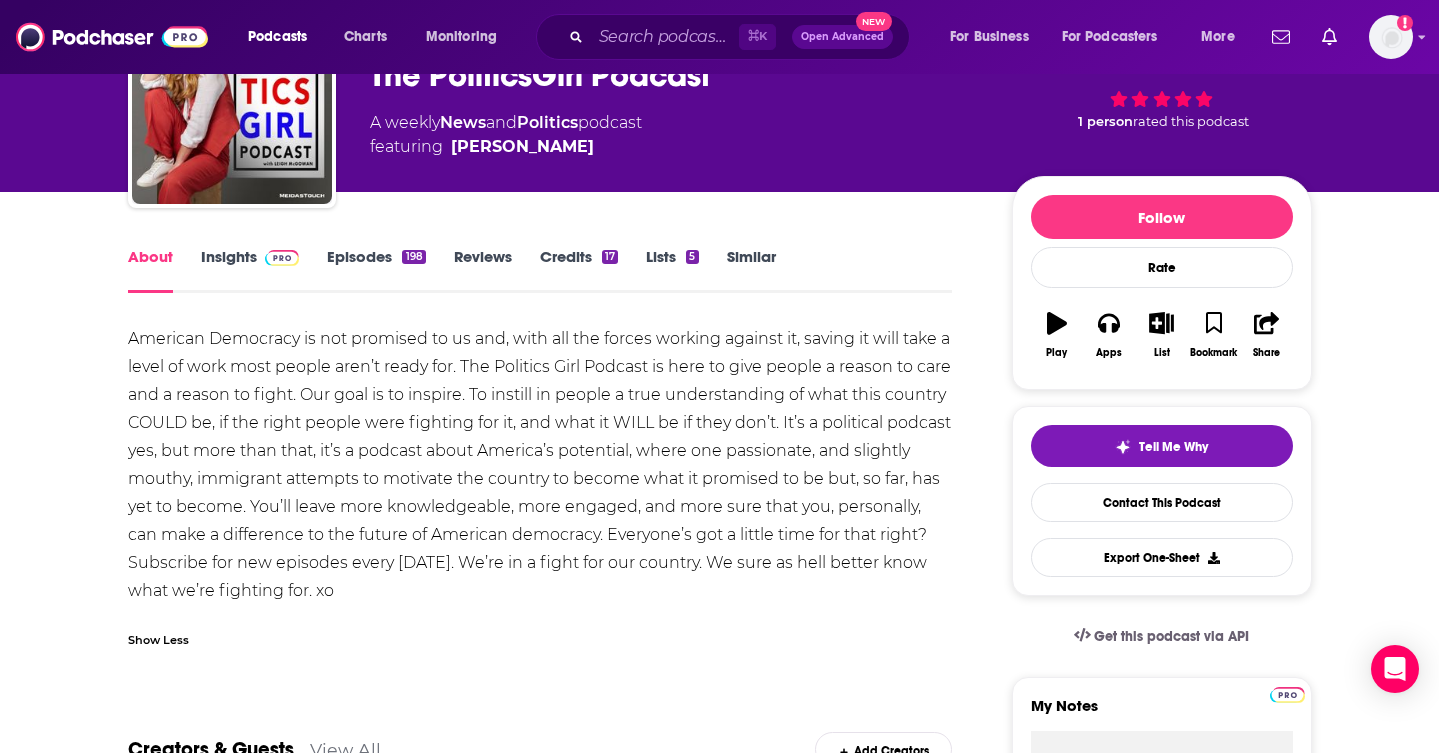 click on "American Democracy is not promised to us and, with all the forces working against it, saving it will take a level of work most people aren’t ready for. The Politics Girl Podcast is here to give people a reason to care and a reason to fight. Our goal is to inspire. To instill in people a true understanding of what this country COULD be, if the right people were fighting for it, and what it WILL be if they don’t. It’s a political podcast yes, but more than that, it’s a podcast about America’s potential, where one passionate, and slightly mouthy, immigrant attempts to motivate the country to become what it promised to be but, so far, has yet to become. You’ll leave more knowledgeable, more engaged, and more sure that you, personally, can make a difference to the future of American democracy. Everyone’s got a little time for that right? Subscribe for new episodes every [DATE]. We’re in a fight for our country. We sure as hell better know what we’re fighting for. xo" at bounding box center (540, 465) 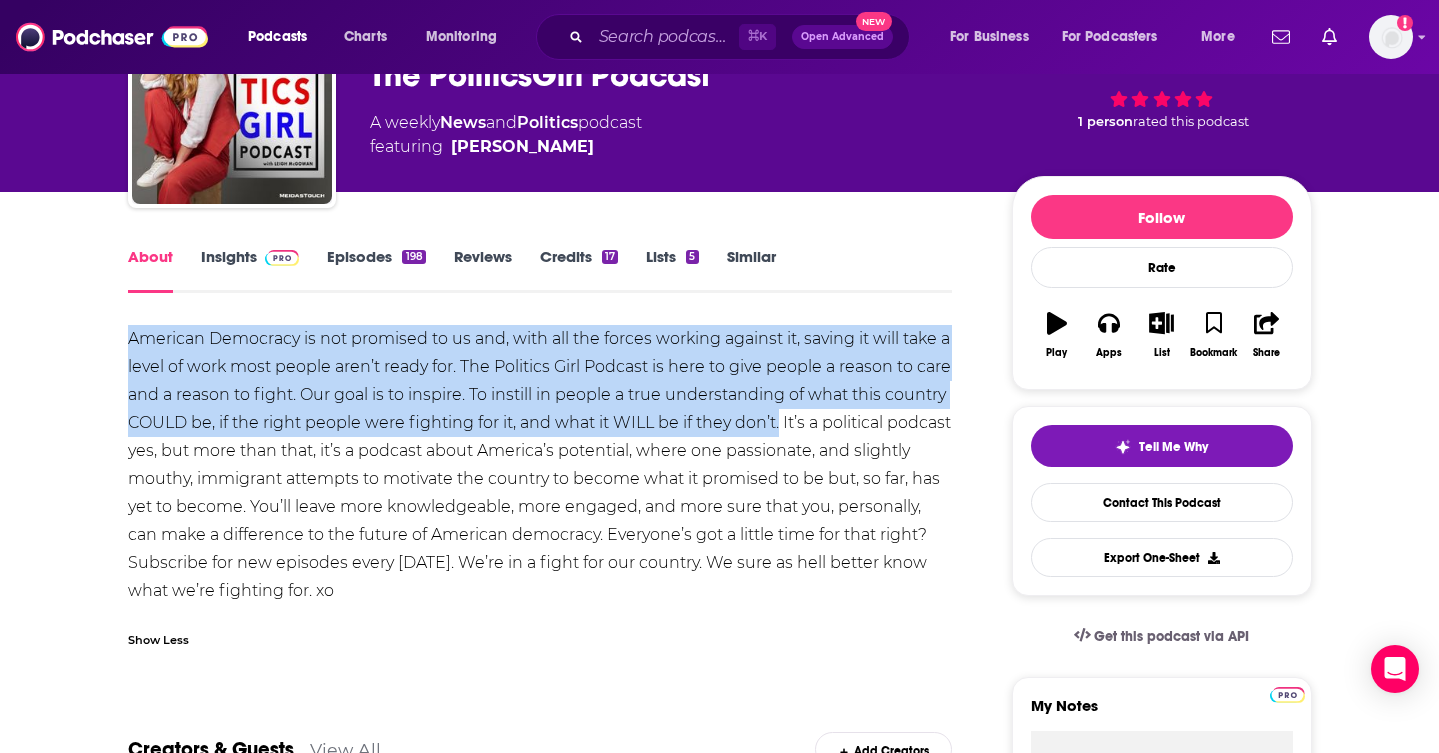 drag, startPoint x: 120, startPoint y: 335, endPoint x: 845, endPoint y: 431, distance: 731.32825 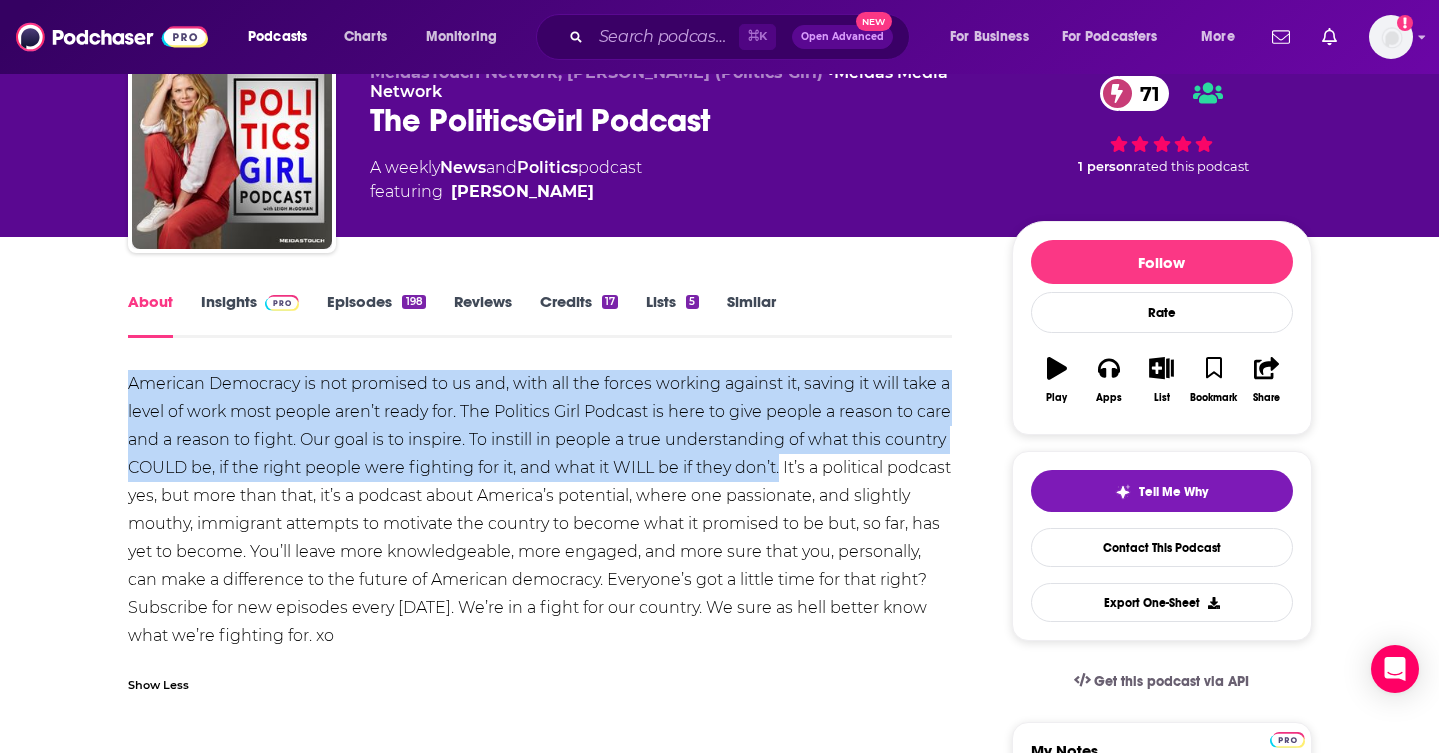 scroll, scrollTop: 0, scrollLeft: 0, axis: both 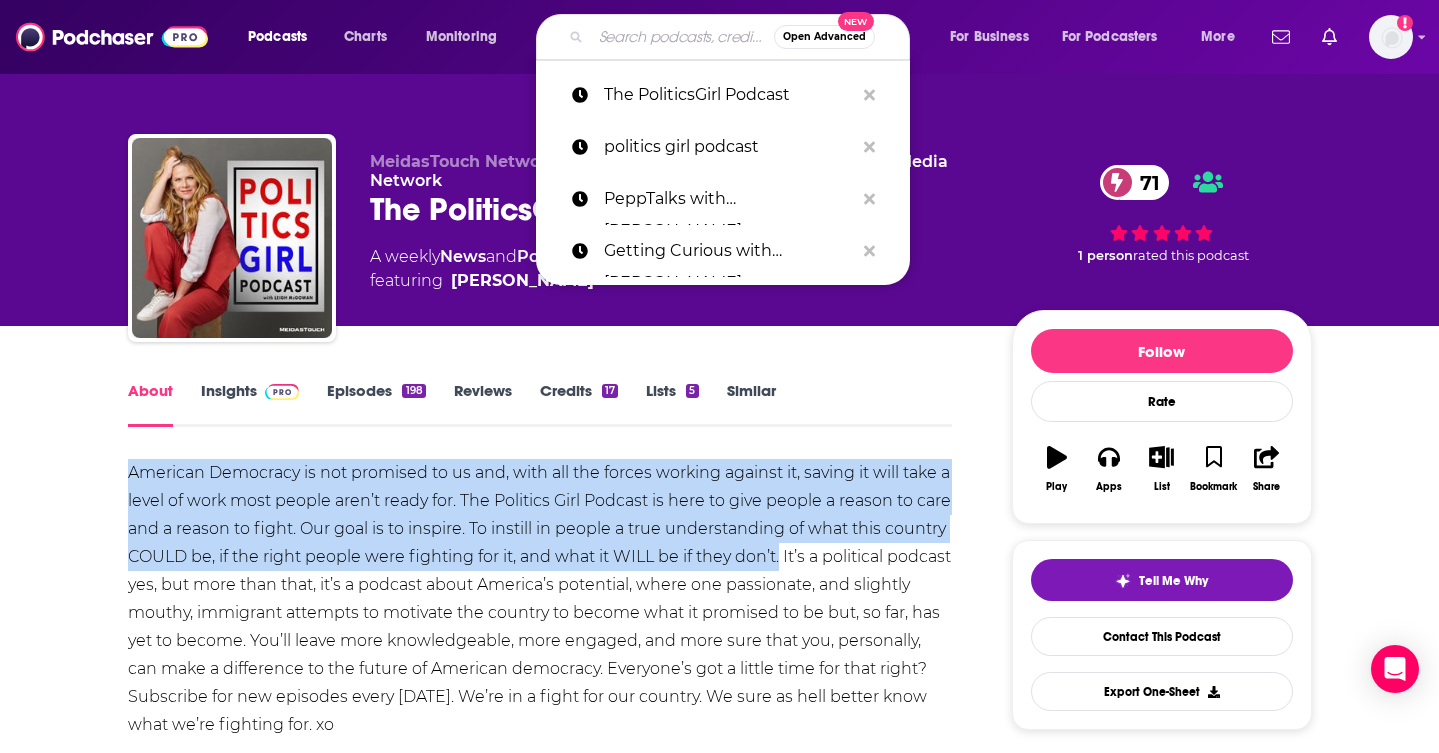 click at bounding box center [682, 37] 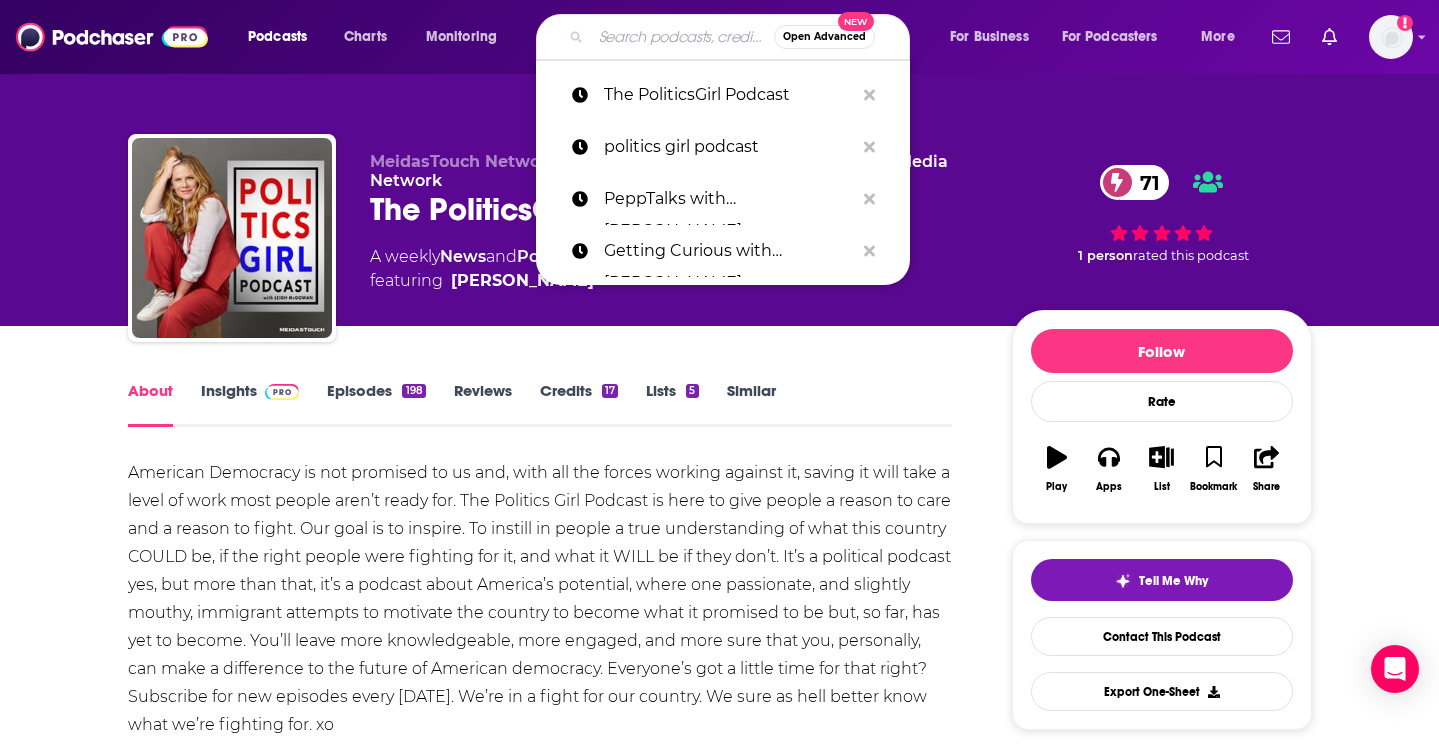 paste on "NEW" 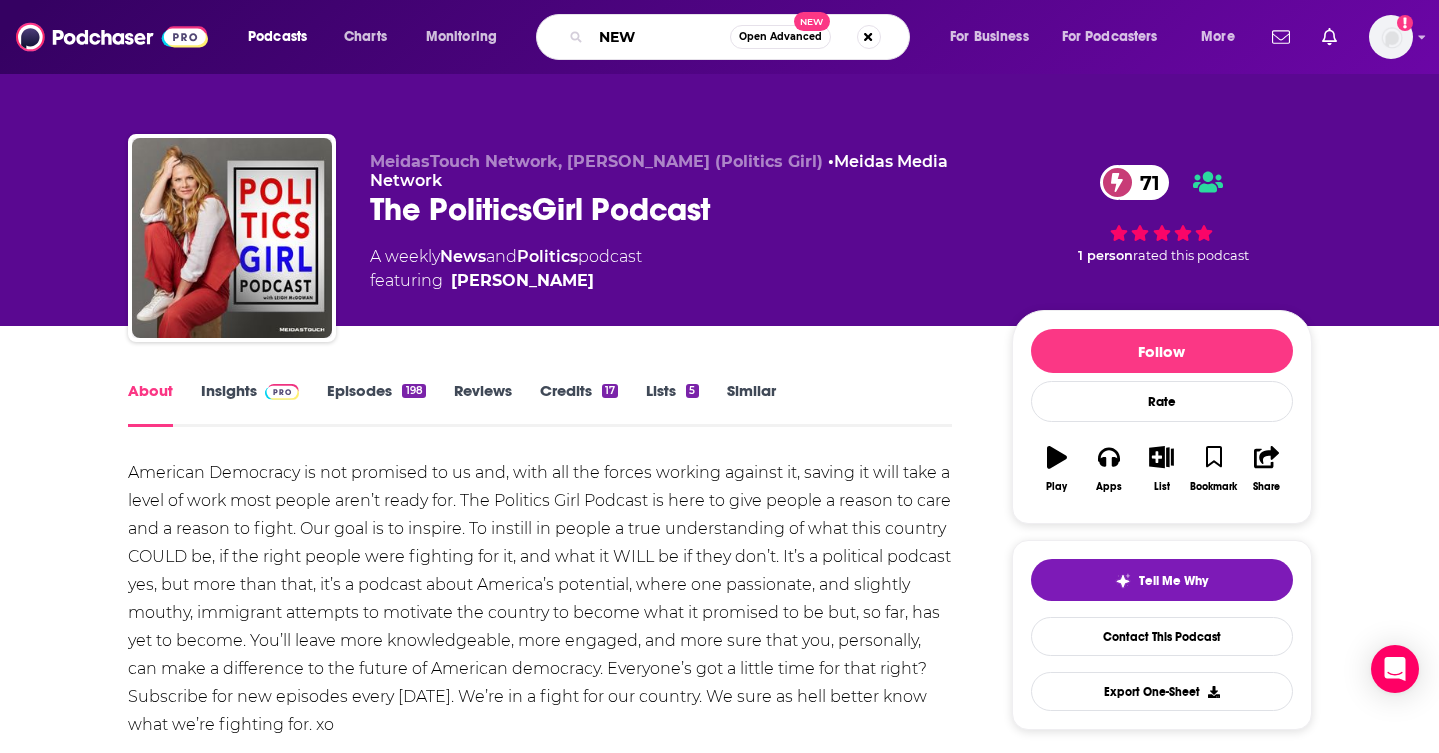 drag, startPoint x: 647, startPoint y: 44, endPoint x: 519, endPoint y: 21, distance: 130.04999 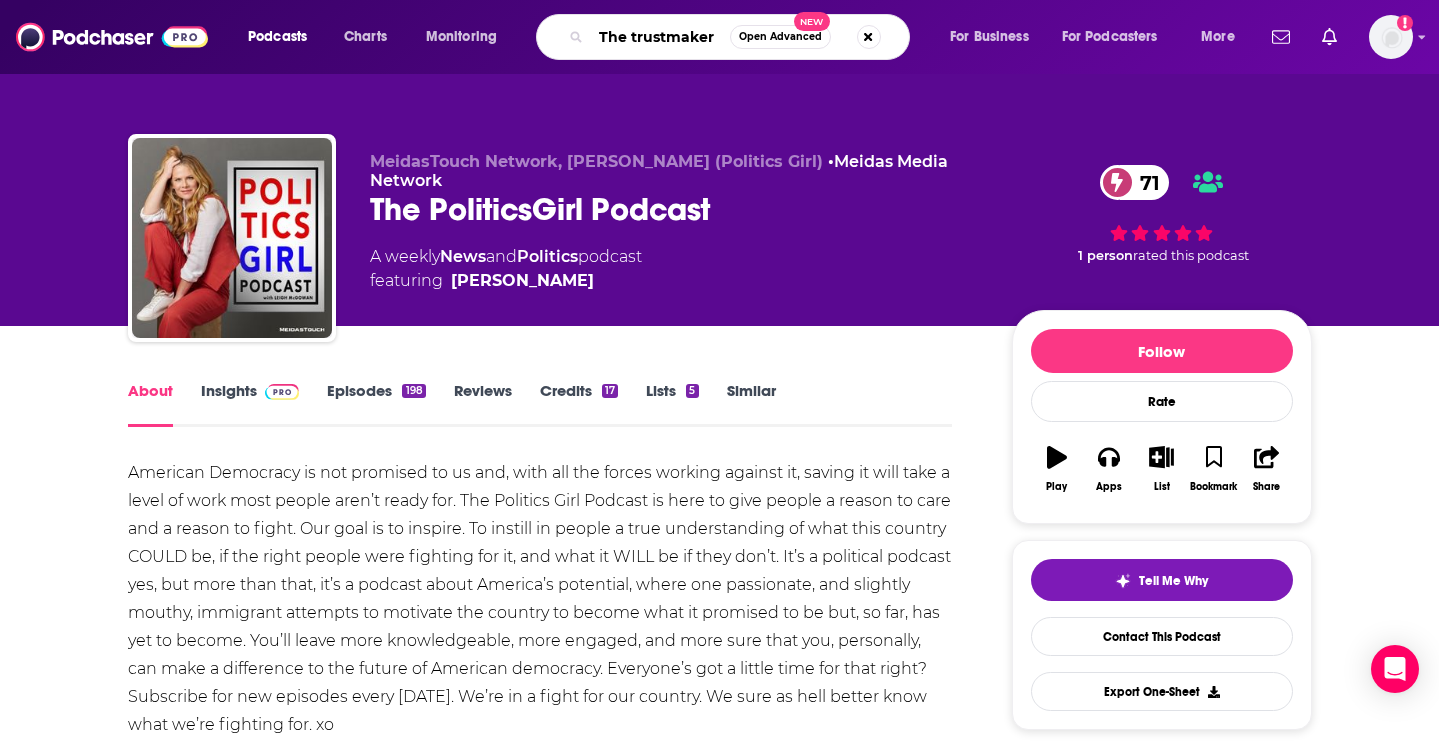 type on "The trustmakers" 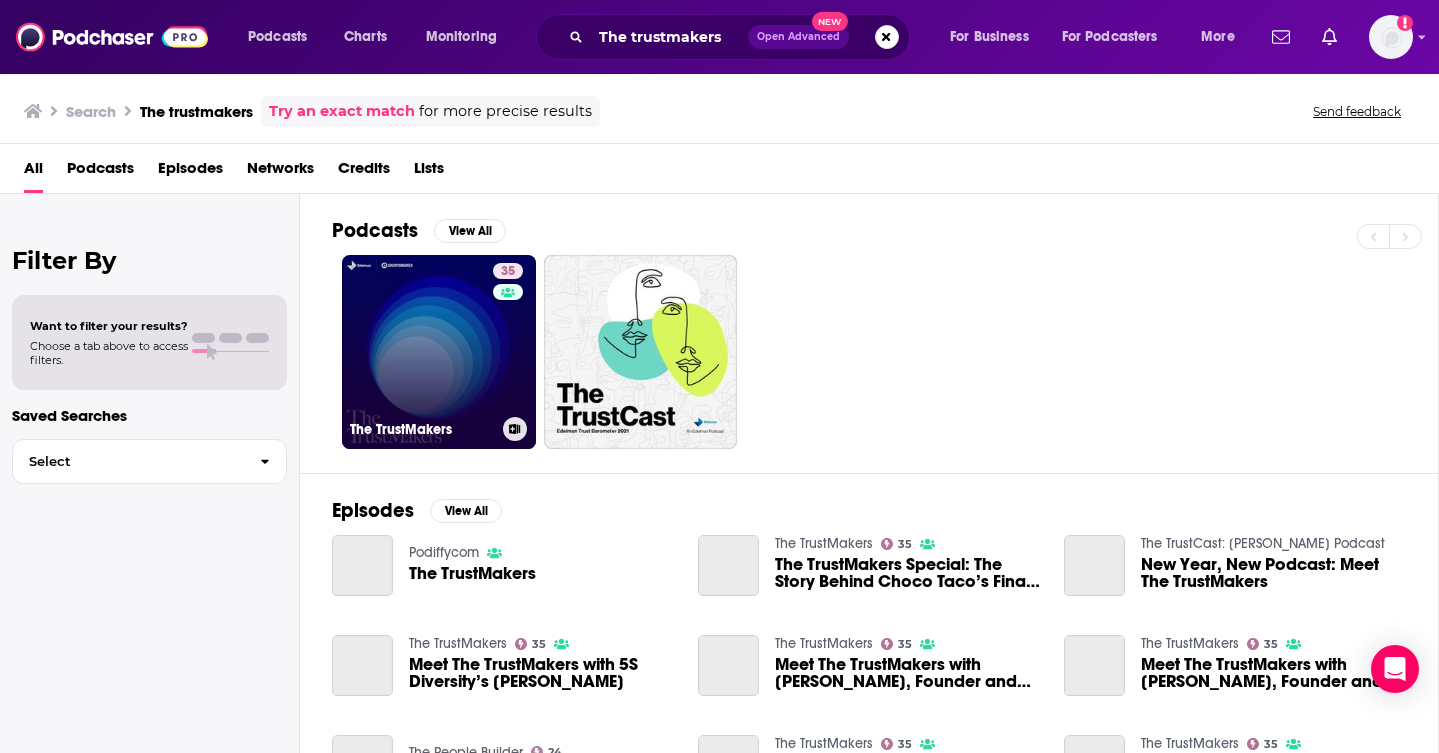 click on "35 The TrustMakers" at bounding box center [439, 352] 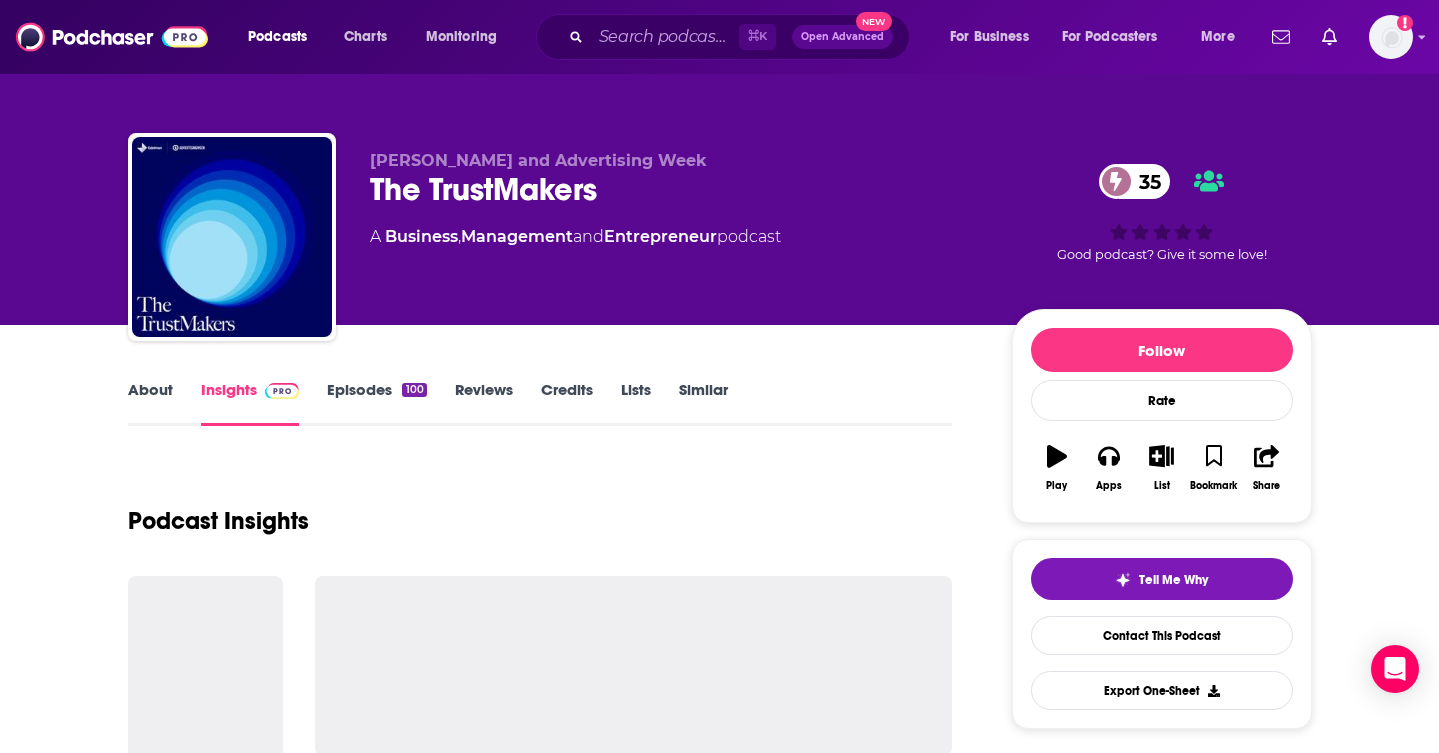 scroll, scrollTop: 282, scrollLeft: 0, axis: vertical 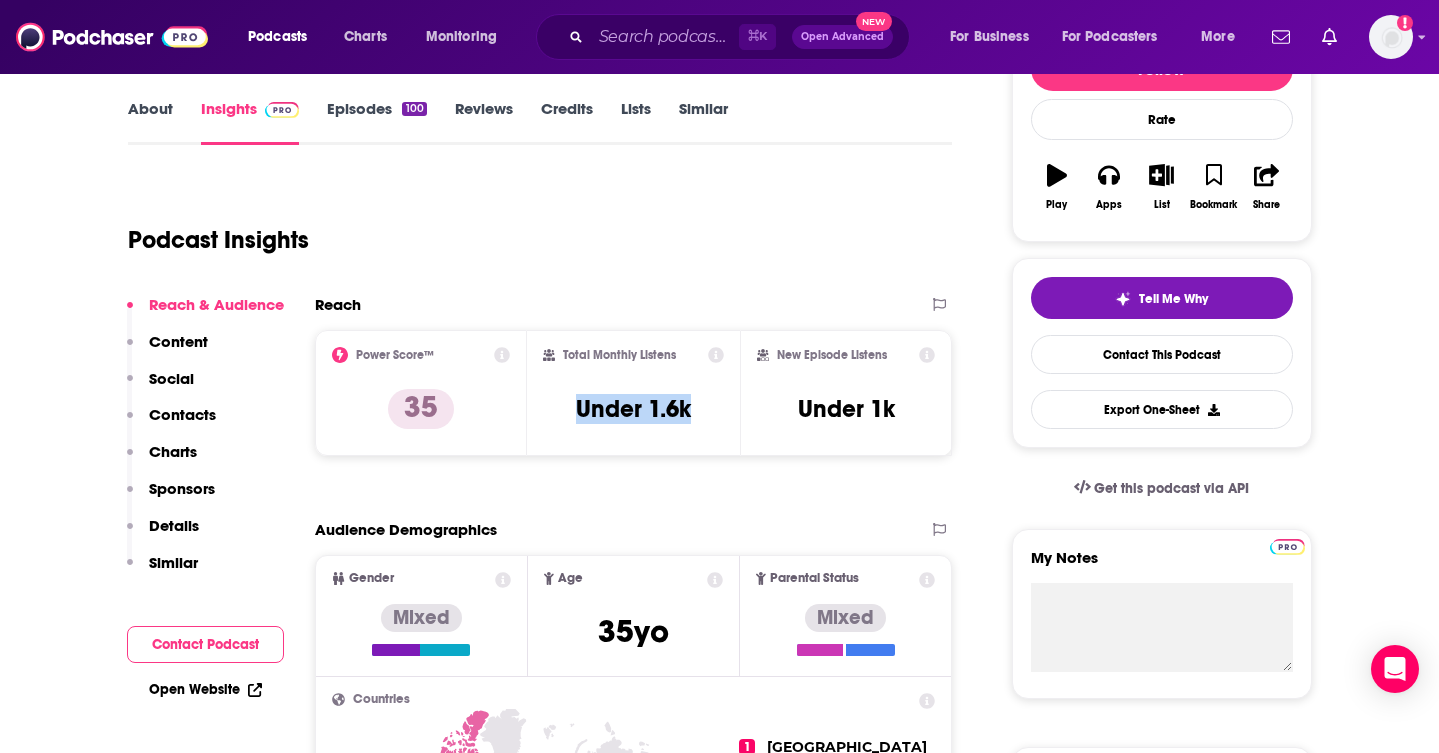 drag, startPoint x: 689, startPoint y: 403, endPoint x: 566, endPoint y: 413, distance: 123.40584 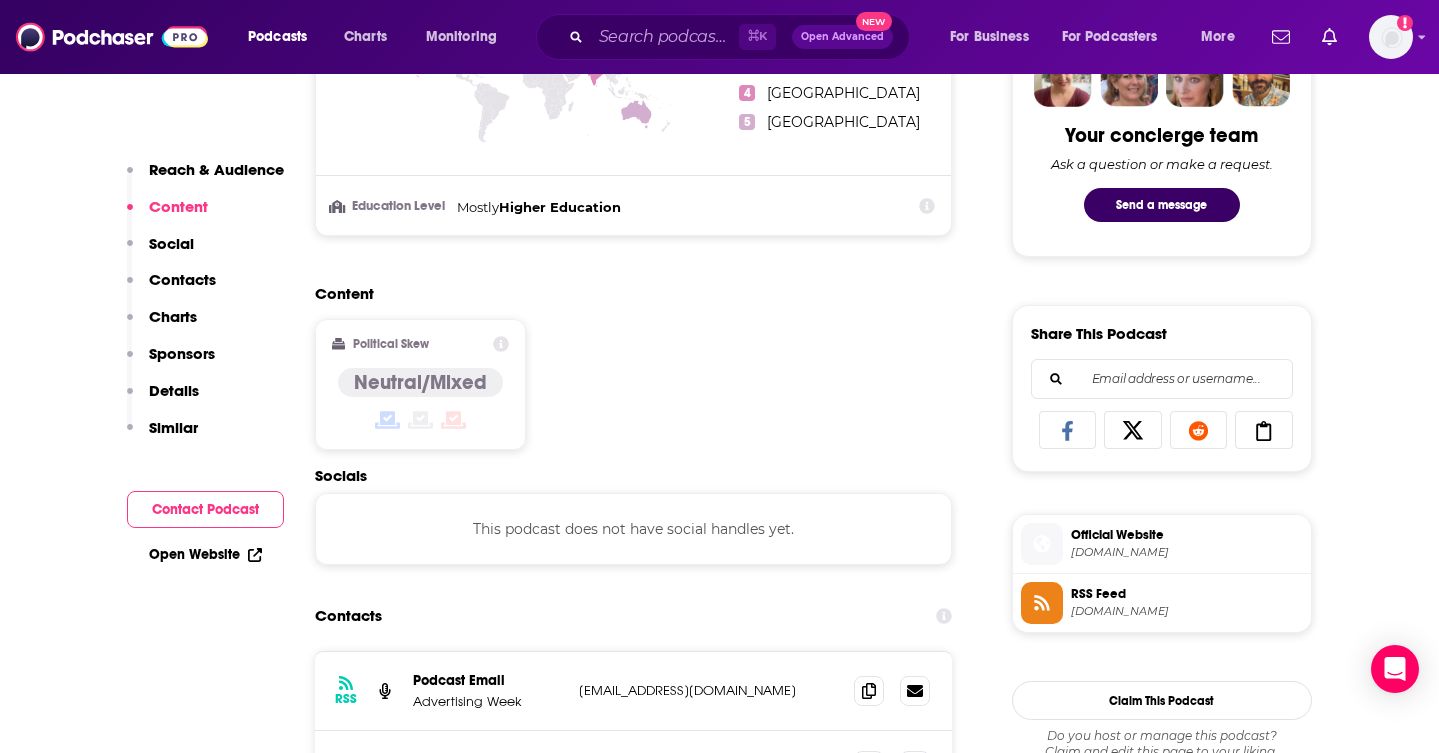 scroll, scrollTop: 1260, scrollLeft: 0, axis: vertical 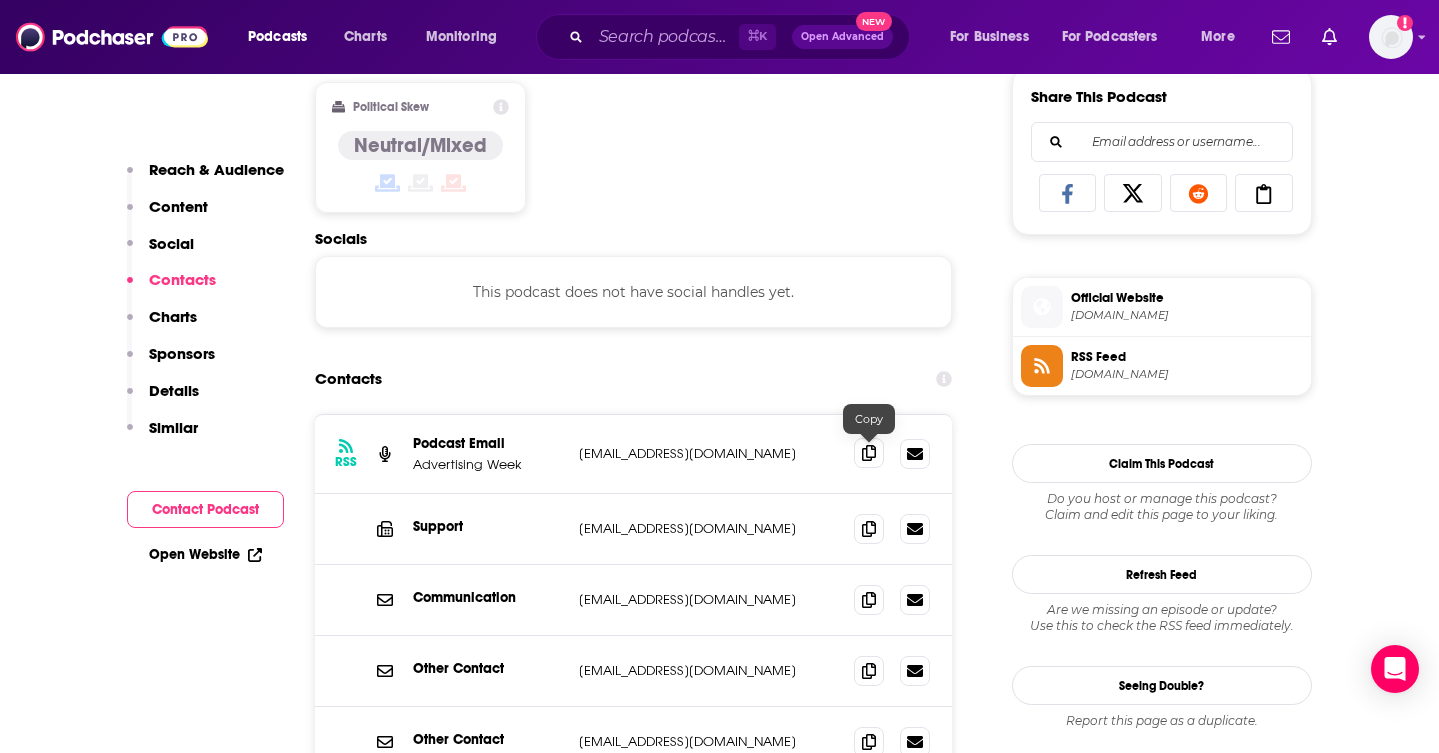 click 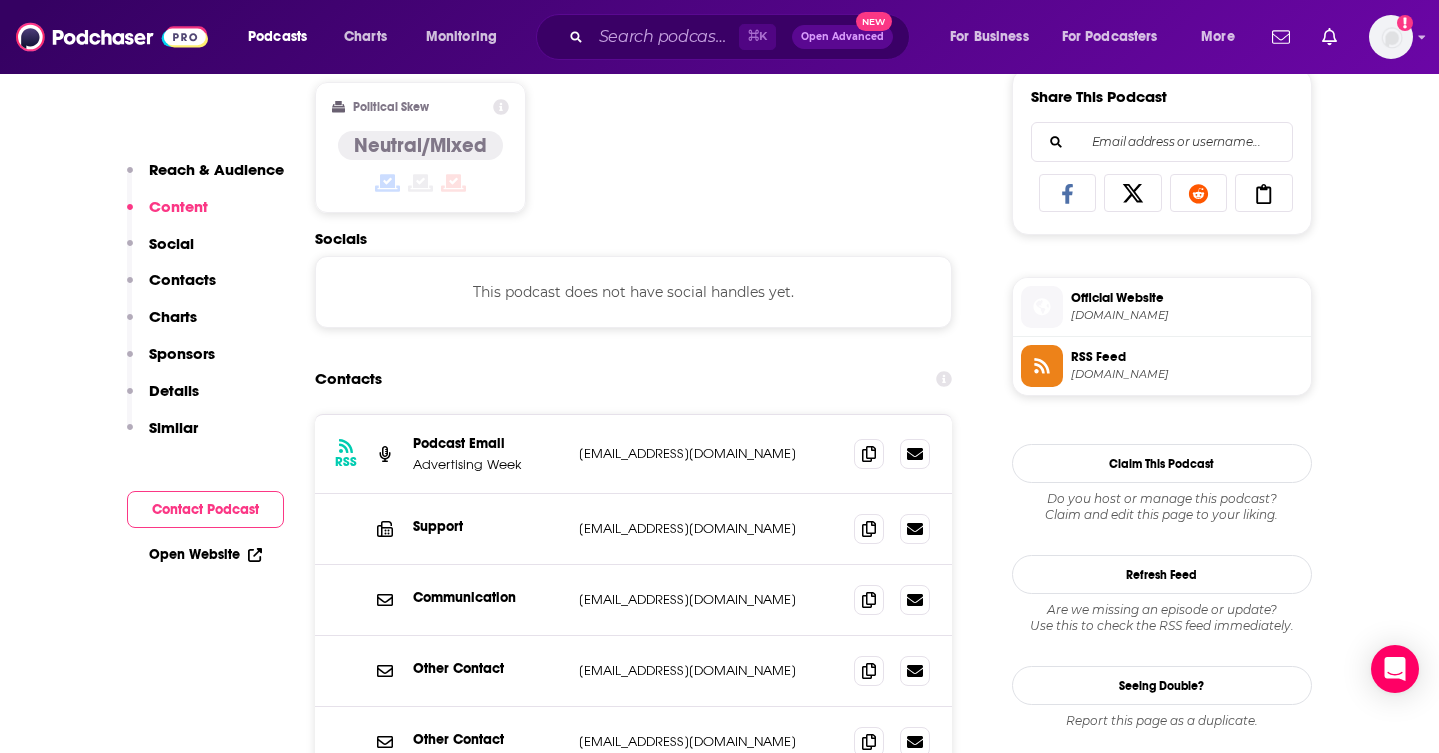 scroll, scrollTop: 0, scrollLeft: 0, axis: both 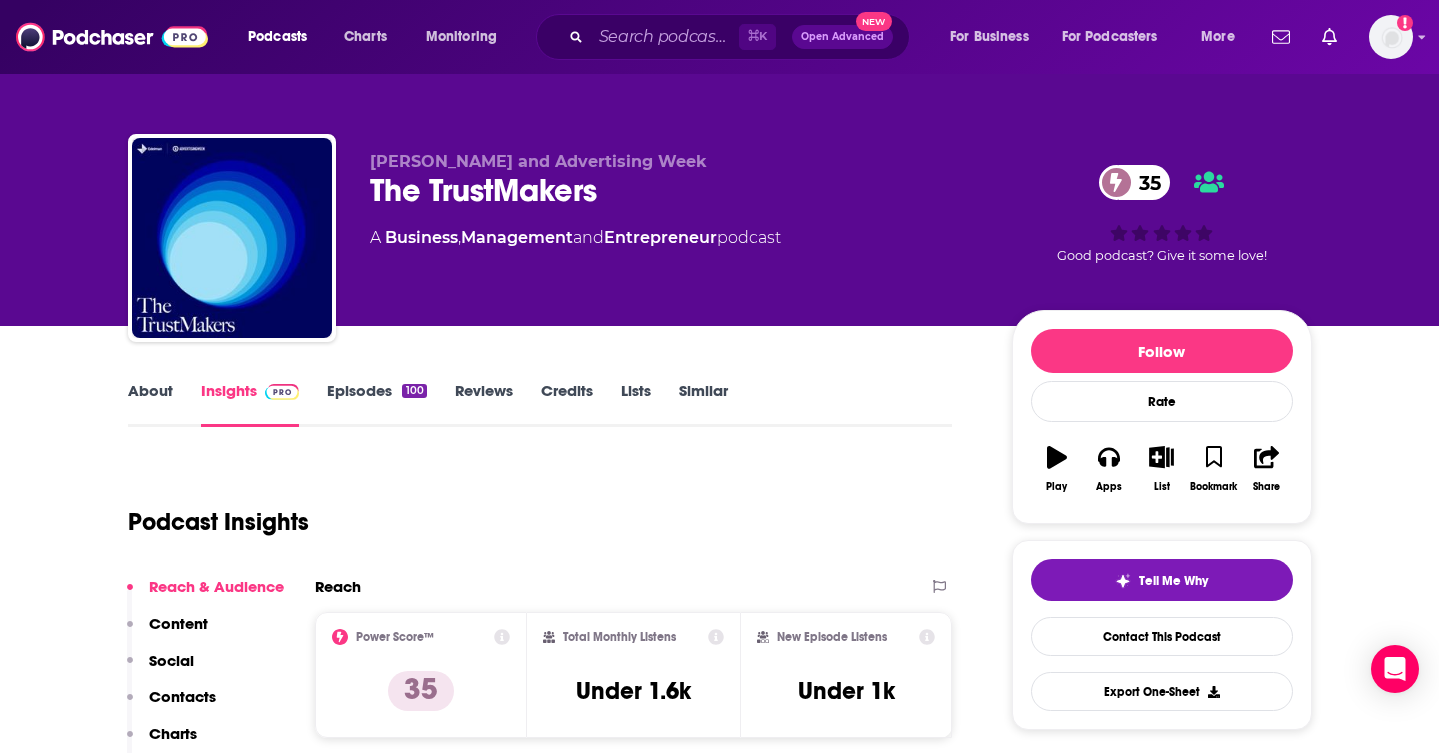 click on "About" at bounding box center (150, 404) 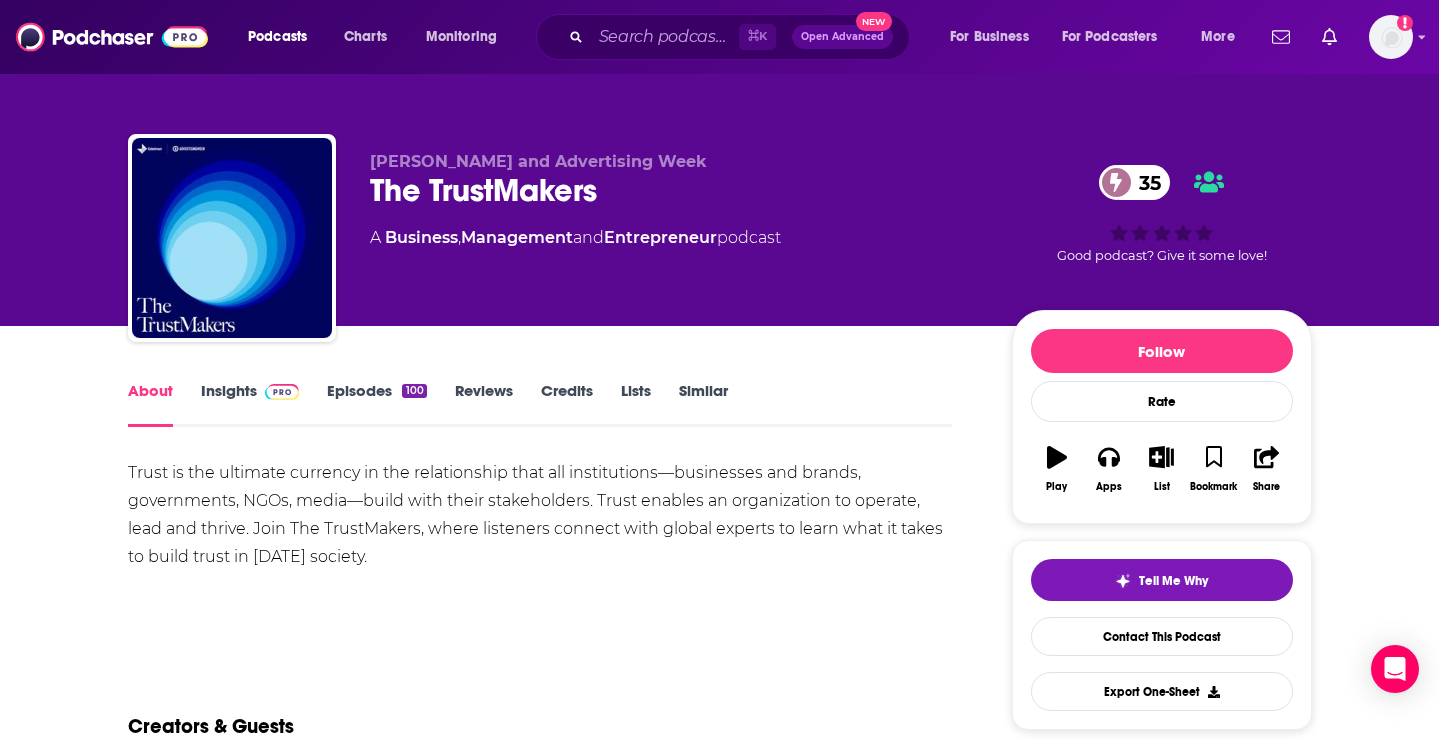 drag, startPoint x: 406, startPoint y: 565, endPoint x: 93, endPoint y: 485, distance: 323.06192 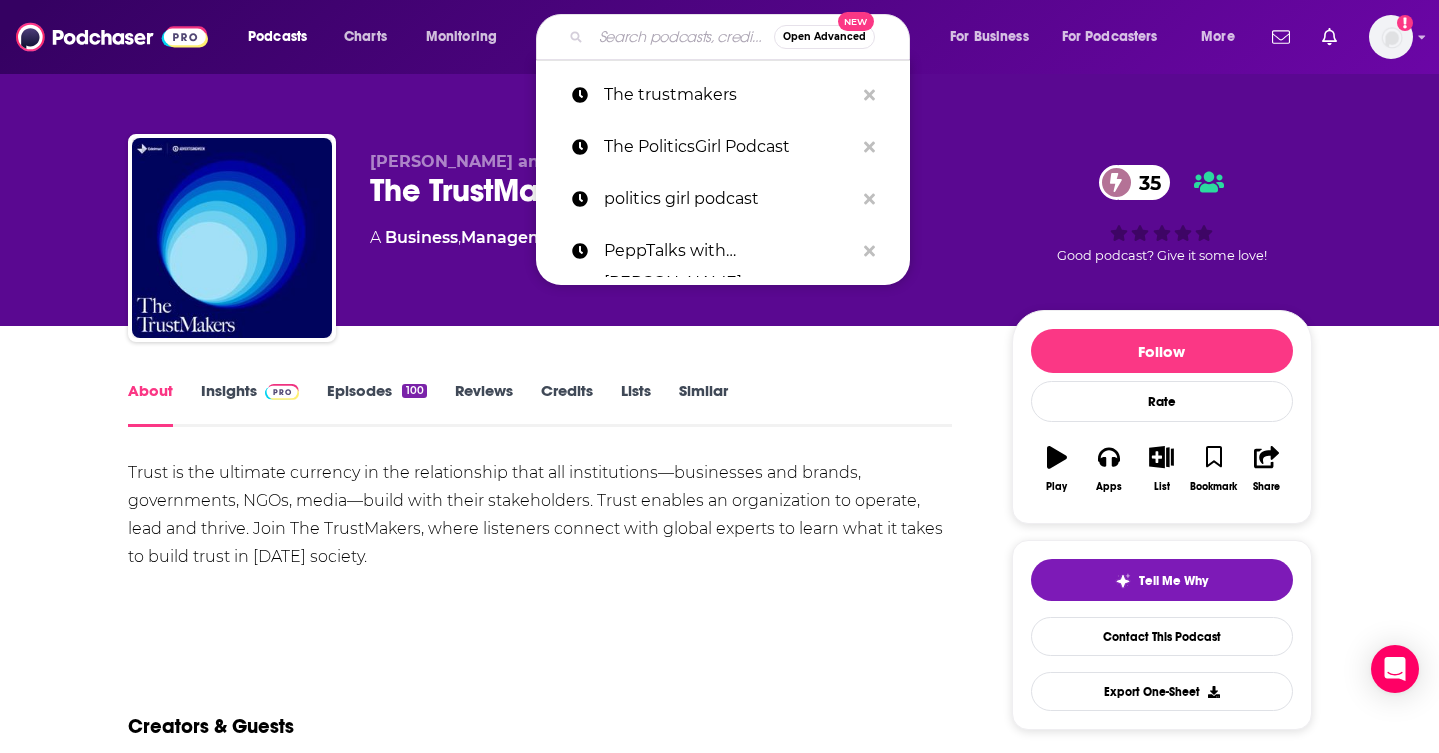 click at bounding box center [682, 37] 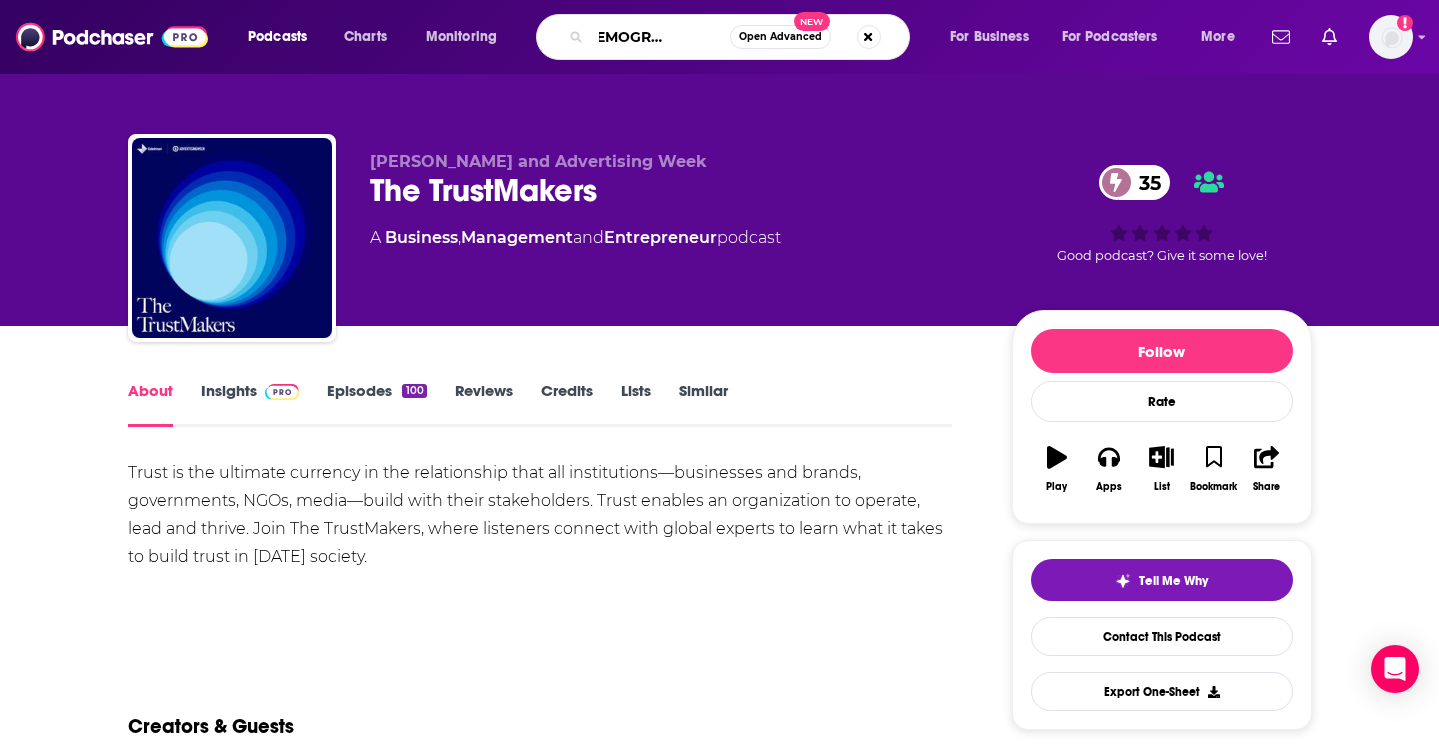 type on "the [DEMOGRAPHIC_DATA] family podacs" 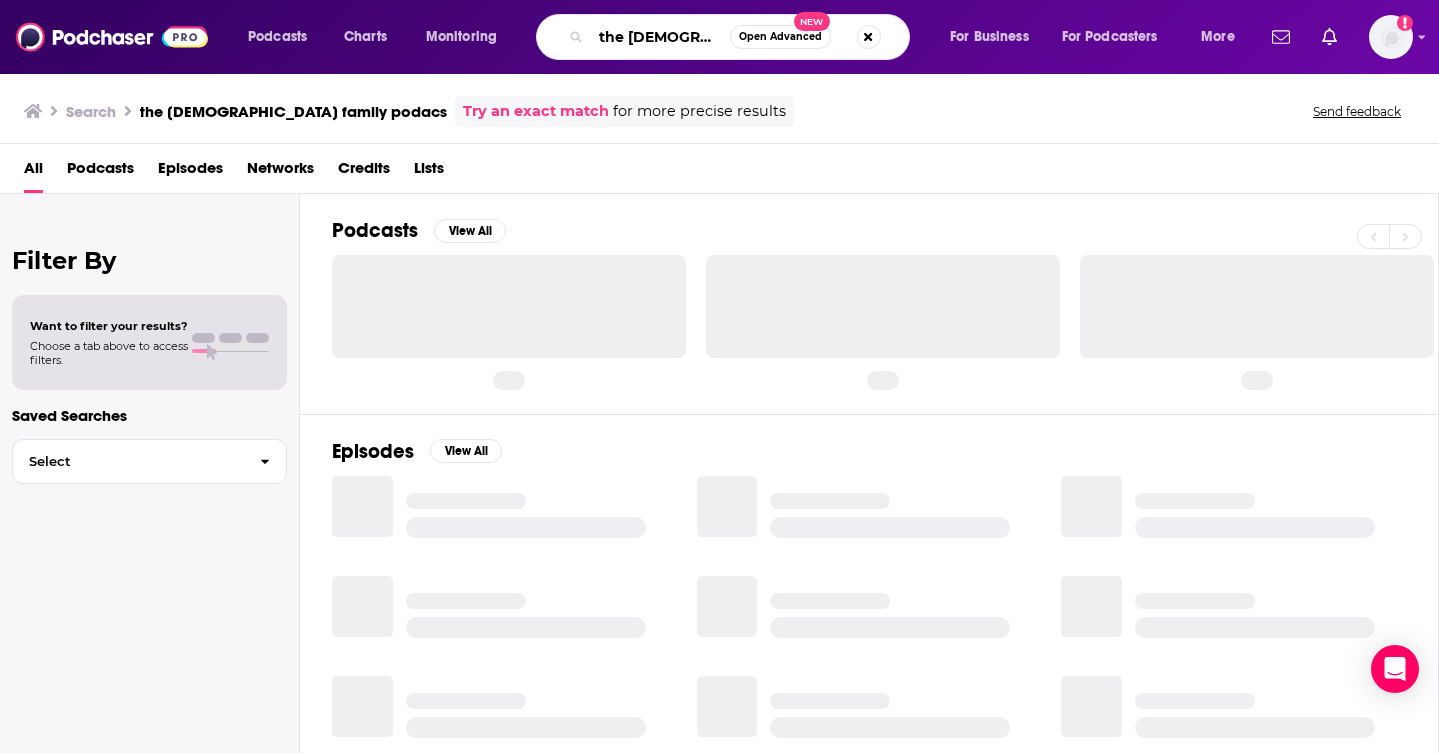 click on "the [DEMOGRAPHIC_DATA] family podacs" at bounding box center (660, 37) 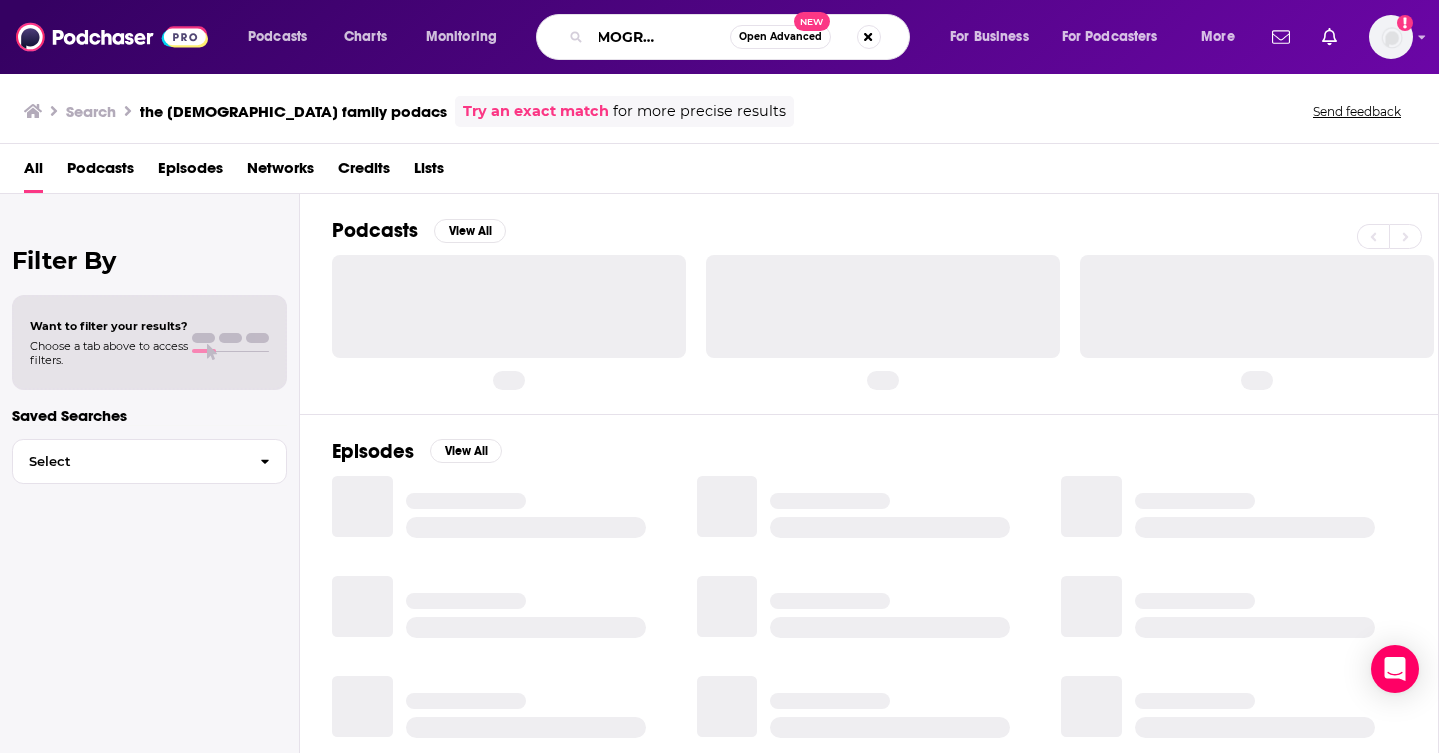 drag, startPoint x: 717, startPoint y: 37, endPoint x: 830, endPoint y: 45, distance: 113.28283 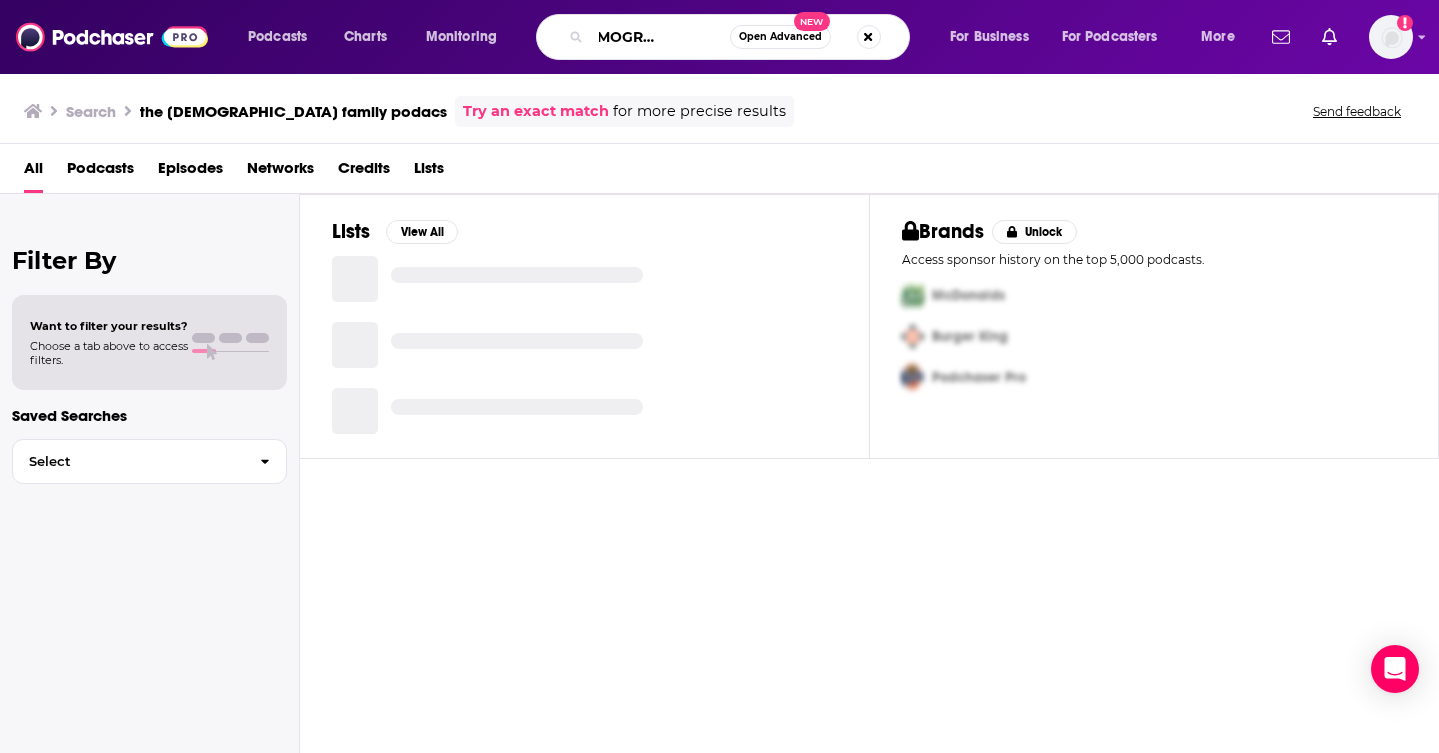 click on "the [DEMOGRAPHIC_DATA] family podacs" at bounding box center (660, 37) 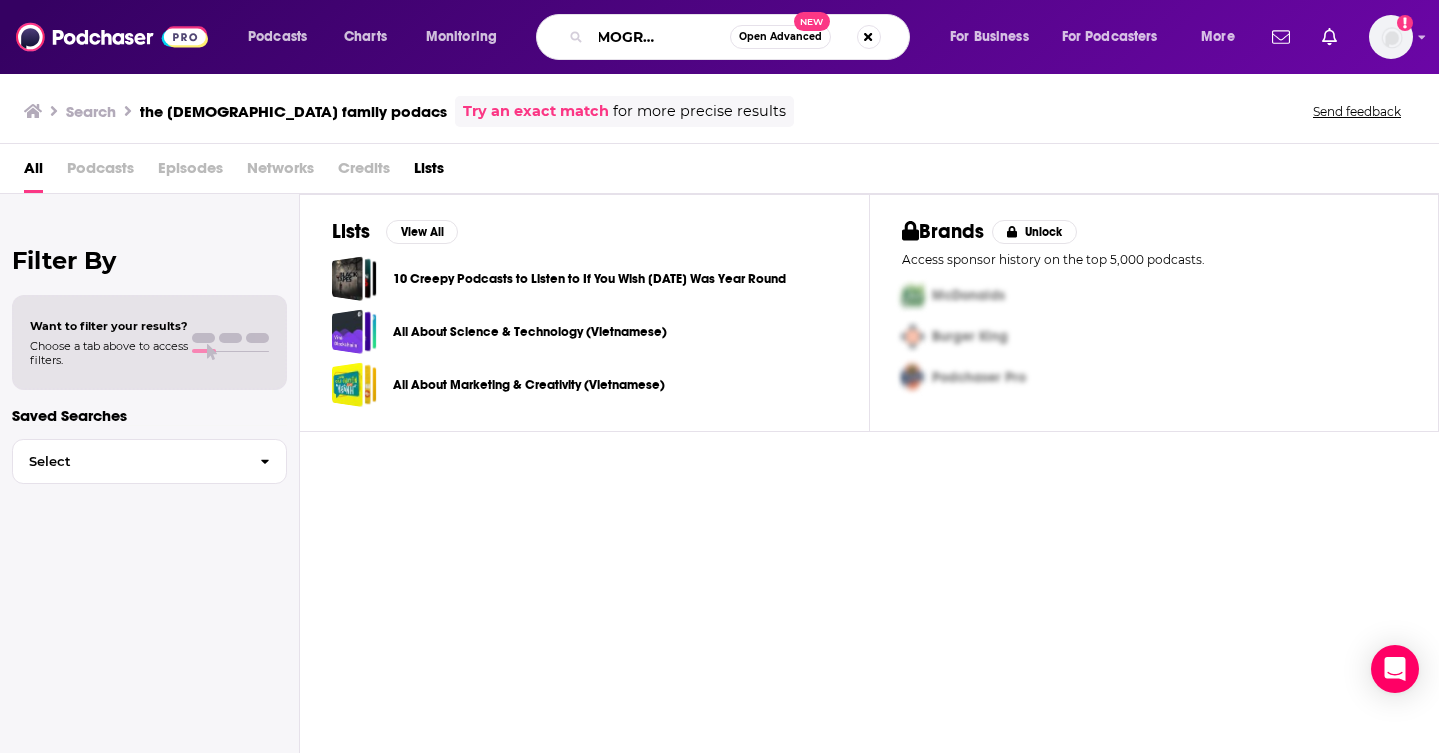 scroll, scrollTop: 0, scrollLeft: 63, axis: horizontal 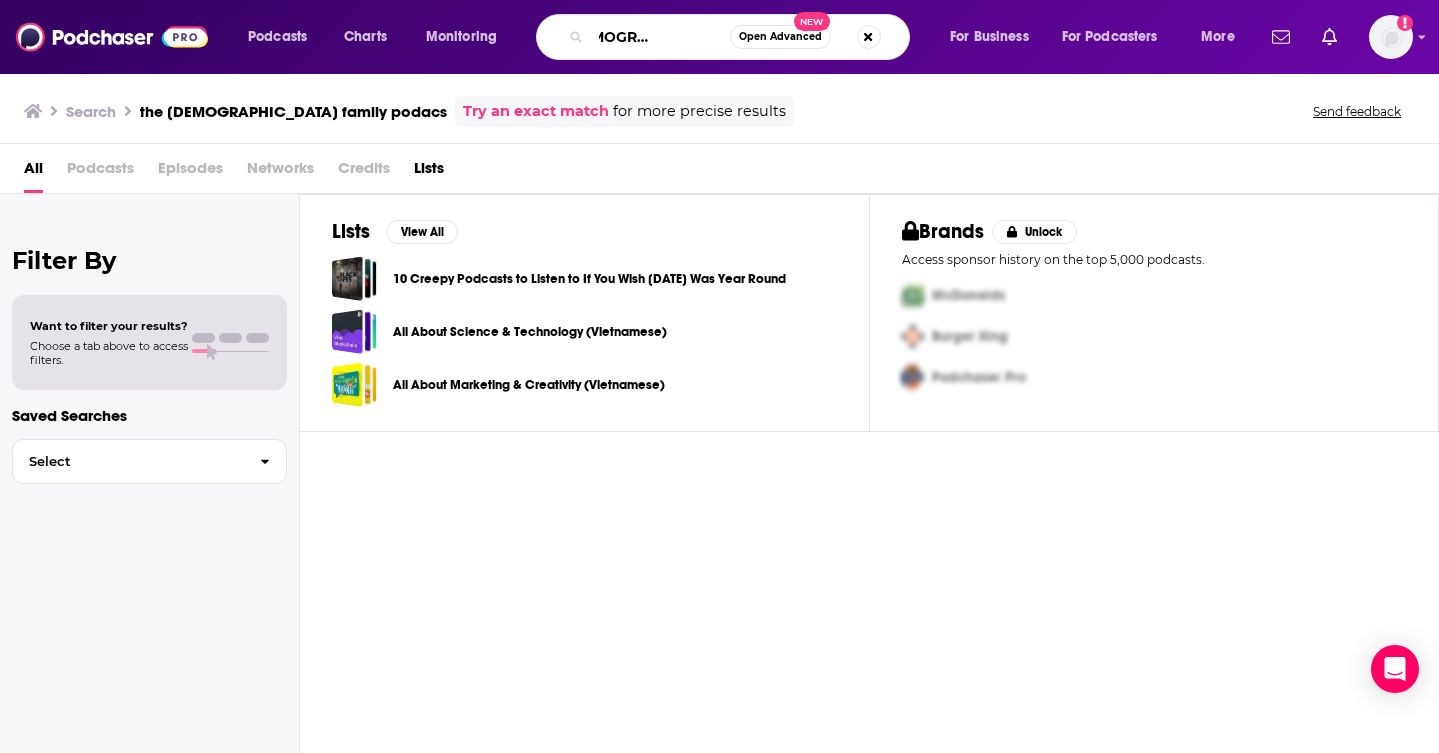 type on "the [DEMOGRAPHIC_DATA] family podcast" 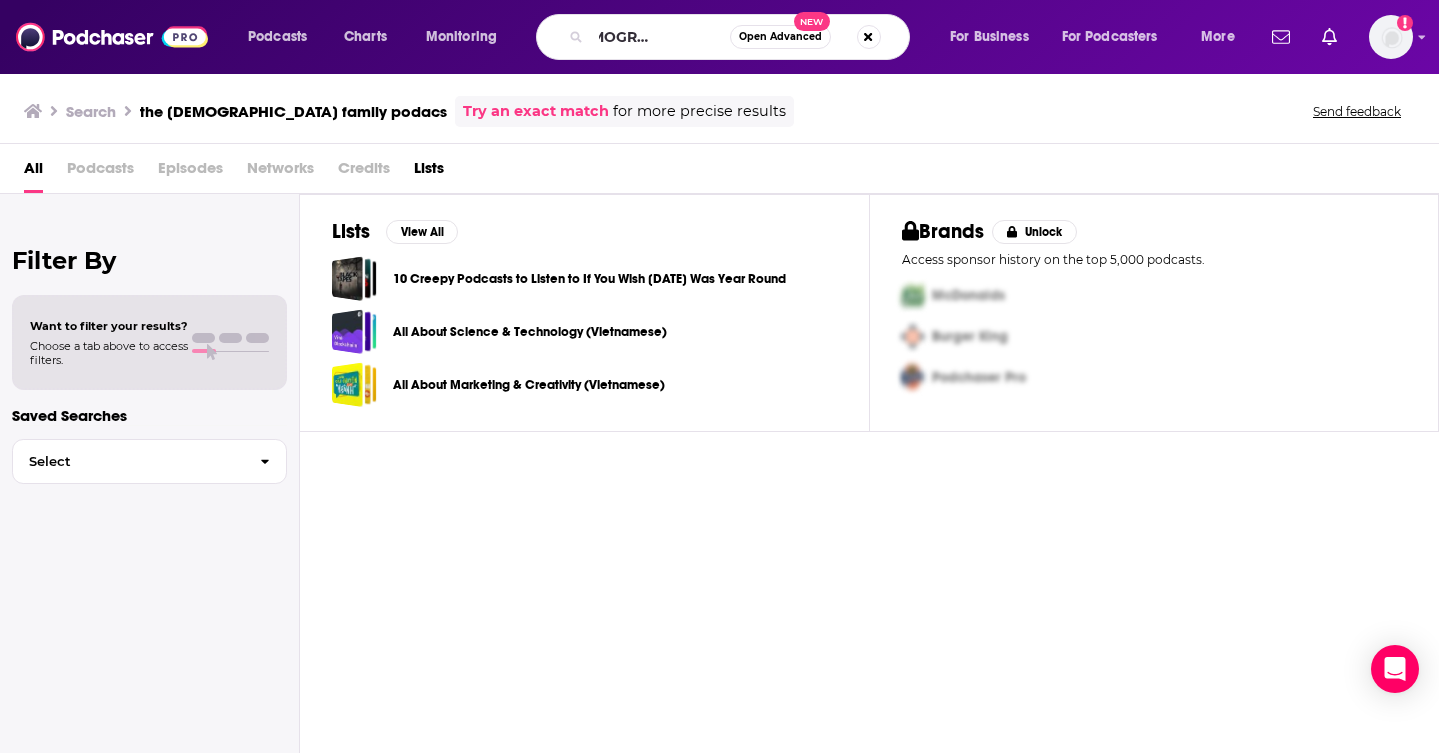 scroll, scrollTop: 0, scrollLeft: 0, axis: both 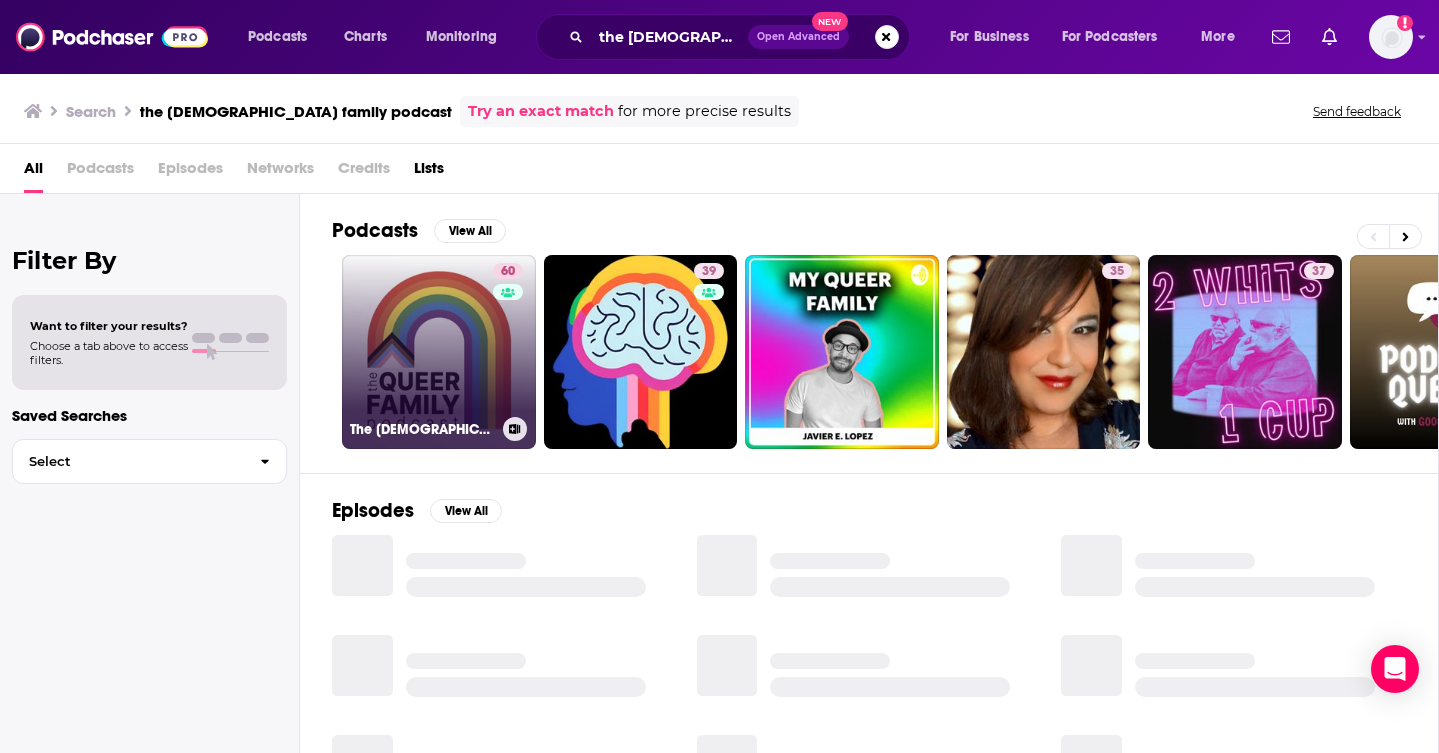 click on "The [DEMOGRAPHIC_DATA] Family Podcast" at bounding box center [422, 429] 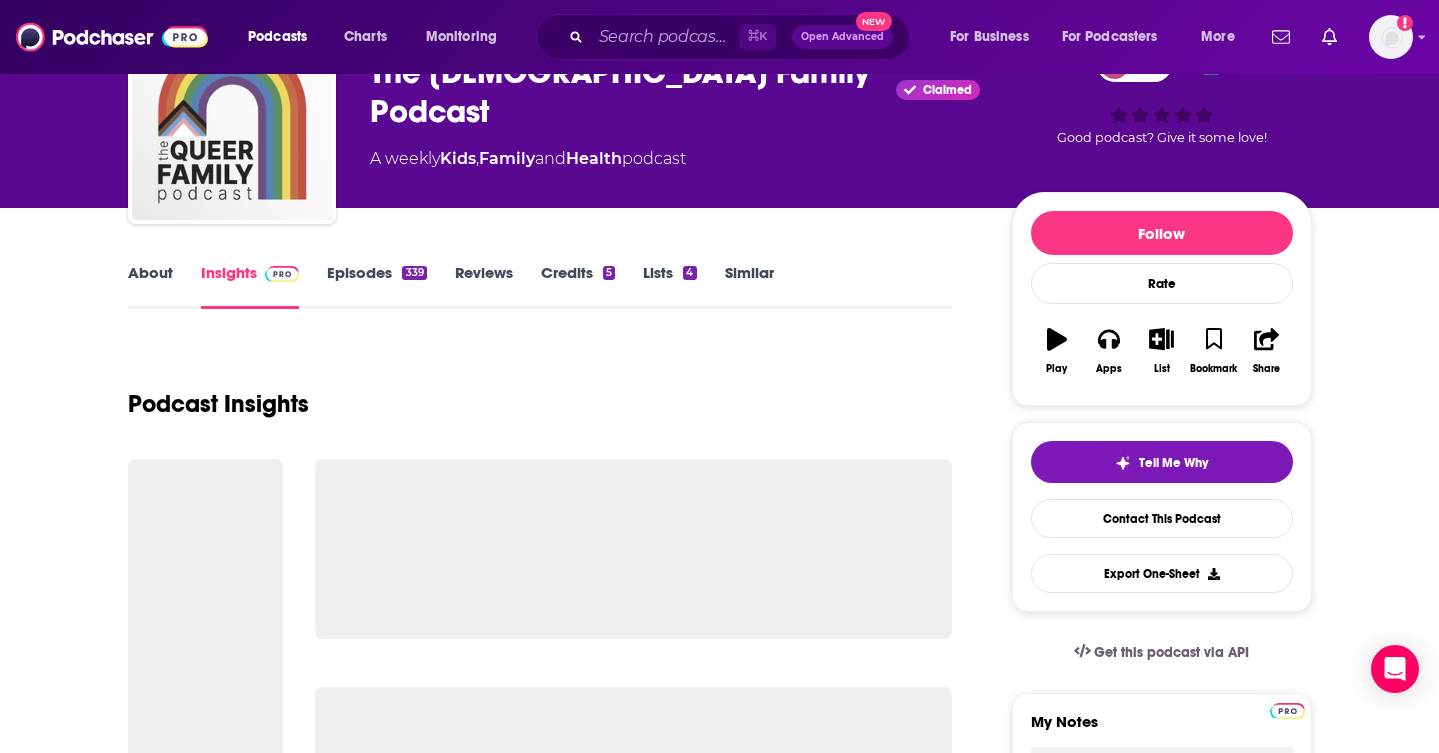 scroll, scrollTop: 127, scrollLeft: 0, axis: vertical 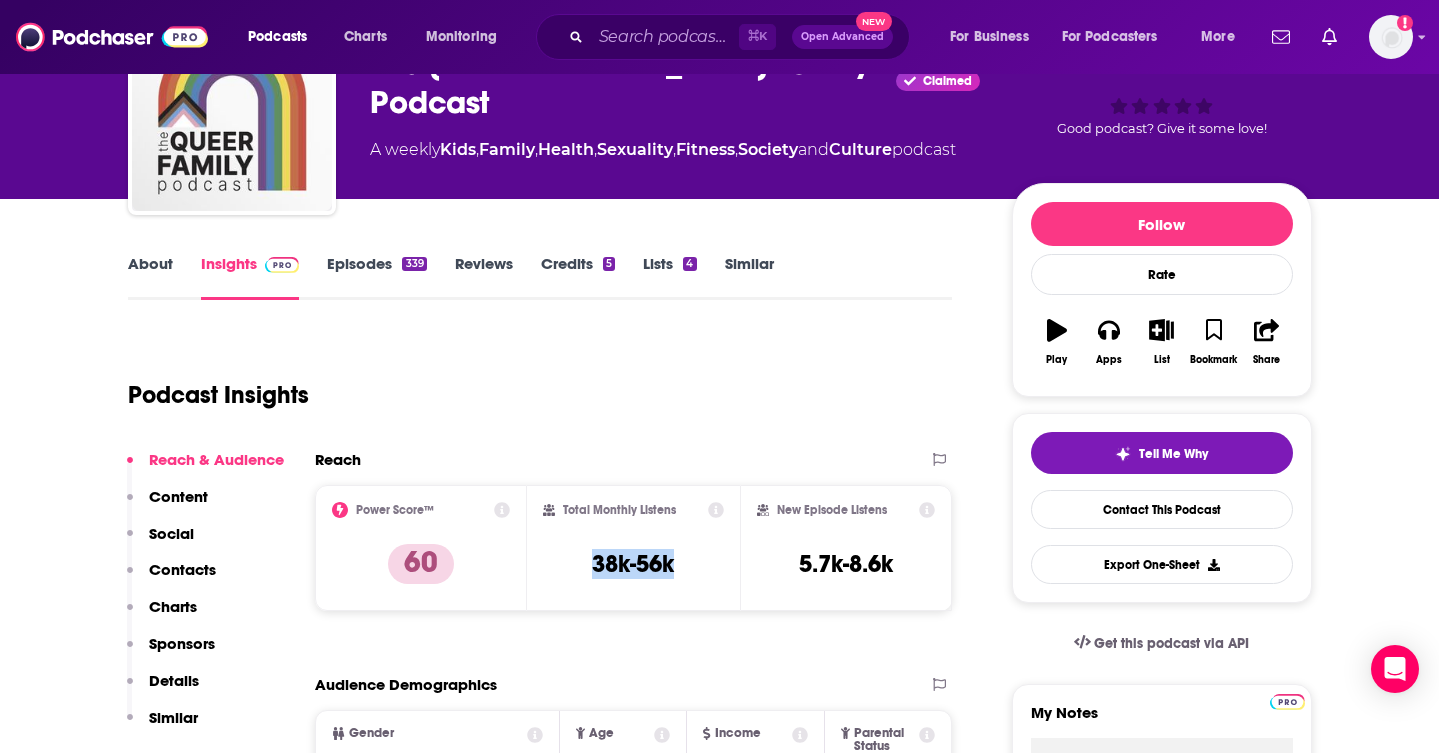 drag, startPoint x: 681, startPoint y: 571, endPoint x: 590, endPoint y: 547, distance: 94.11163 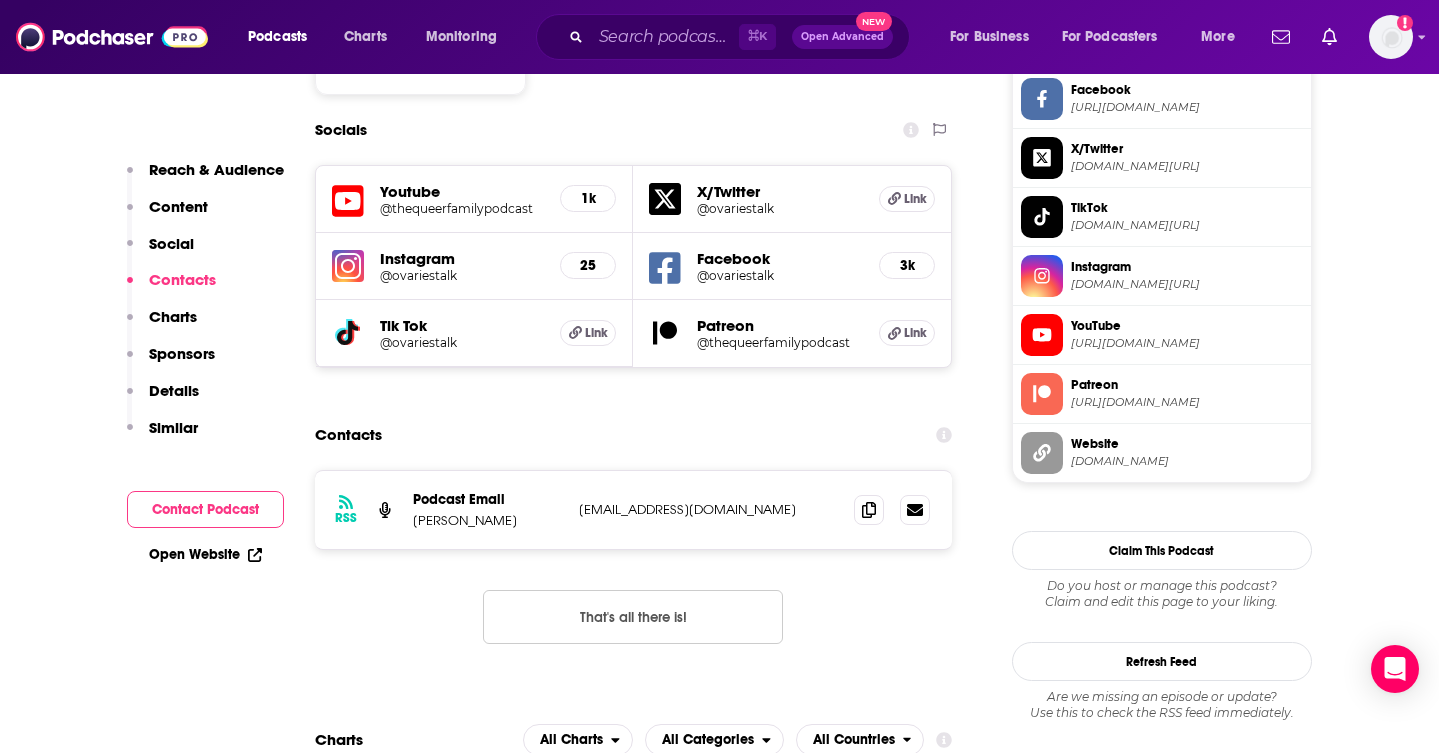 scroll, scrollTop: 1908, scrollLeft: 0, axis: vertical 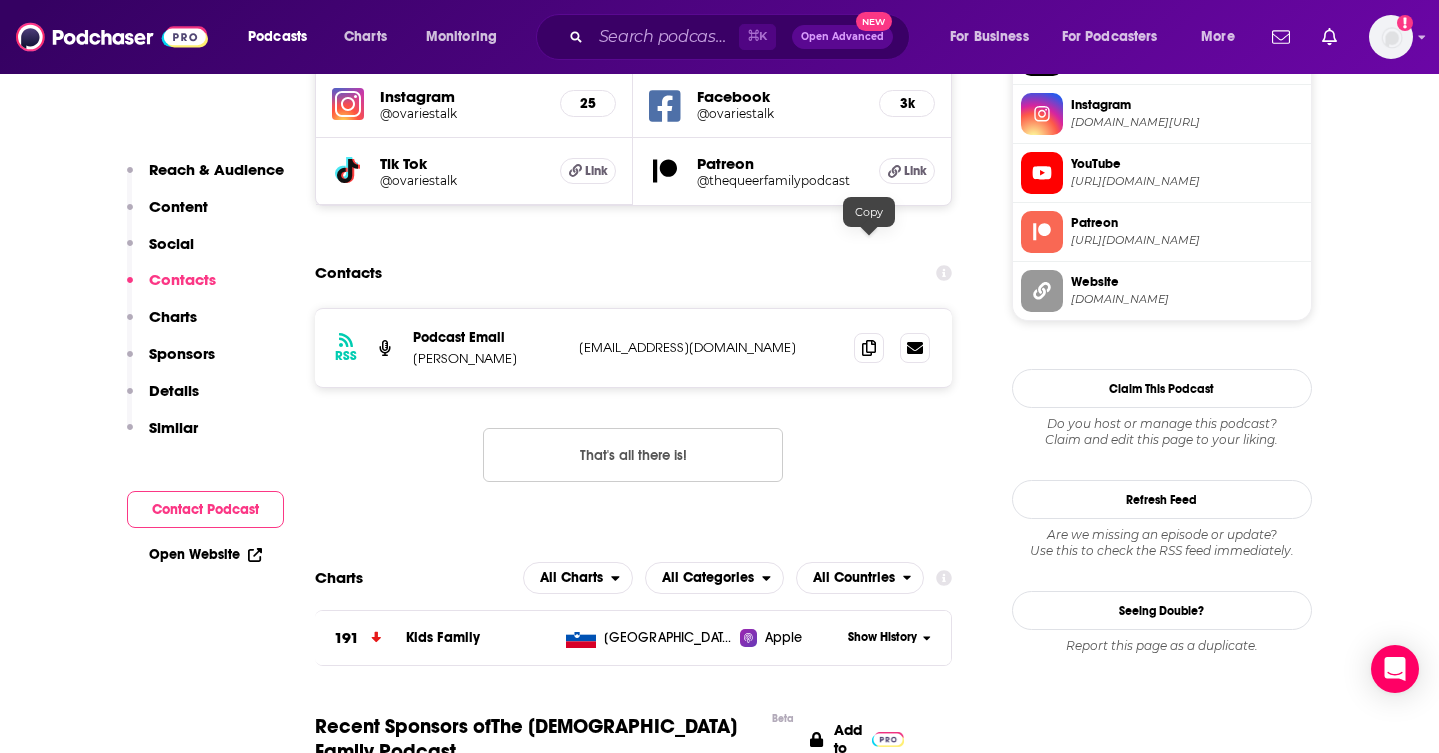 click at bounding box center (869, 227) 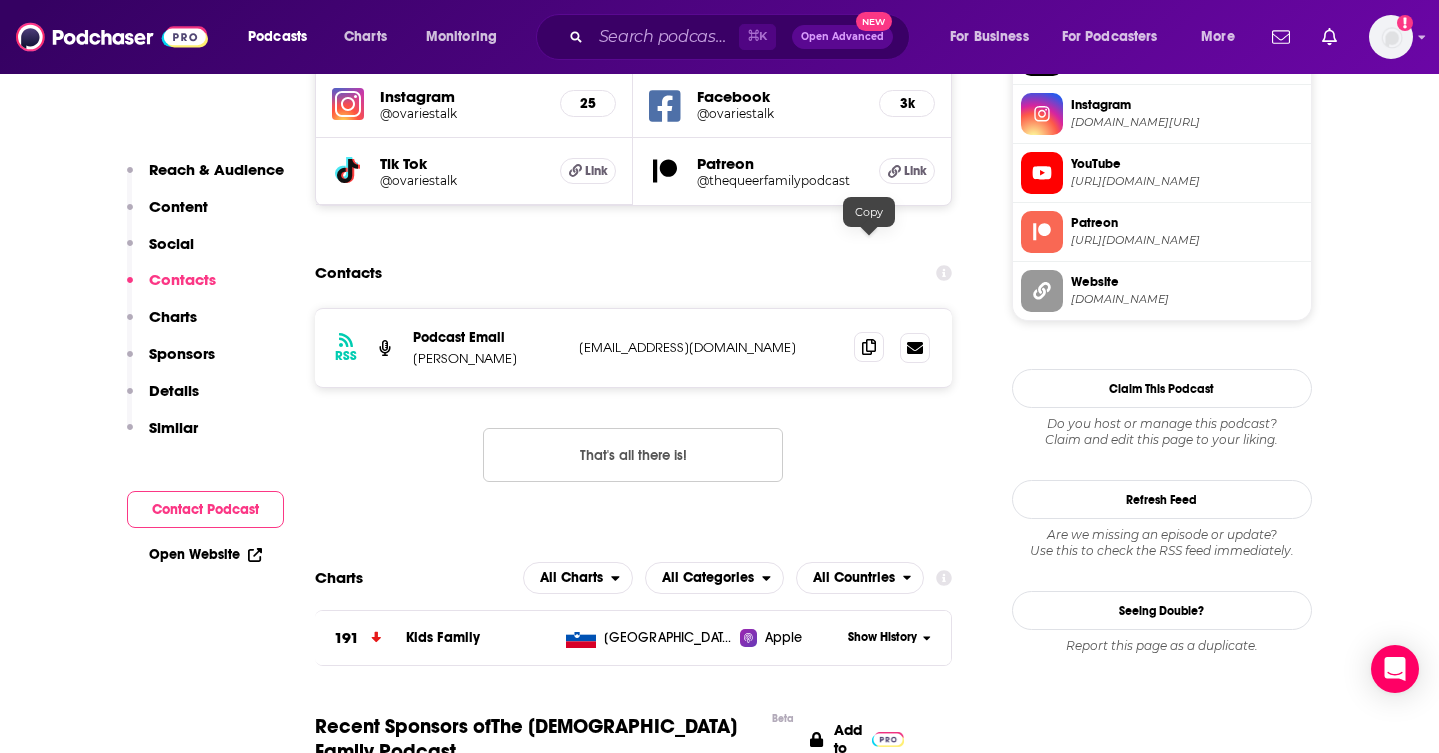 click 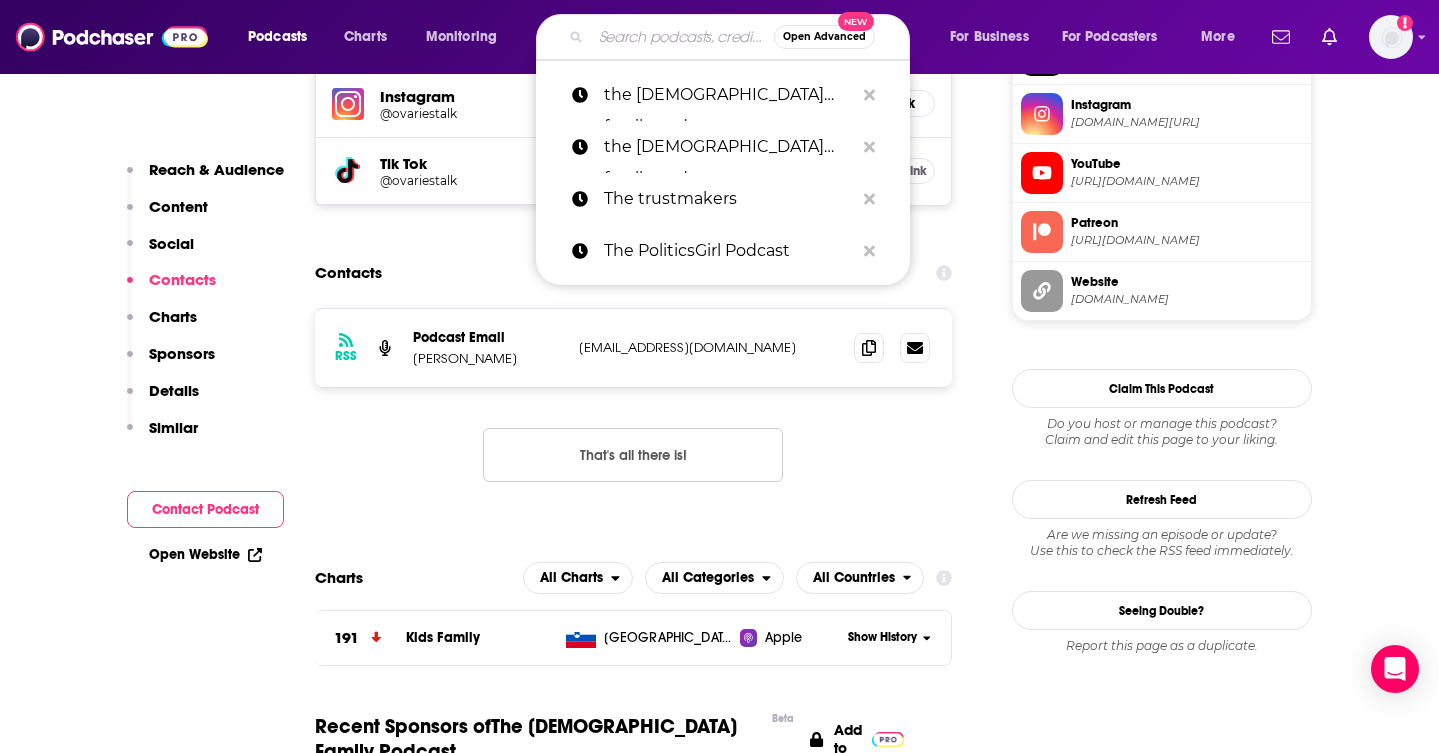 click at bounding box center (682, 37) 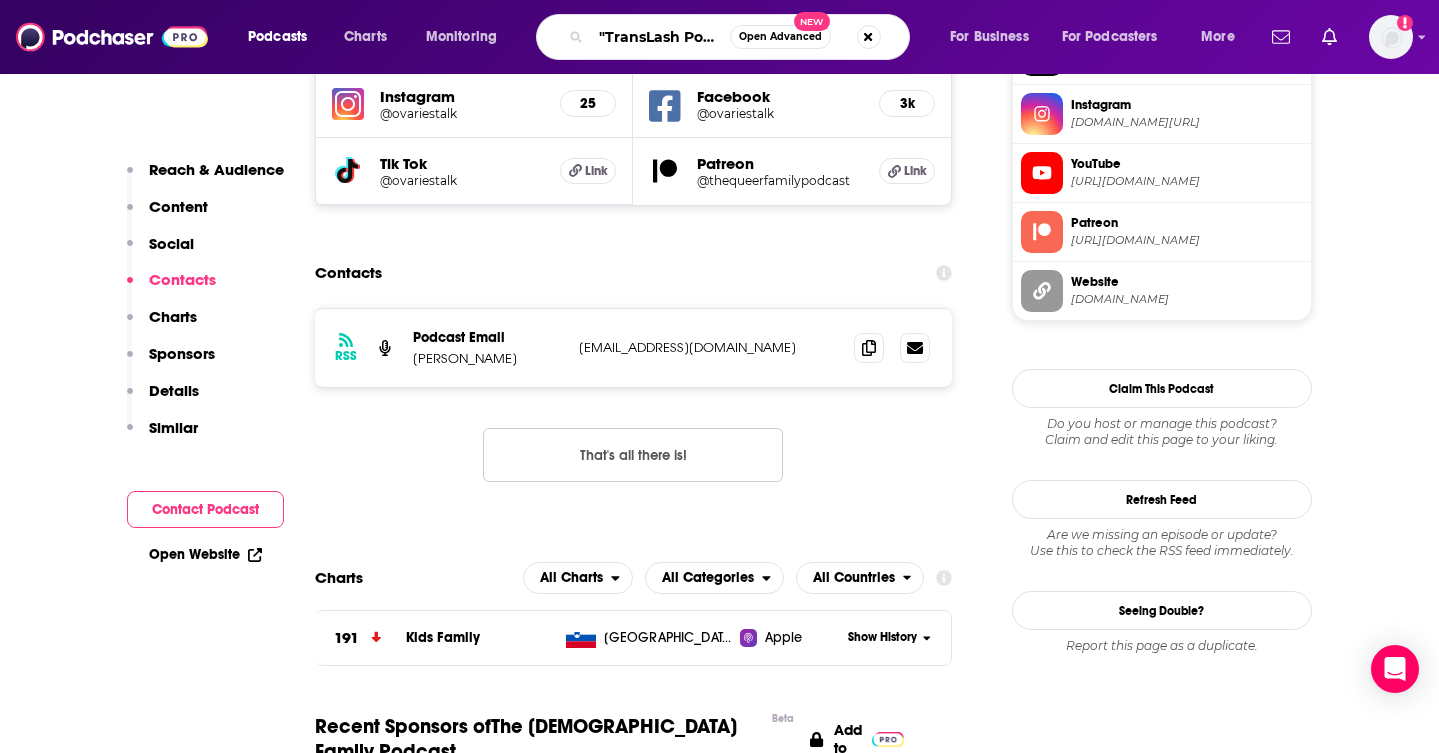scroll, scrollTop: 0, scrollLeft: 29, axis: horizontal 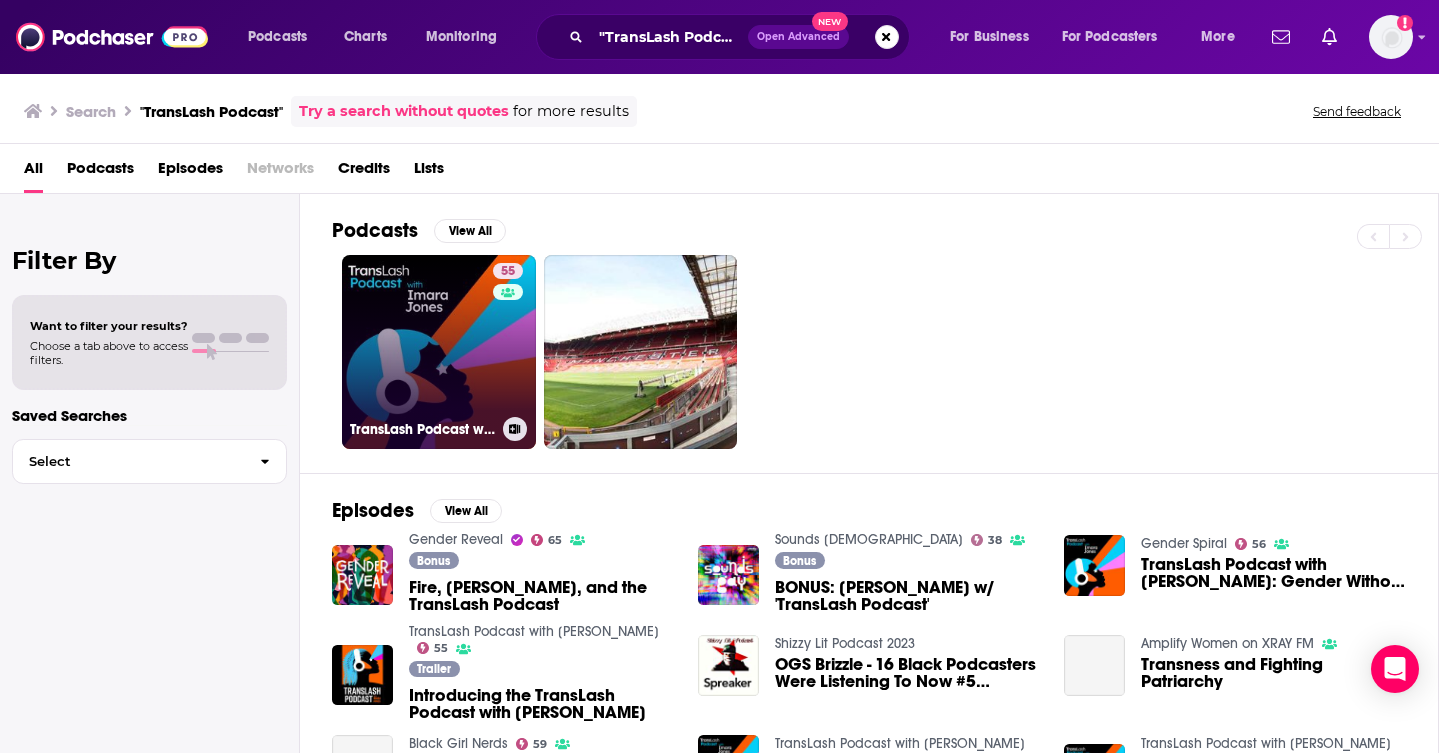 click on "55 TransLash Podcast with [PERSON_NAME]" at bounding box center [439, 352] 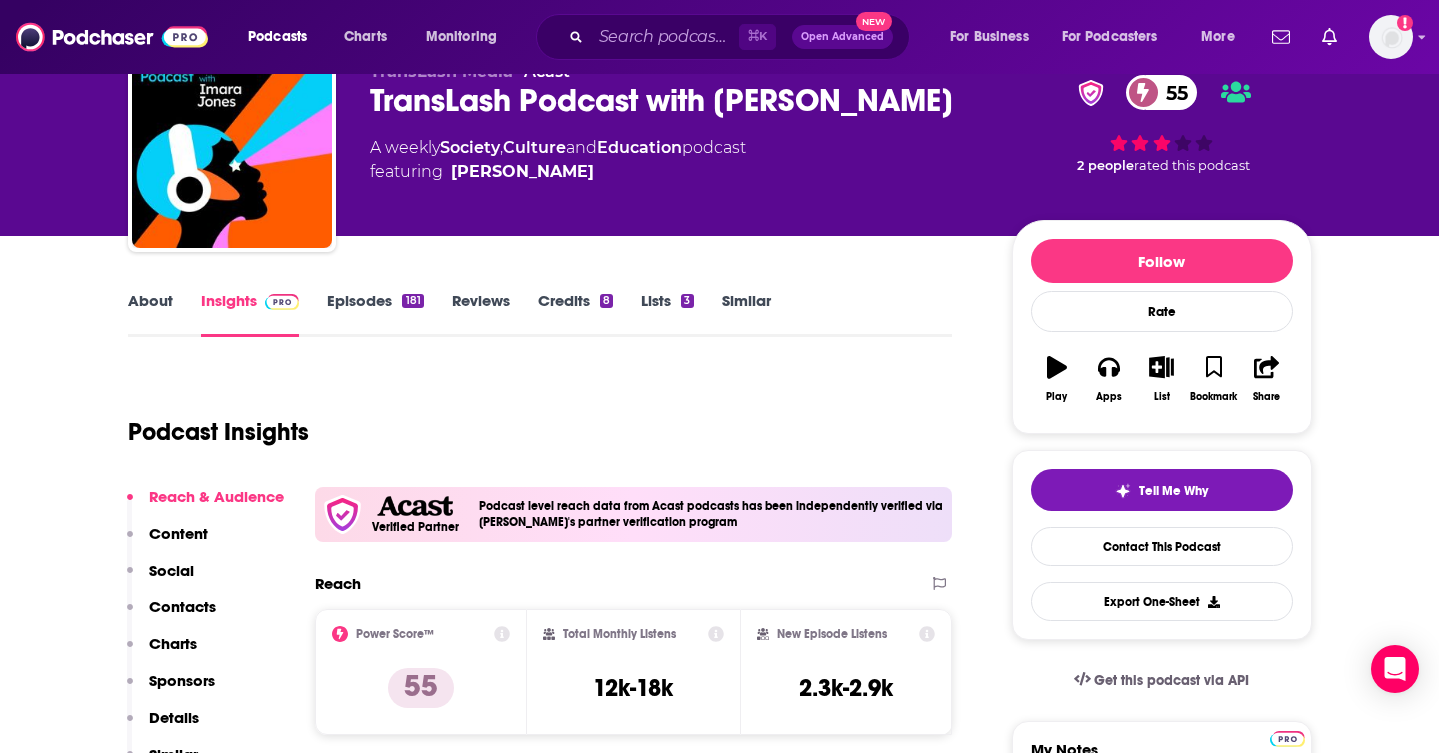 scroll, scrollTop: 0, scrollLeft: 0, axis: both 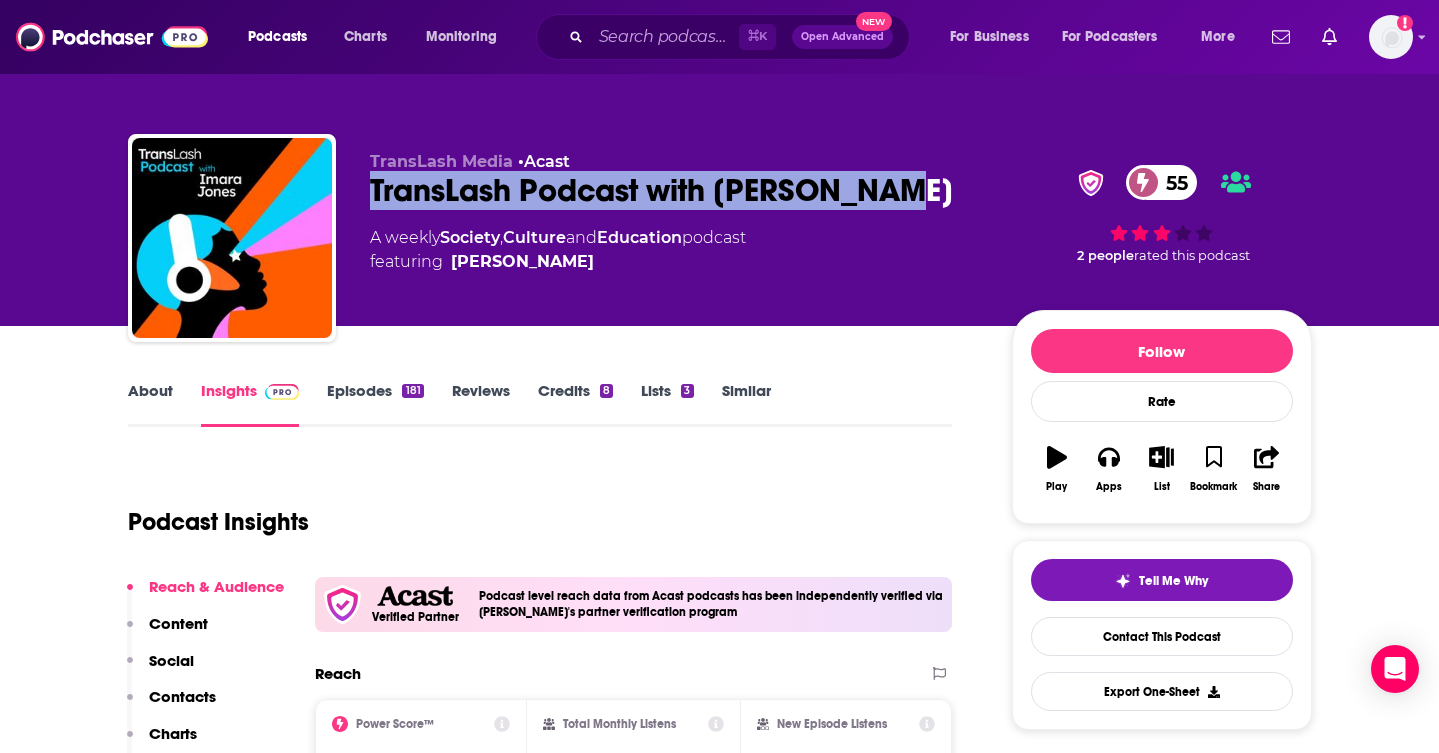 drag, startPoint x: 364, startPoint y: 192, endPoint x: 893, endPoint y: 197, distance: 529.0236 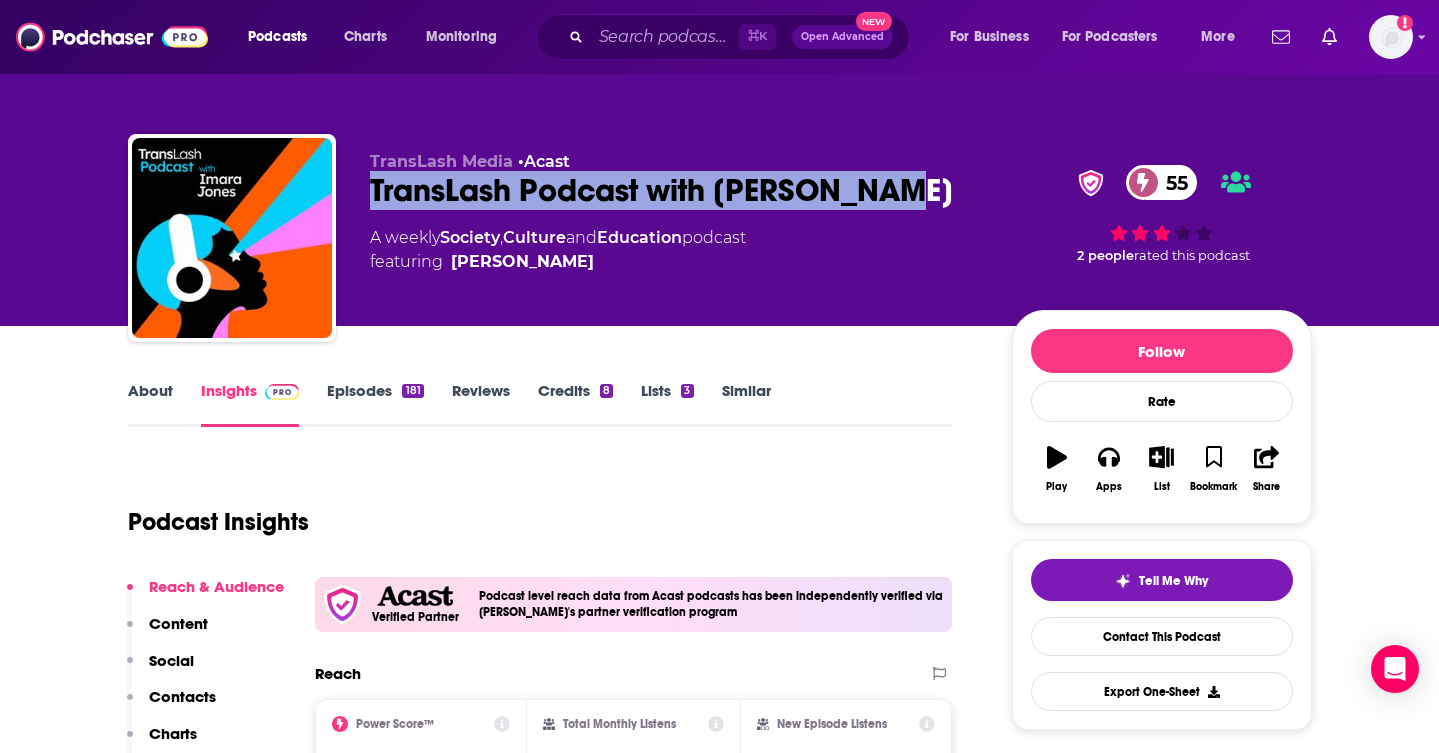 copy on "TransLash Podcast with [PERSON_NAME]" 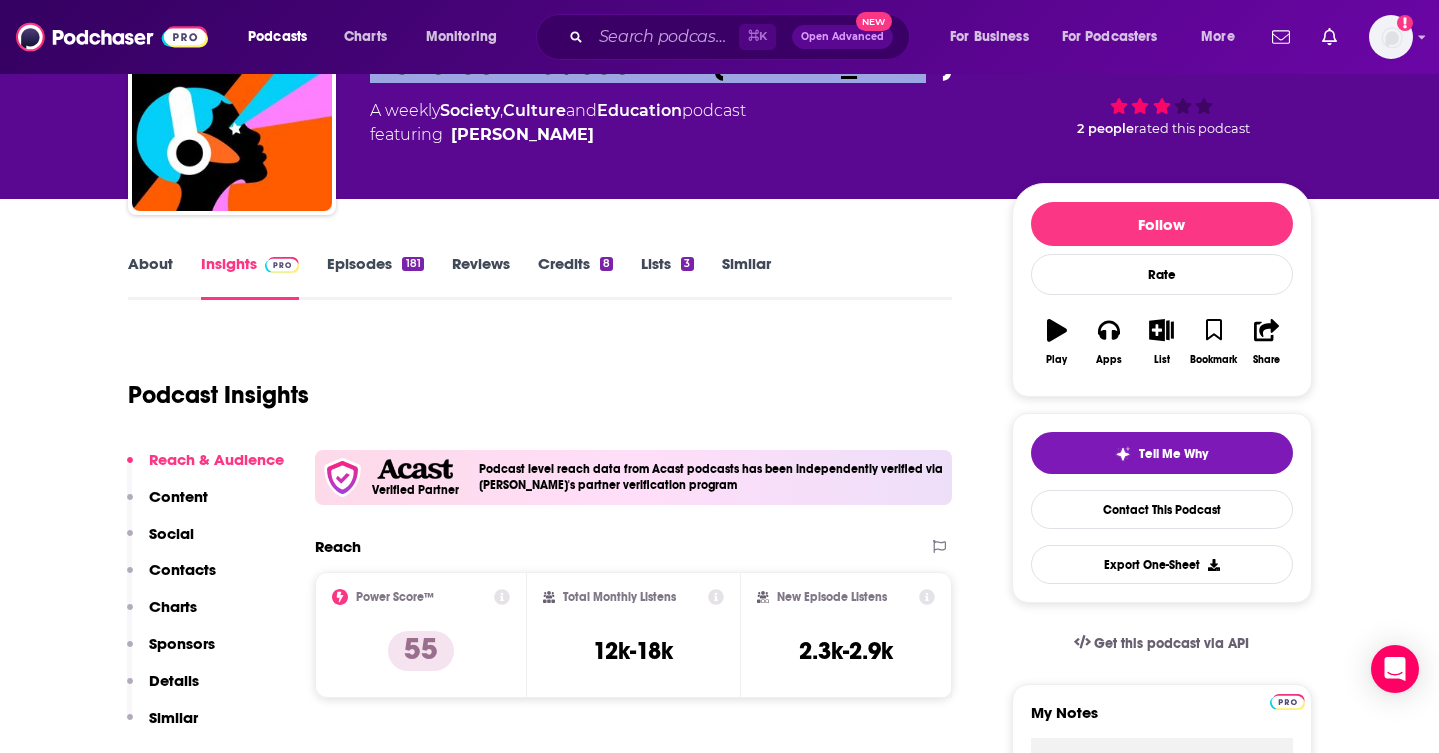 scroll, scrollTop: 244, scrollLeft: 0, axis: vertical 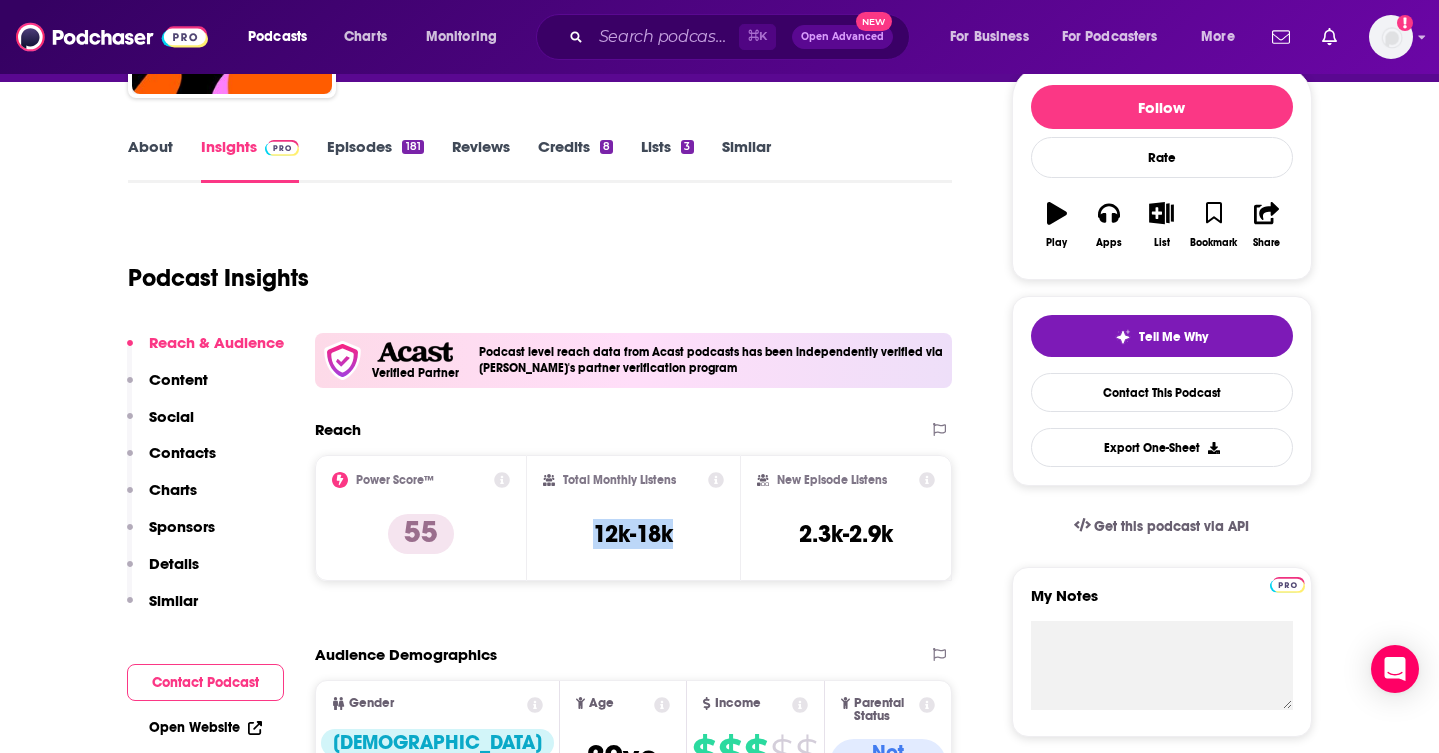 drag, startPoint x: 683, startPoint y: 538, endPoint x: 550, endPoint y: 538, distance: 133 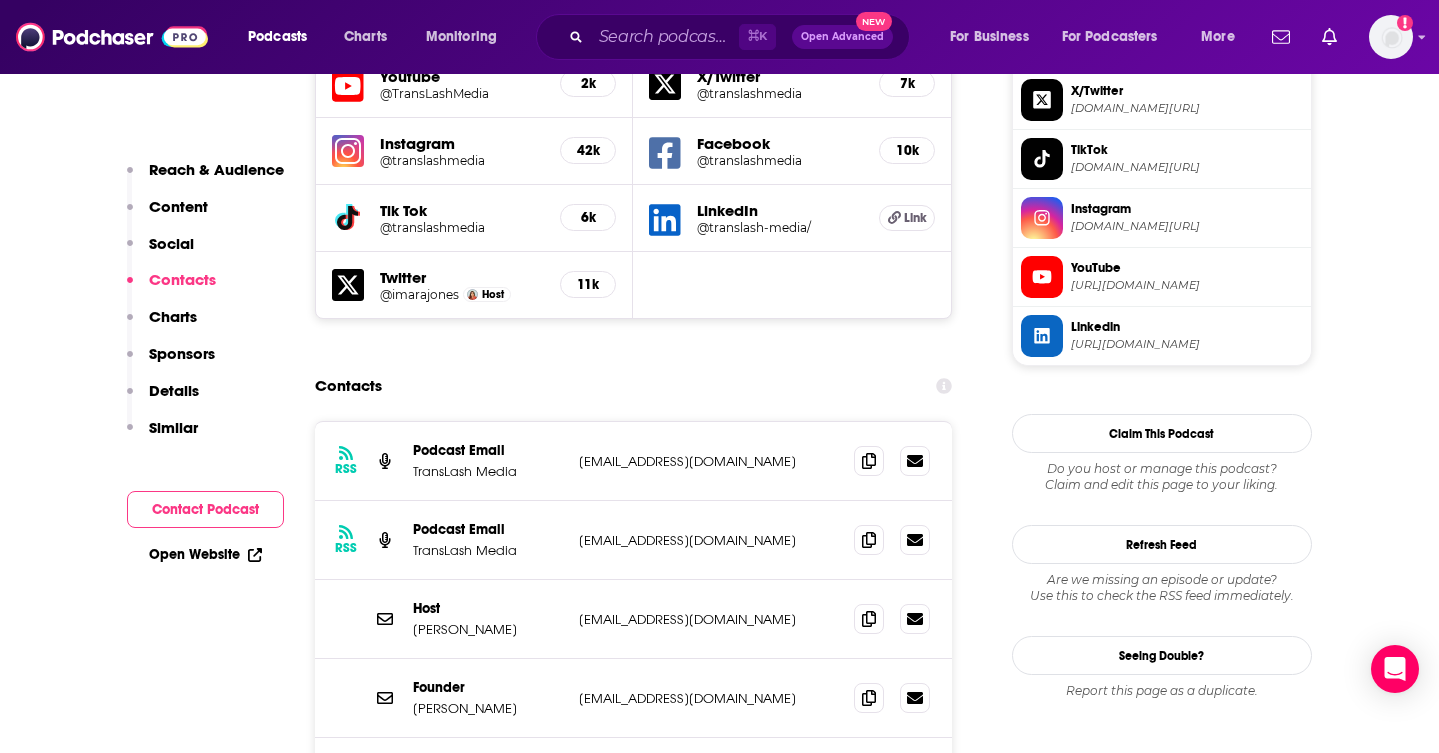 scroll, scrollTop: 2015, scrollLeft: 0, axis: vertical 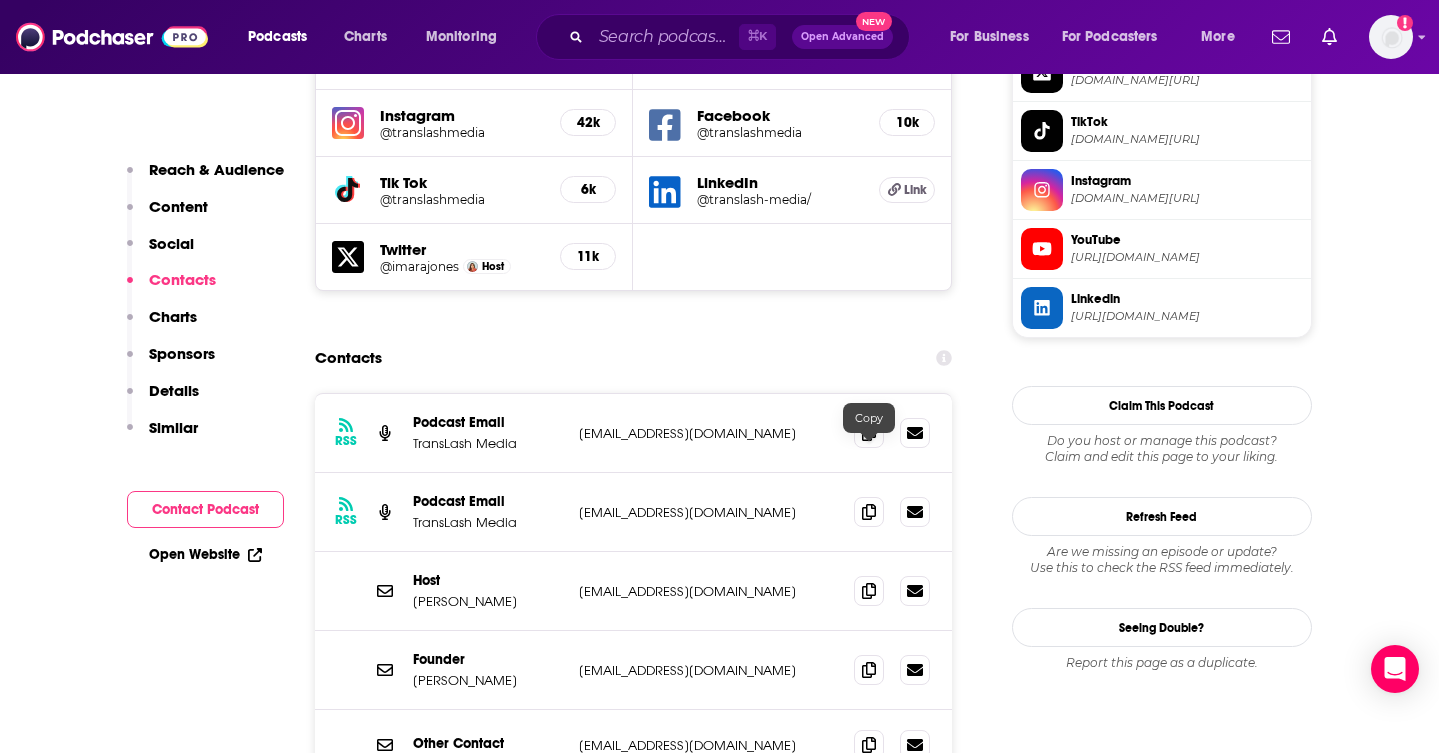 click at bounding box center [892, 591] 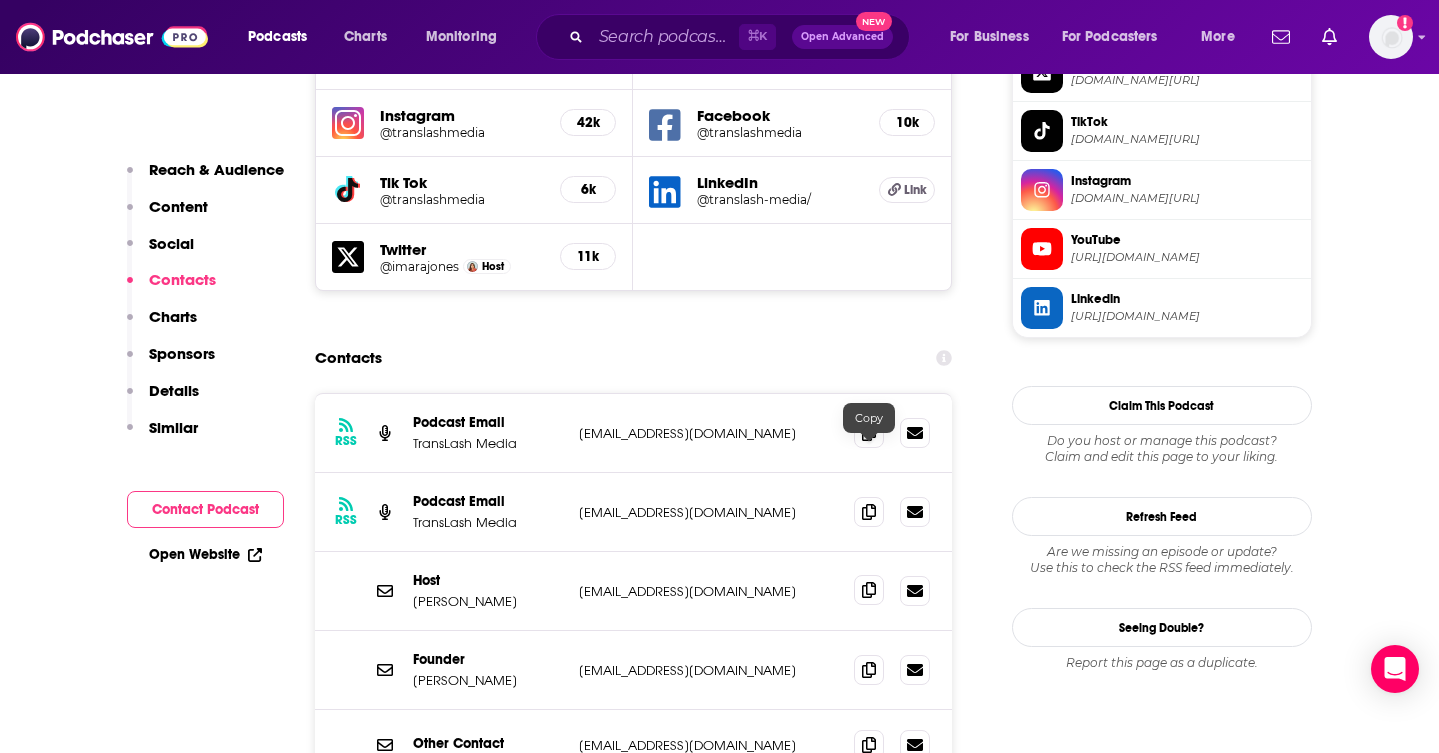click at bounding box center (869, 590) 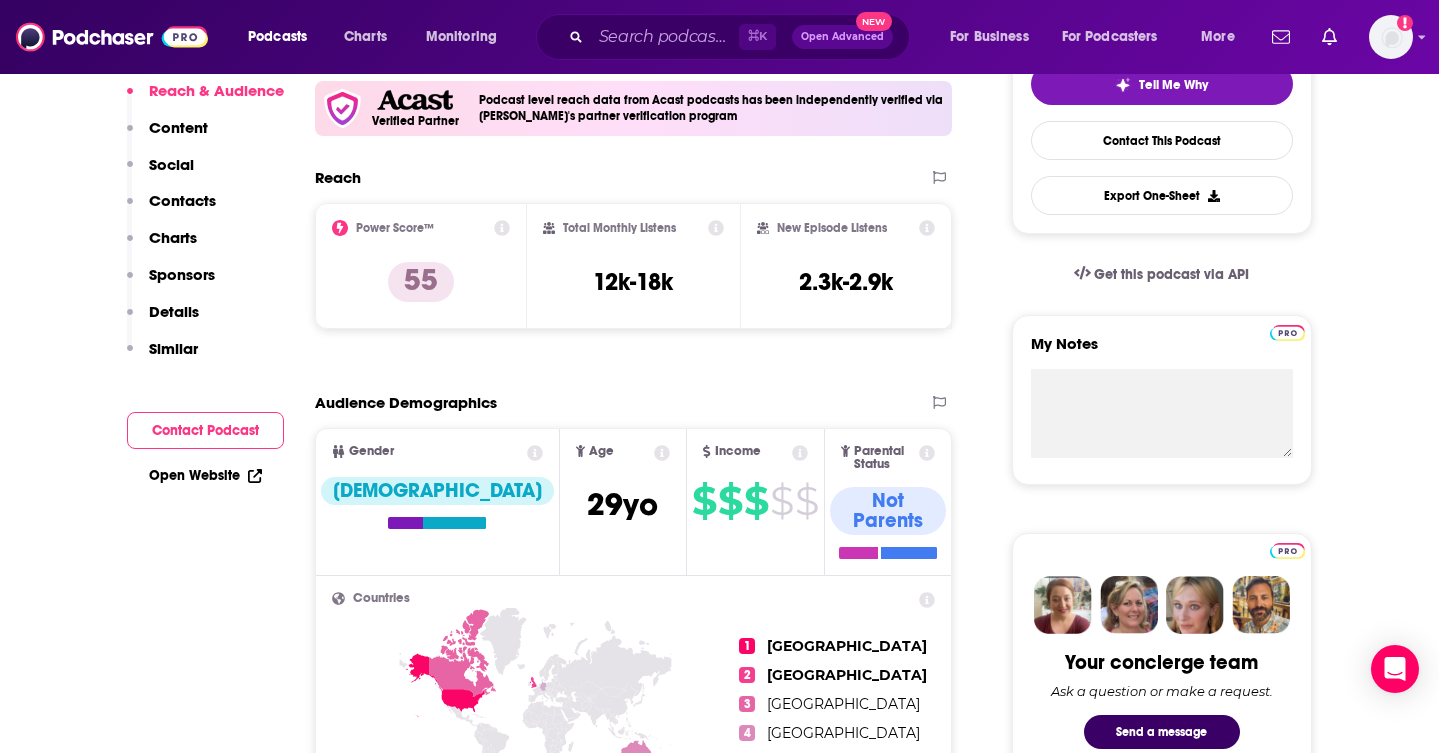 scroll, scrollTop: 0, scrollLeft: 0, axis: both 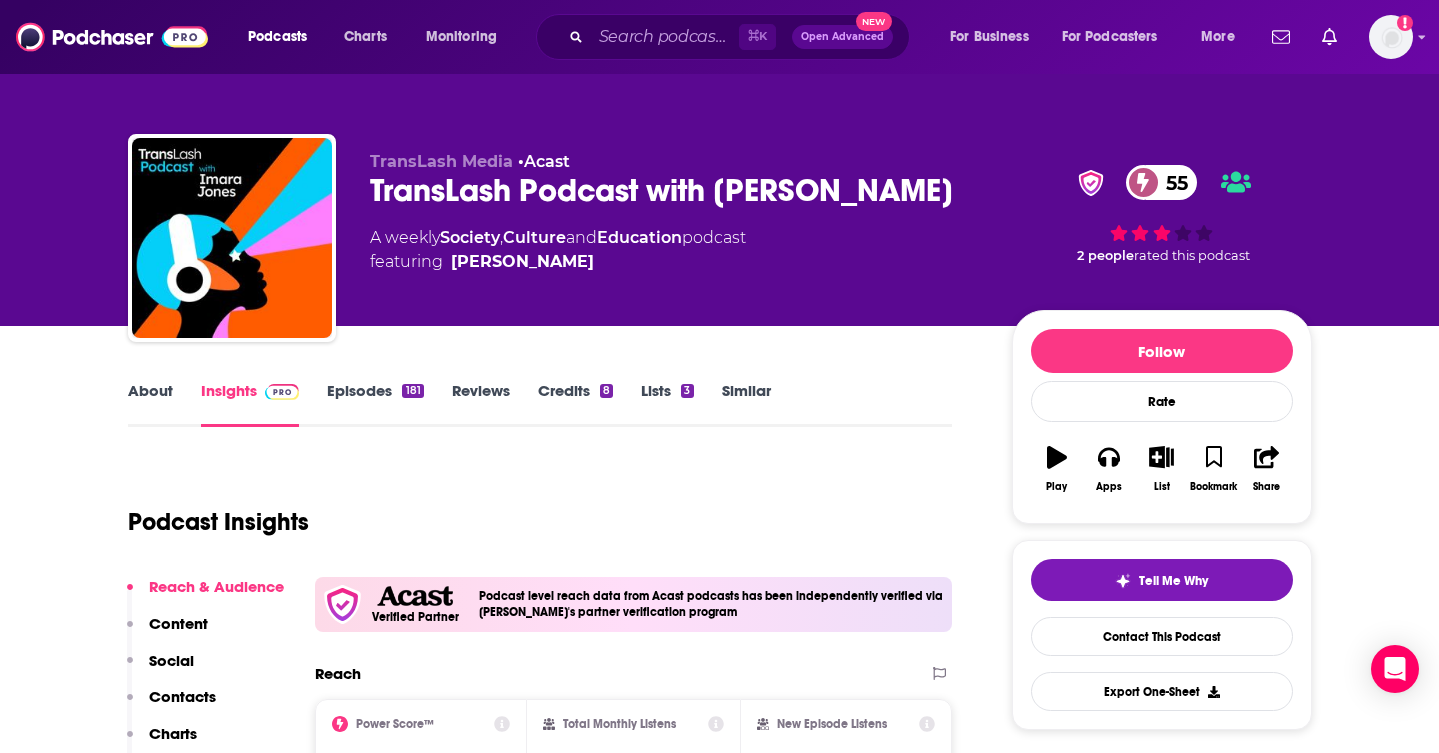 click on "About" at bounding box center (150, 404) 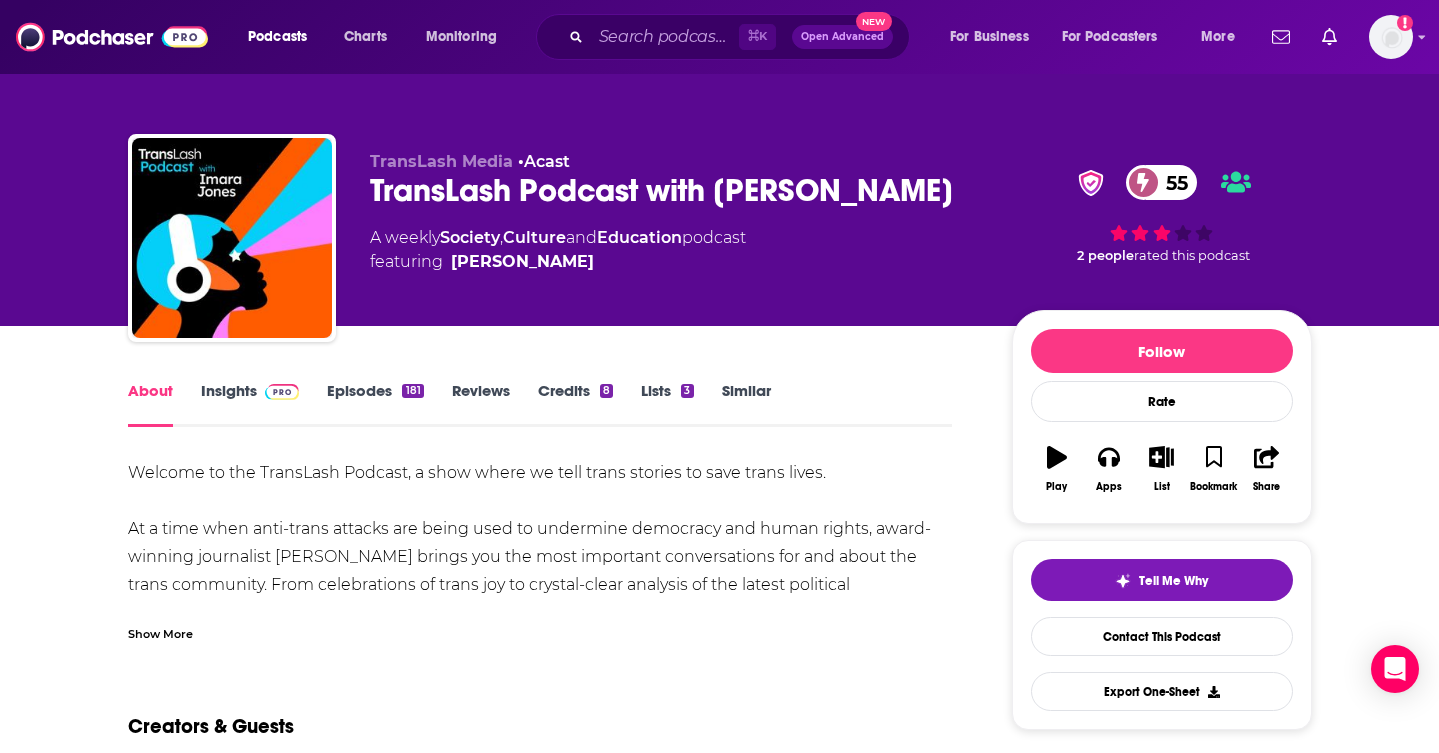 scroll, scrollTop: 151, scrollLeft: 0, axis: vertical 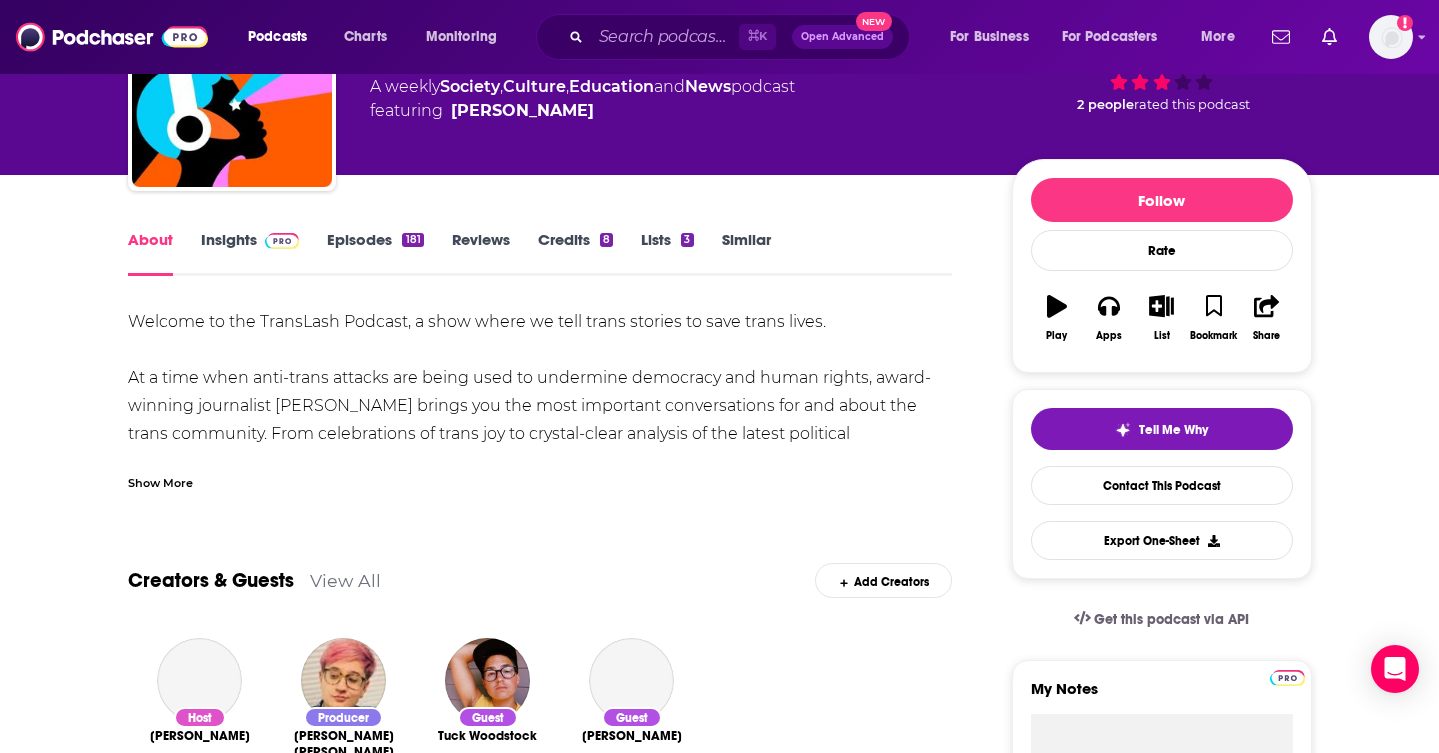 click on "Show More" at bounding box center (160, 481) 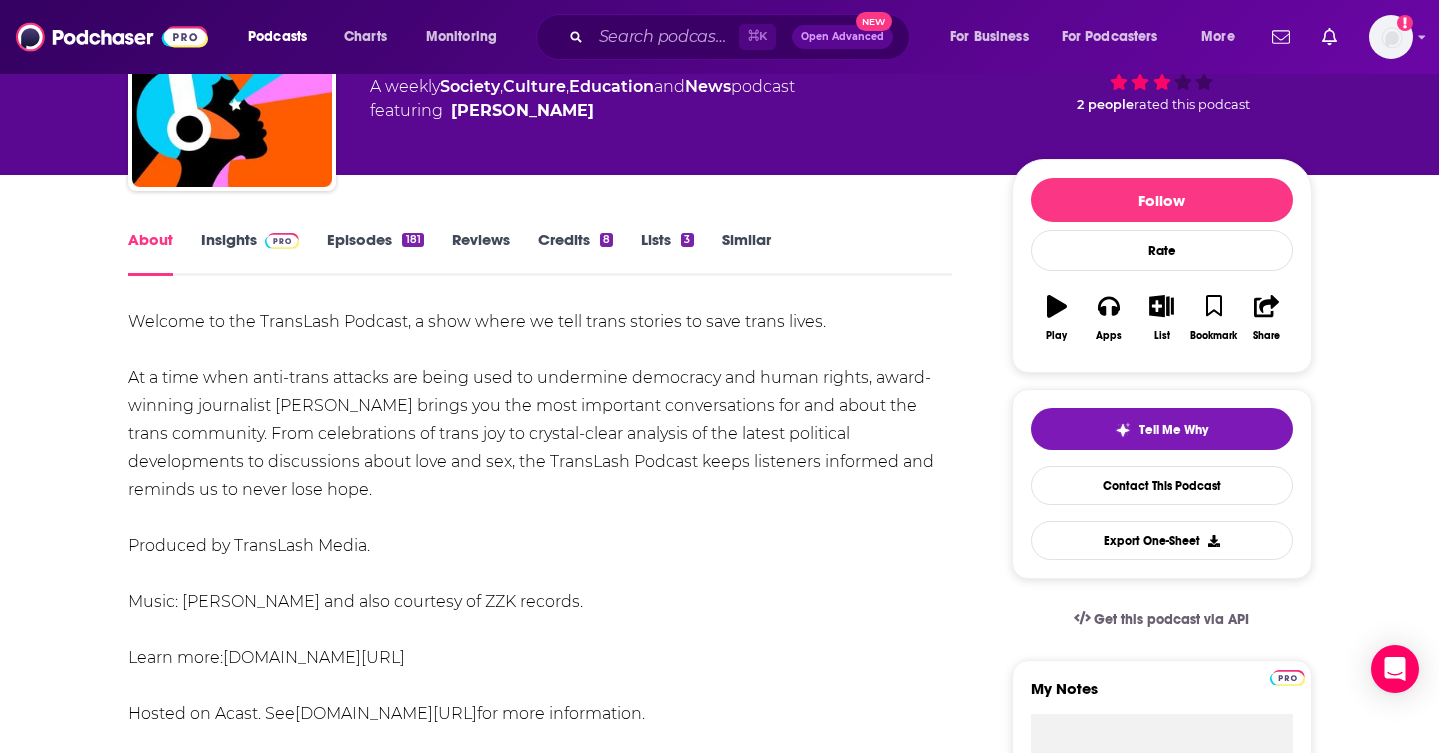 scroll, scrollTop: 222, scrollLeft: 0, axis: vertical 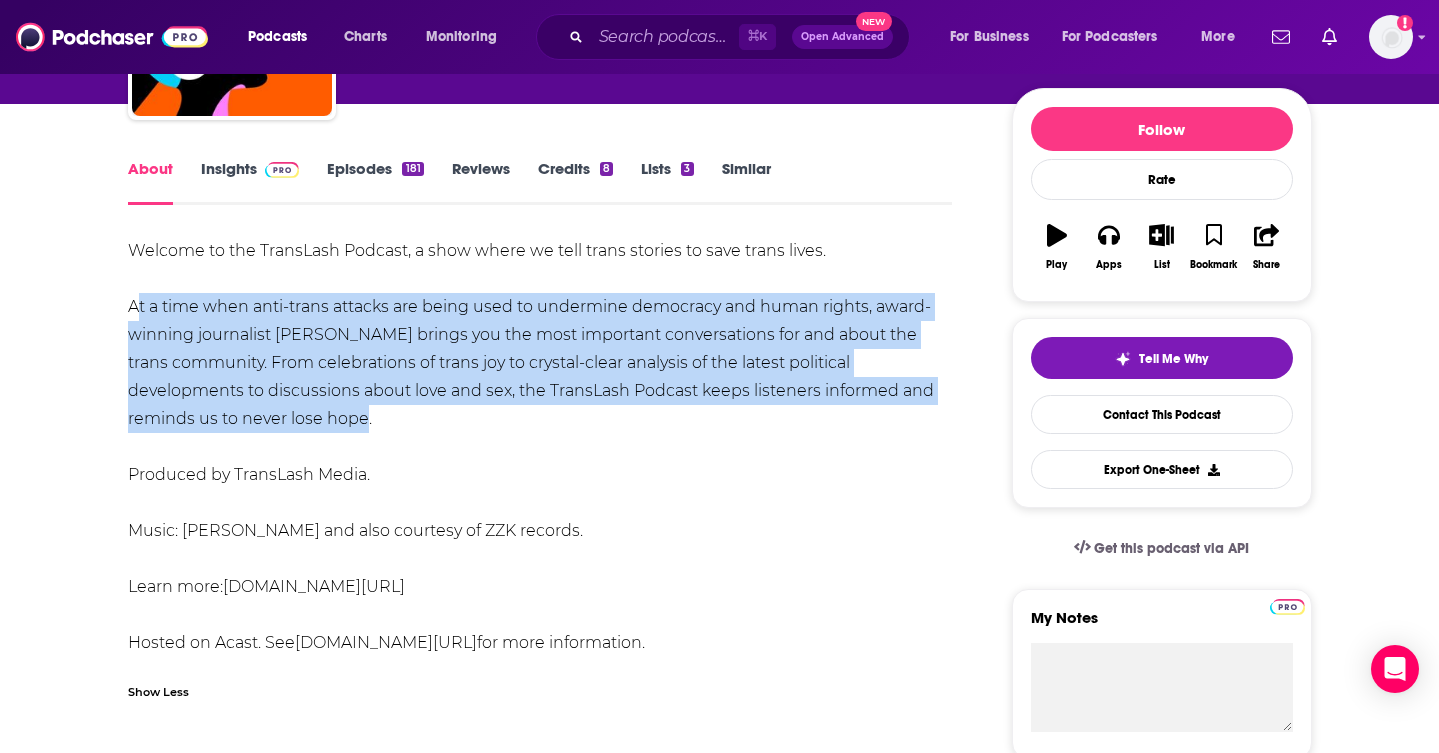 drag, startPoint x: 212, startPoint y: 419, endPoint x: 98, endPoint y: 318, distance: 152.30562 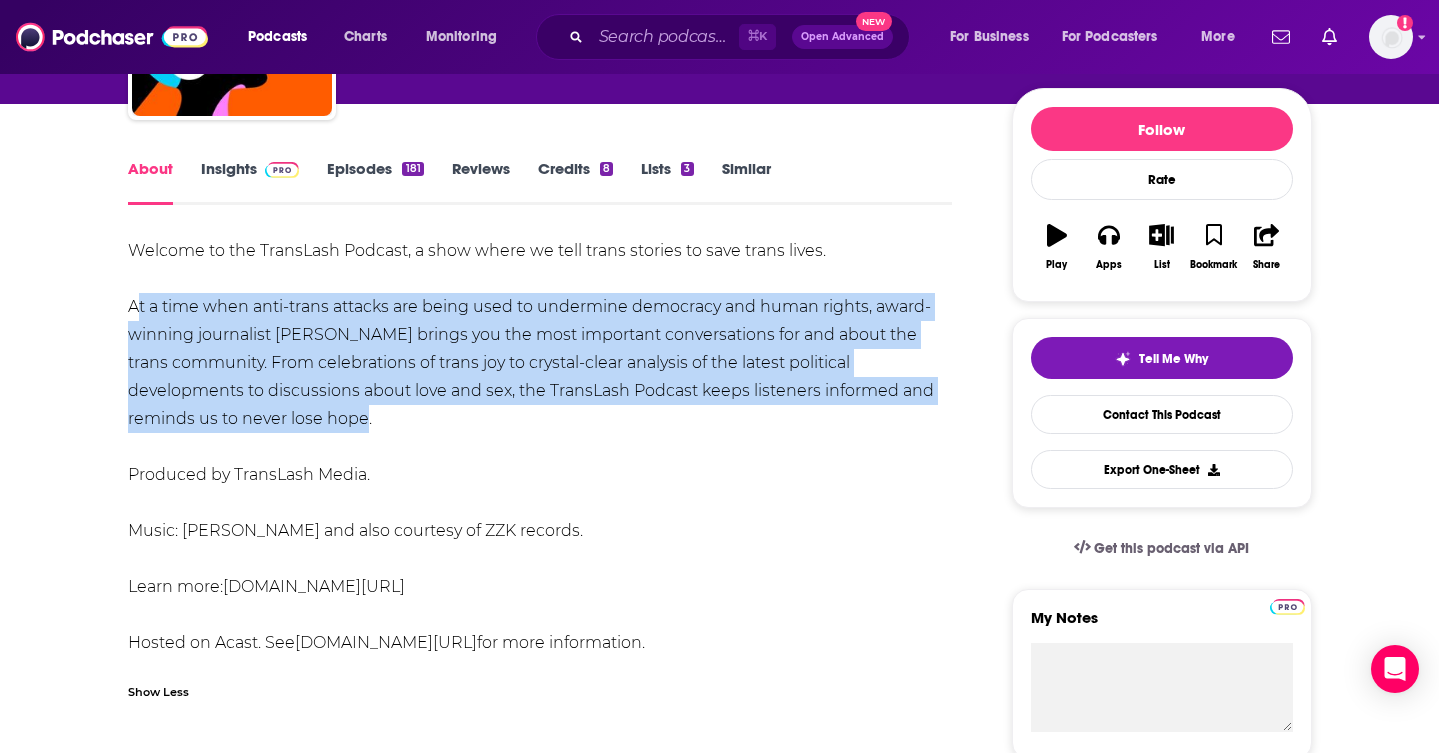 click on "Episodes 181" at bounding box center (375, 182) 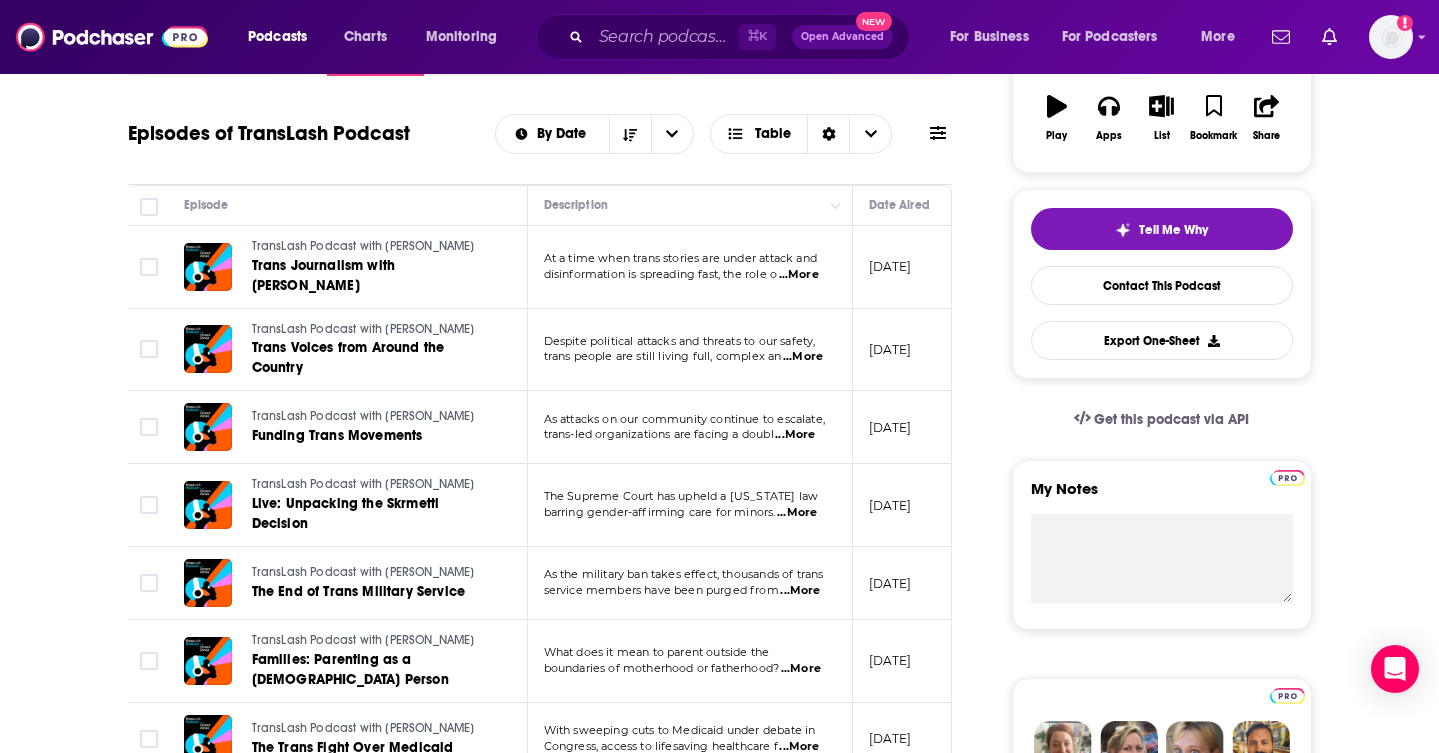scroll, scrollTop: 352, scrollLeft: 0, axis: vertical 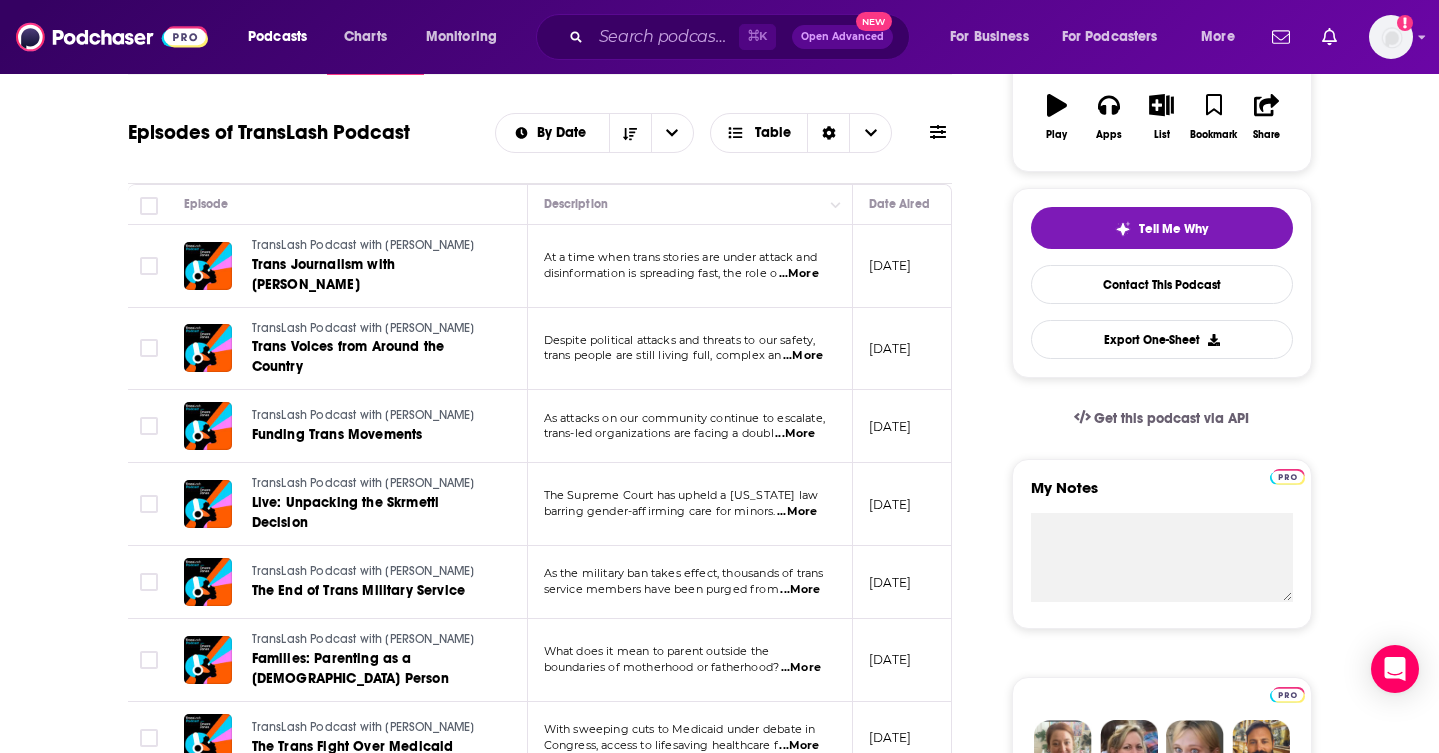 click on "...More" at bounding box center [795, 434] 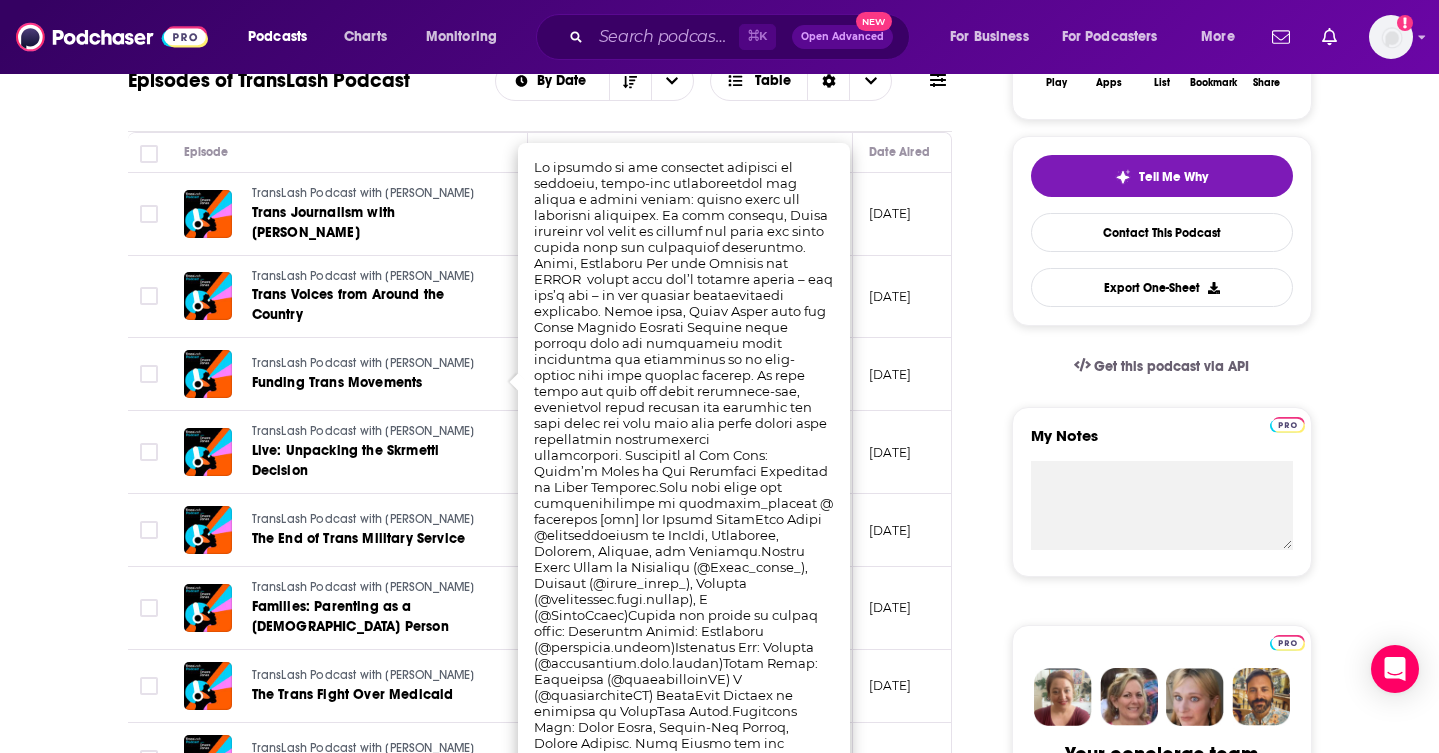 scroll, scrollTop: 405, scrollLeft: 0, axis: vertical 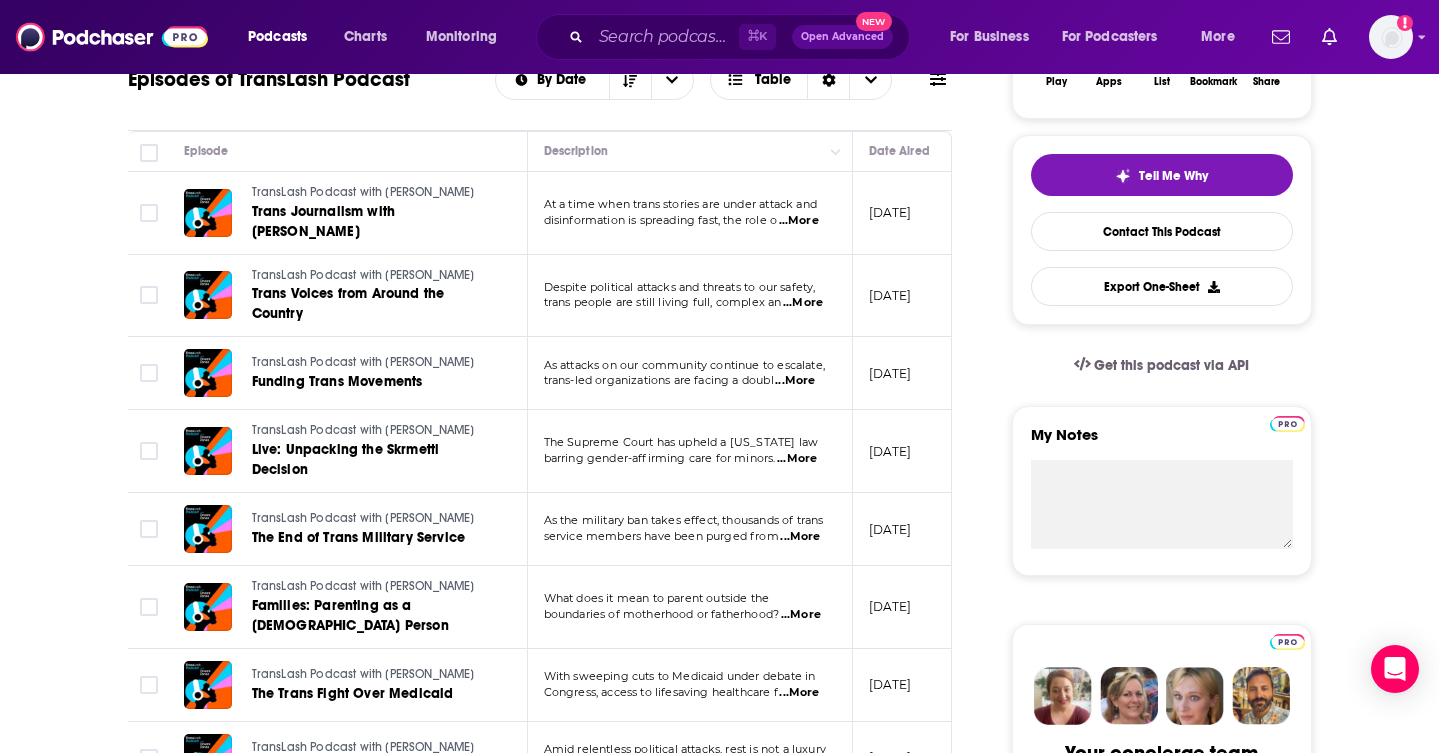 drag, startPoint x: 721, startPoint y: 261, endPoint x: 744, endPoint y: 242, distance: 29.832869 